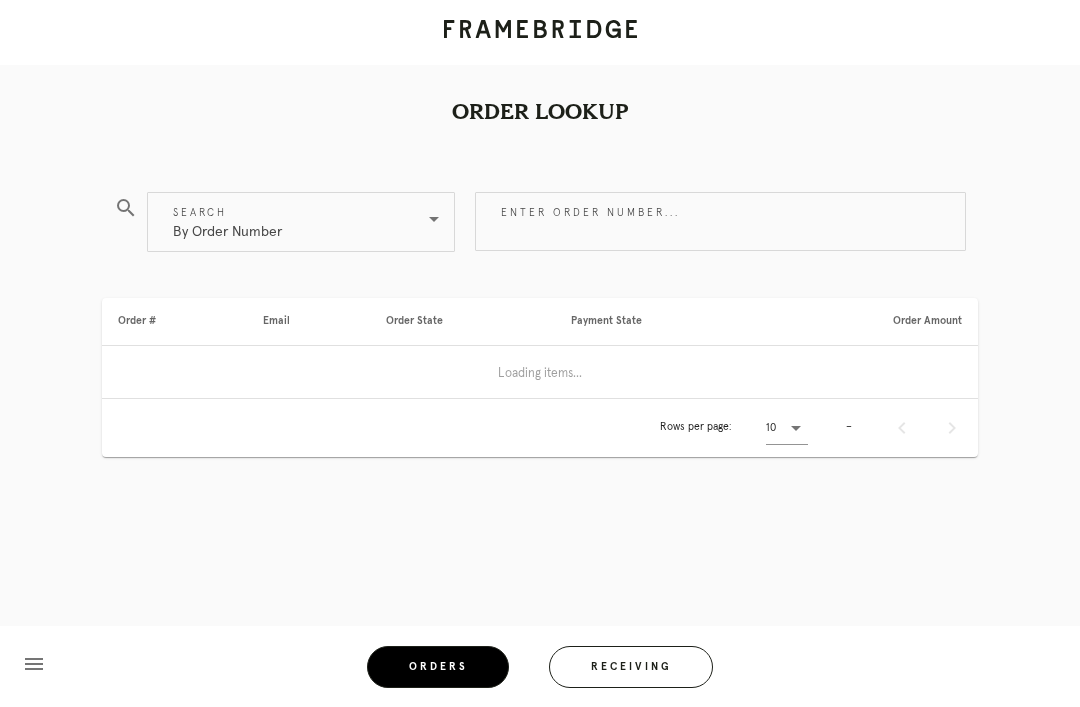 scroll, scrollTop: 0, scrollLeft: 0, axis: both 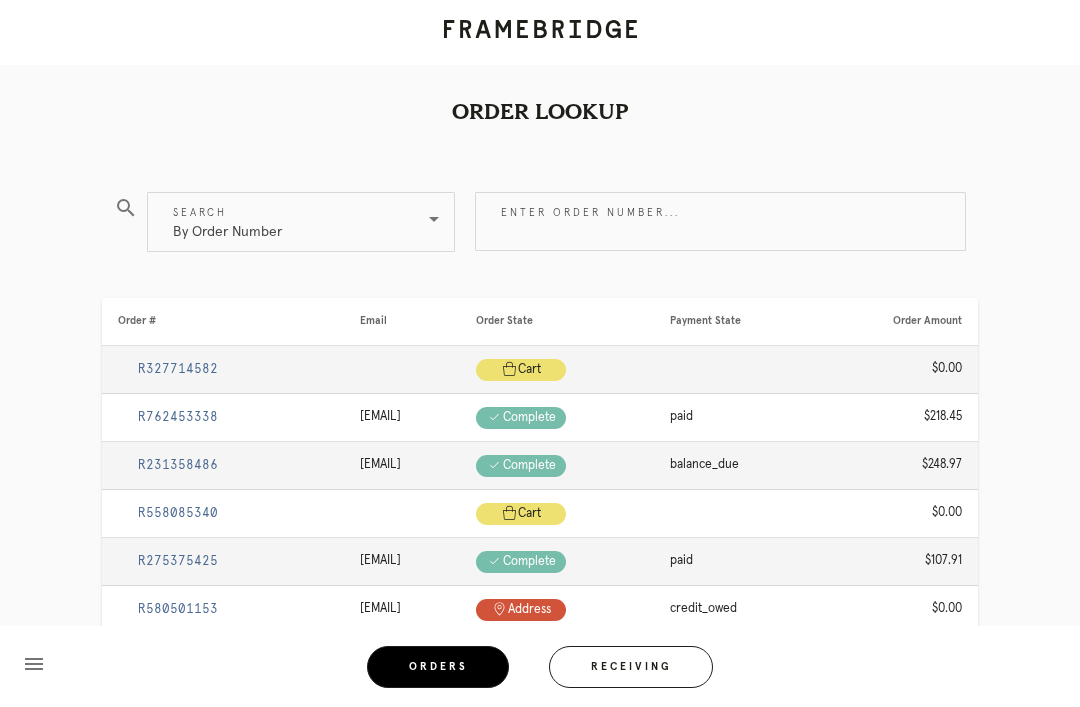 click on "Enter order number..." at bounding box center [720, 221] 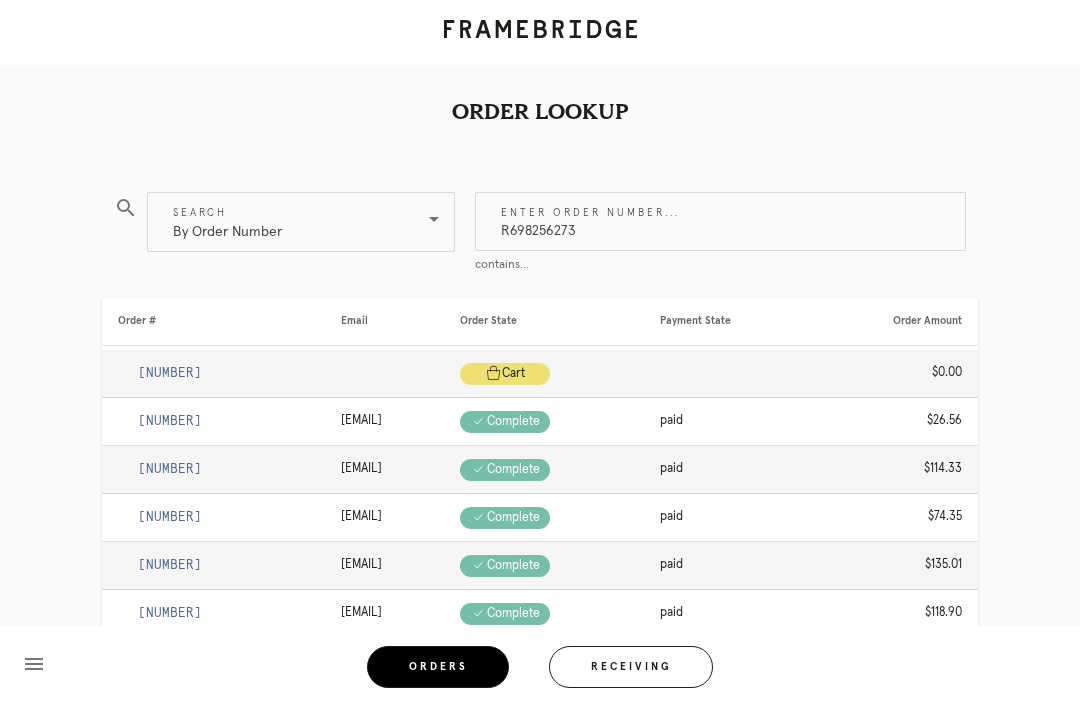 type on "R698256273" 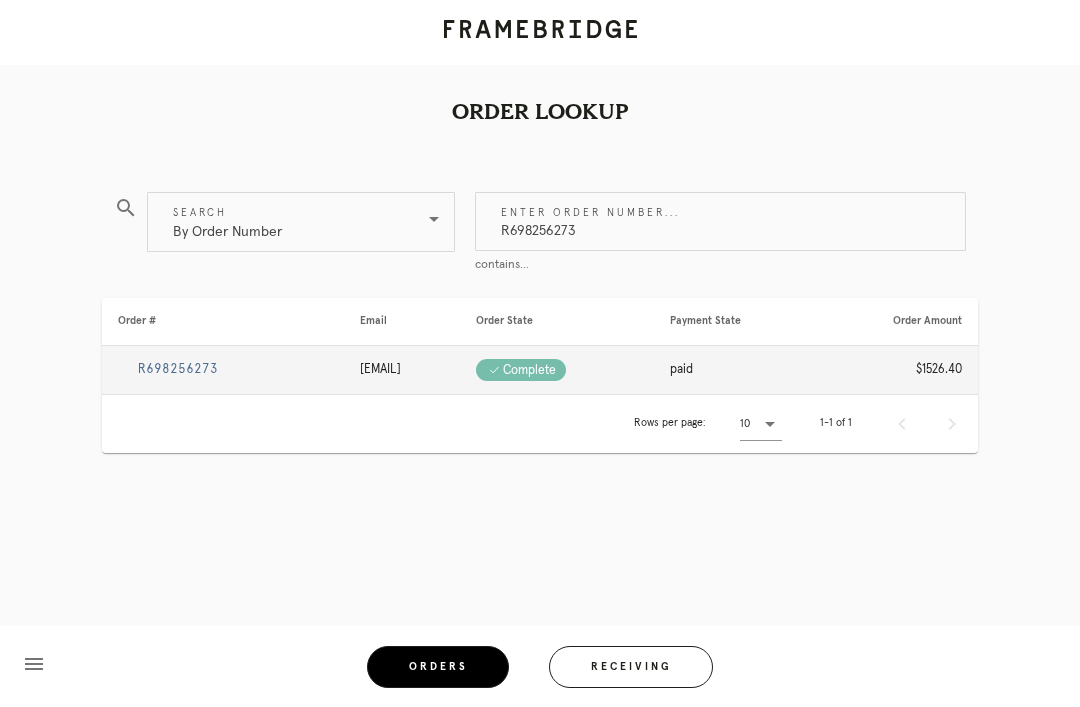 click on "R698256273" at bounding box center [178, 369] 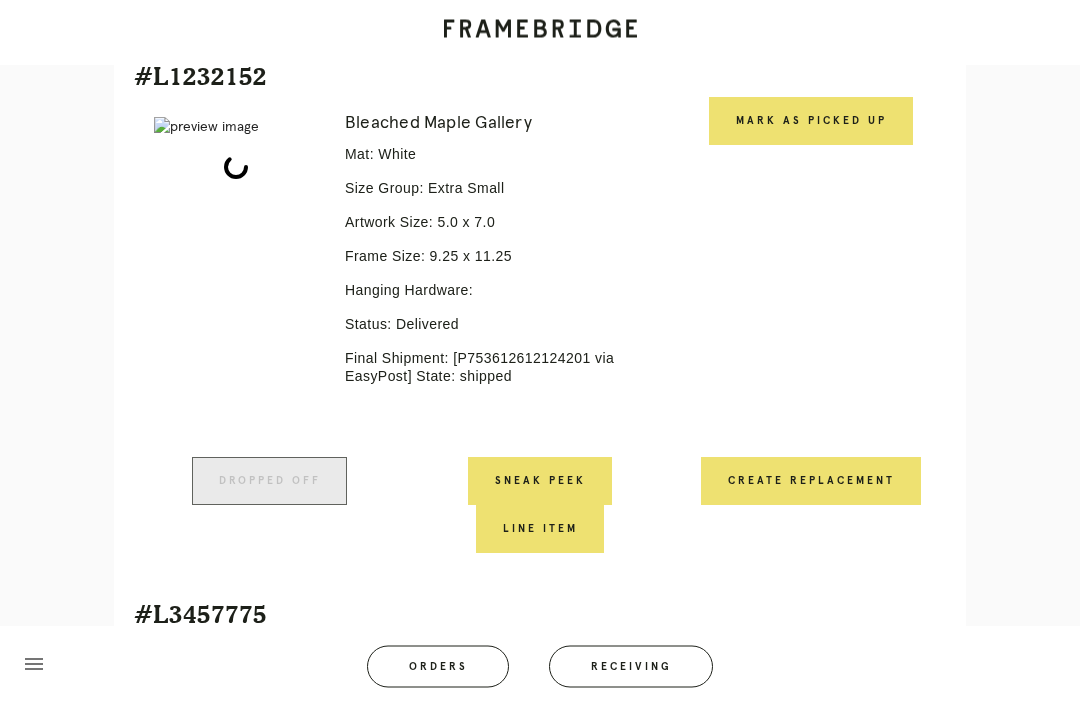 scroll, scrollTop: 498, scrollLeft: 0, axis: vertical 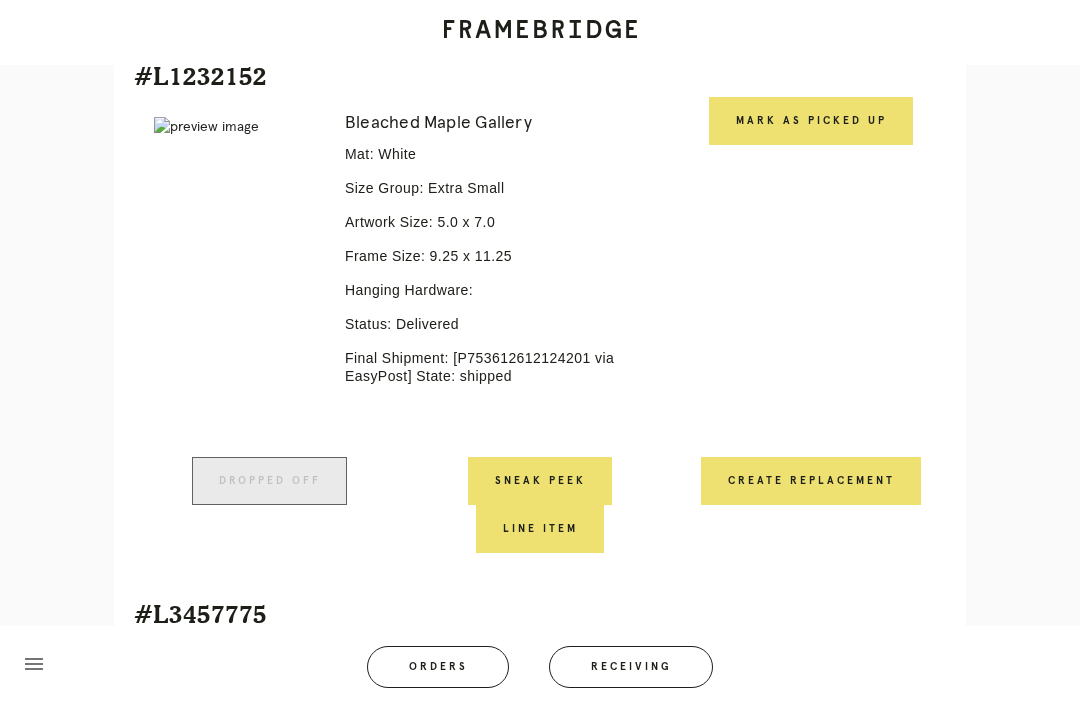 click on "Mark as Picked Up" at bounding box center [811, 121] 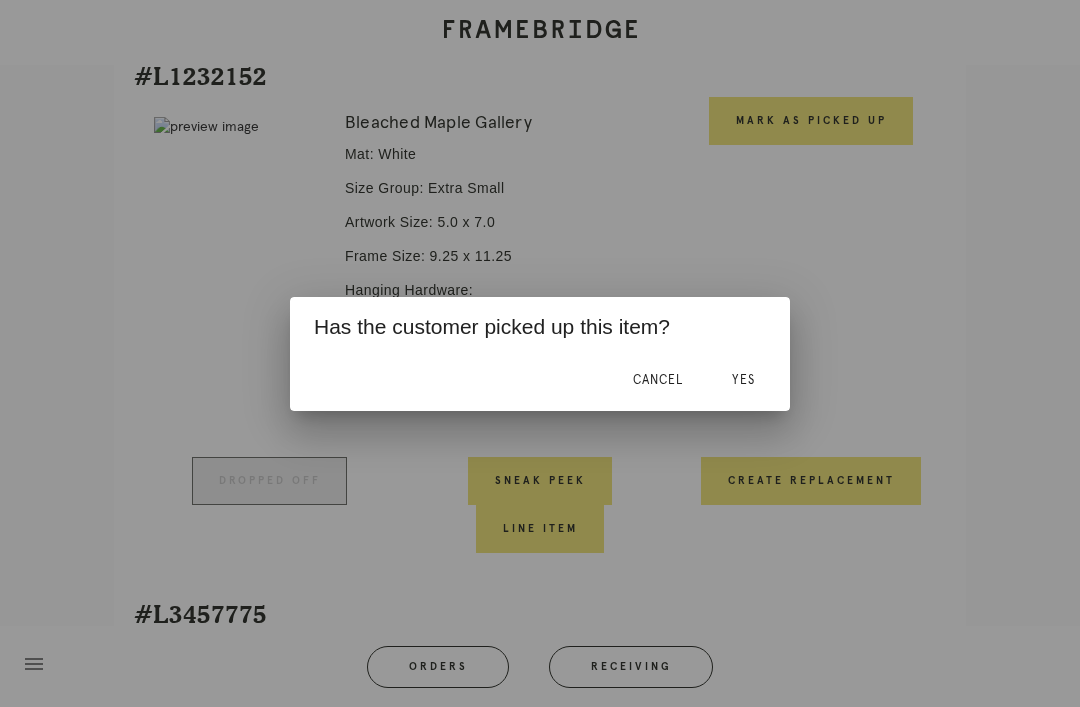 click on "Yes" at bounding box center (743, 380) 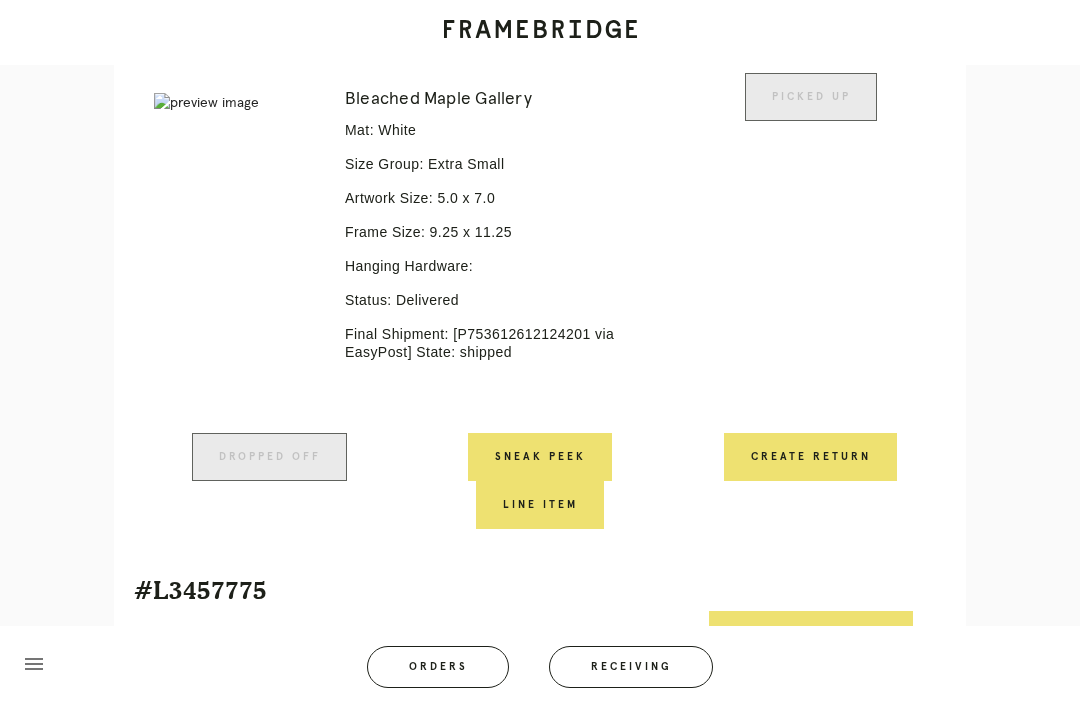 scroll, scrollTop: 686, scrollLeft: 0, axis: vertical 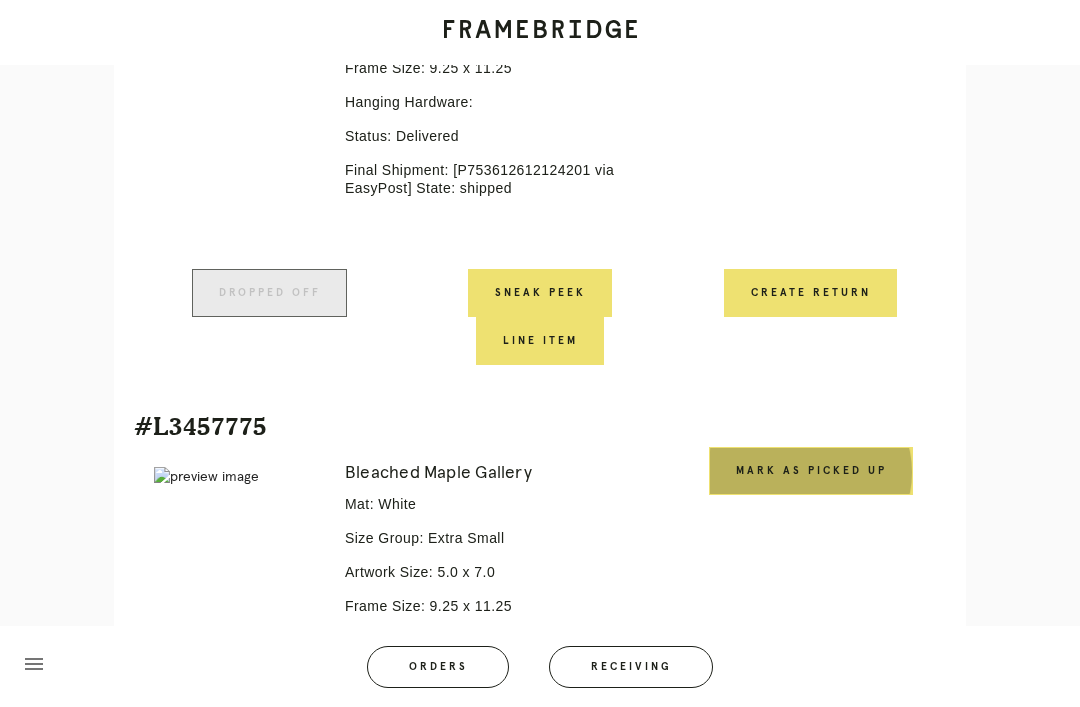 click on "Mark as Picked Up" at bounding box center (811, 471) 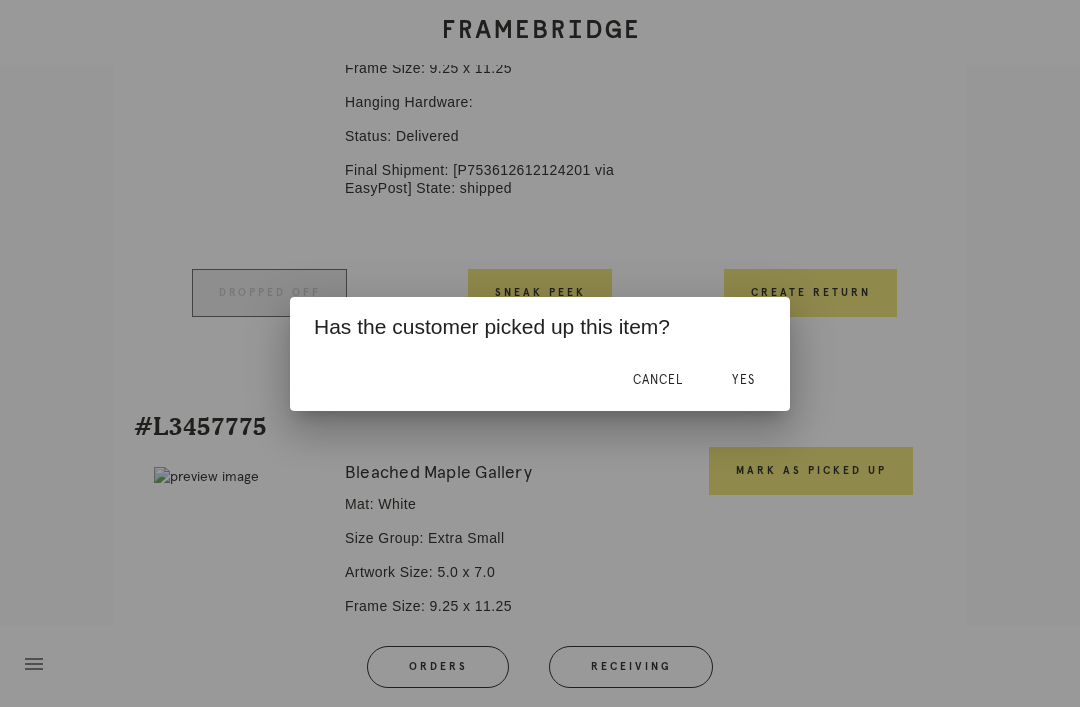 click on "Yes" at bounding box center (743, 380) 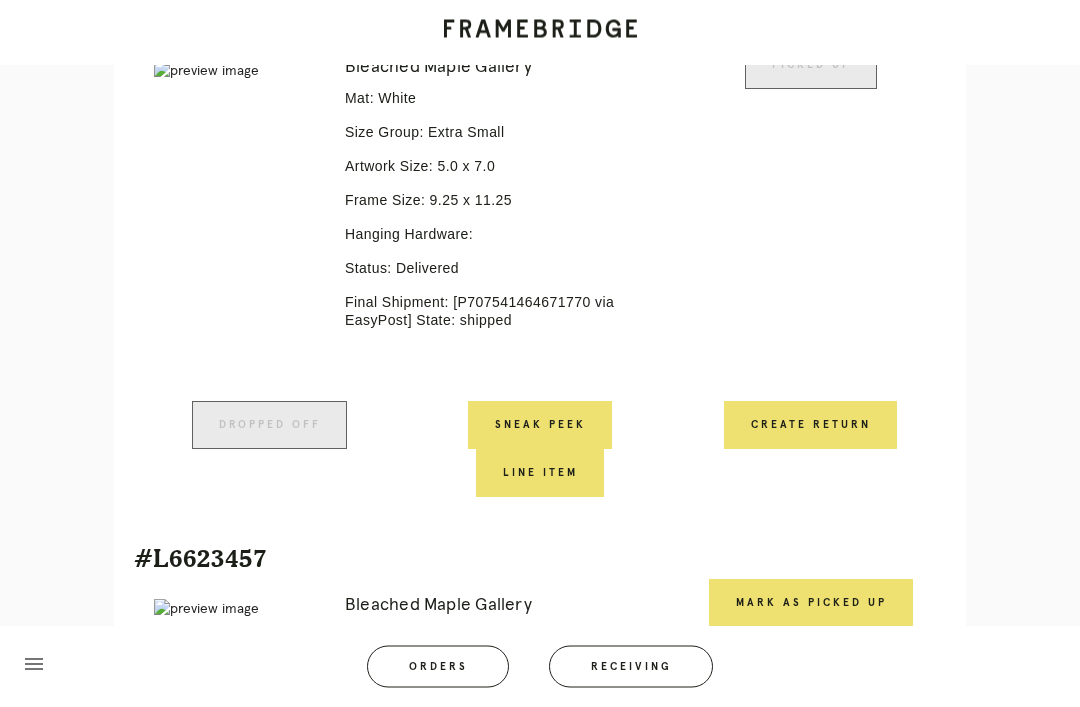 click on "Mark as Picked Up" at bounding box center [811, 604] 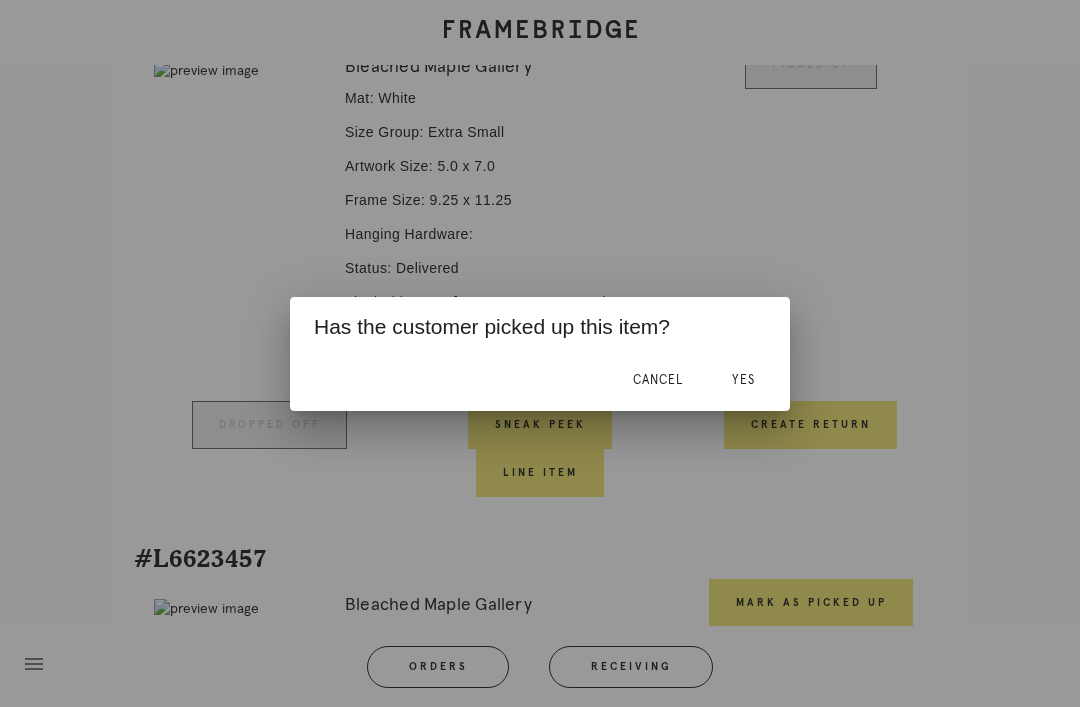 click on "Yes" at bounding box center [743, 381] 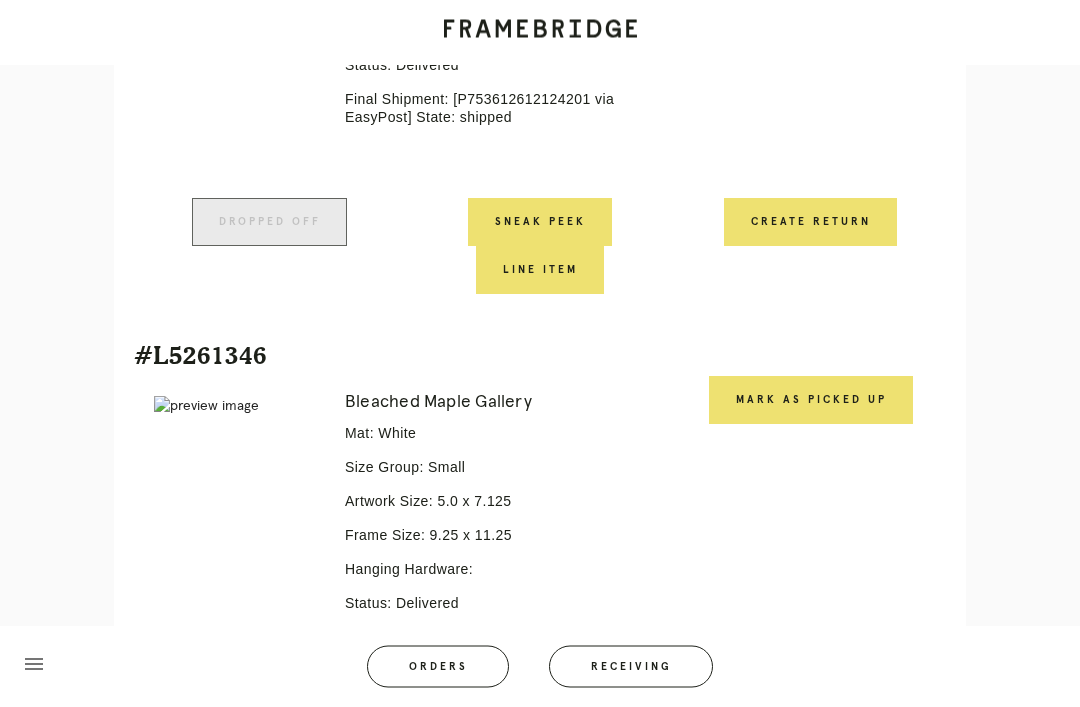 scroll, scrollTop: 1884, scrollLeft: 0, axis: vertical 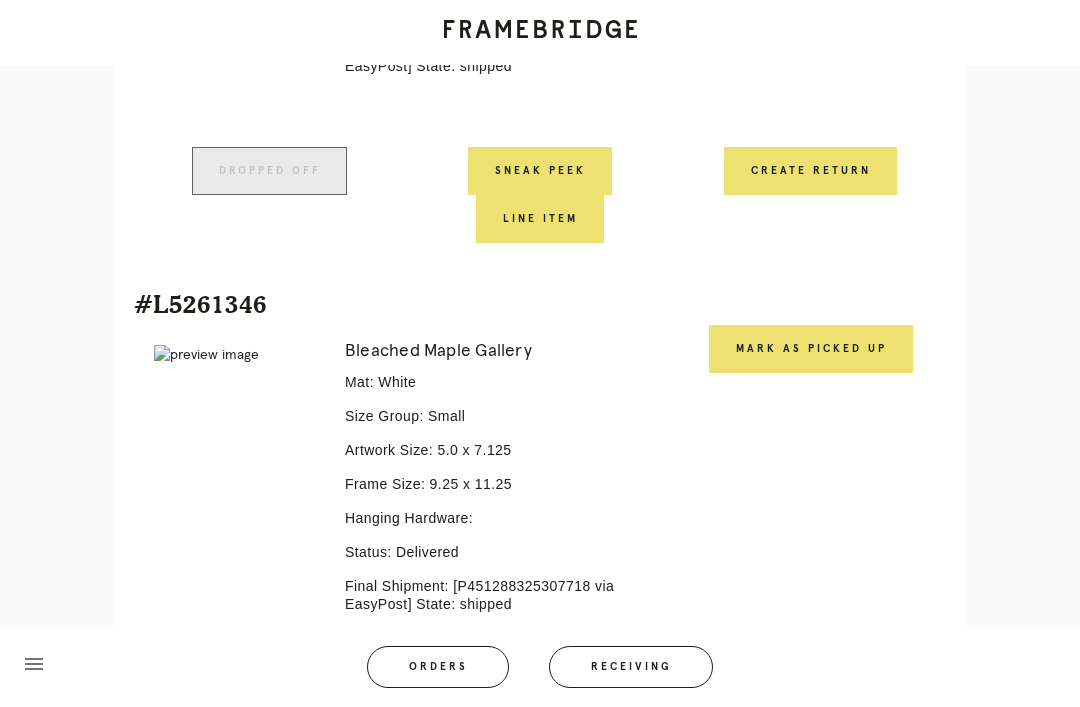 click on "Mark as Picked Up" at bounding box center [811, 349] 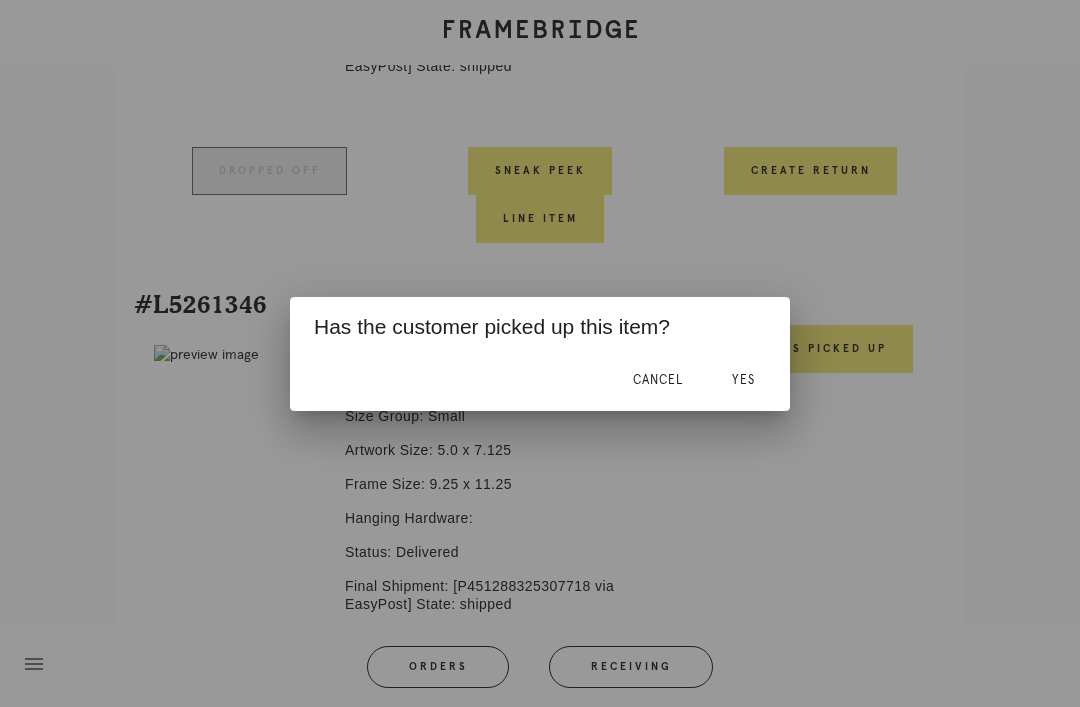 click on "Yes" at bounding box center (743, 380) 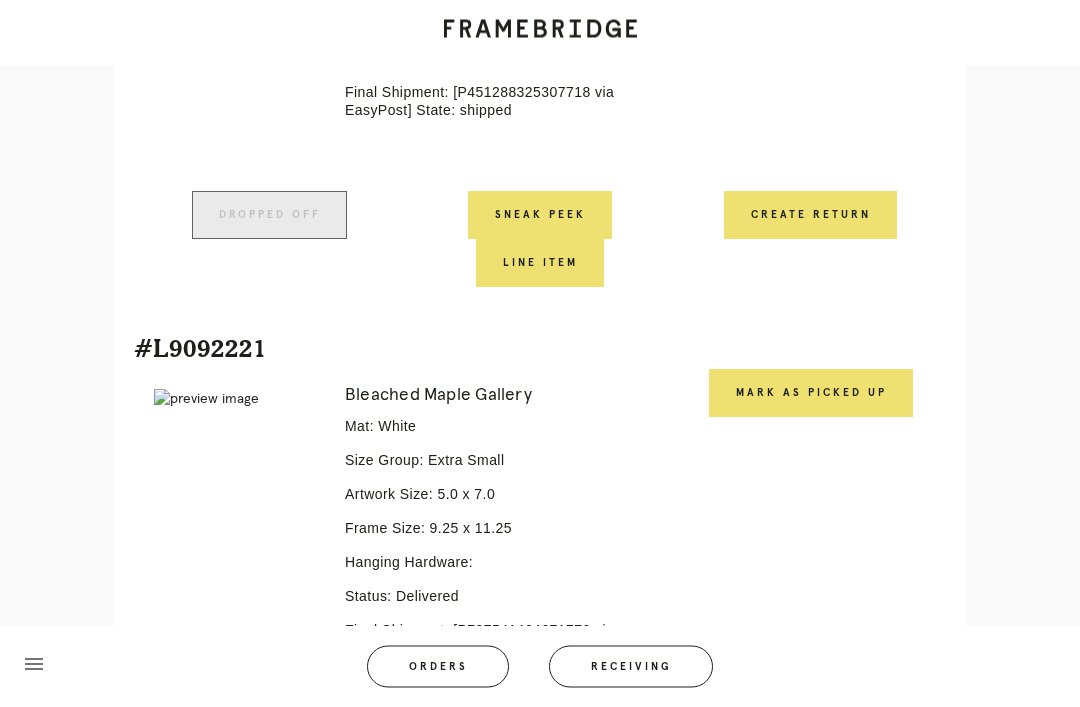 click on "Mark as Picked Up" at bounding box center [811, 394] 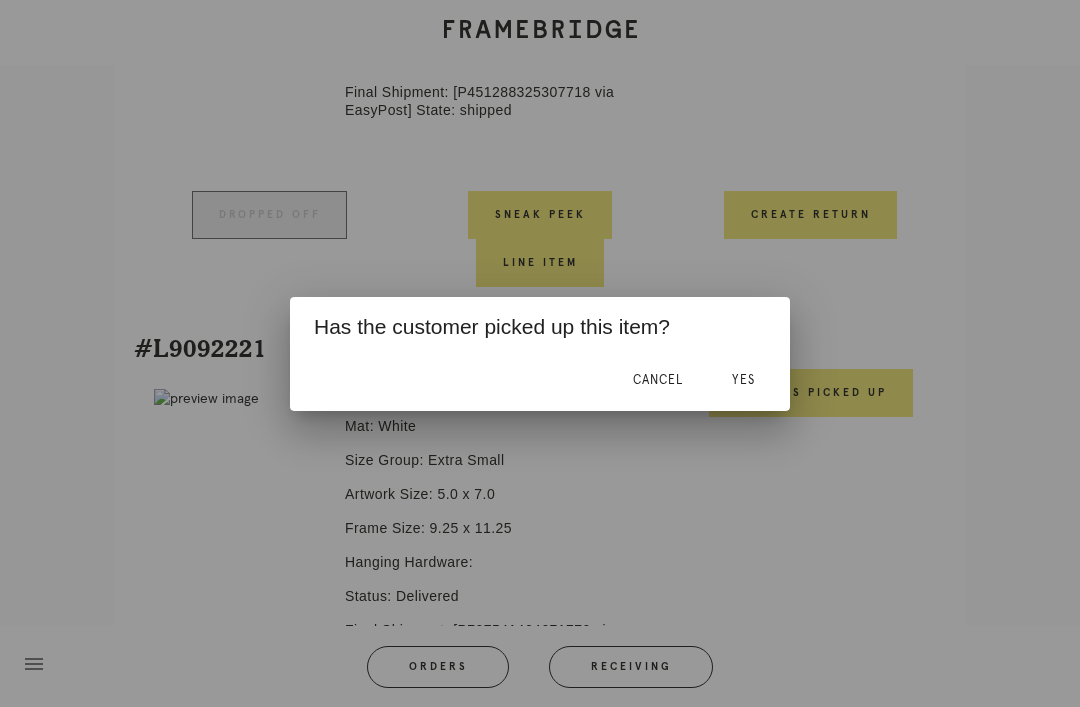click on "Yes" at bounding box center (743, 380) 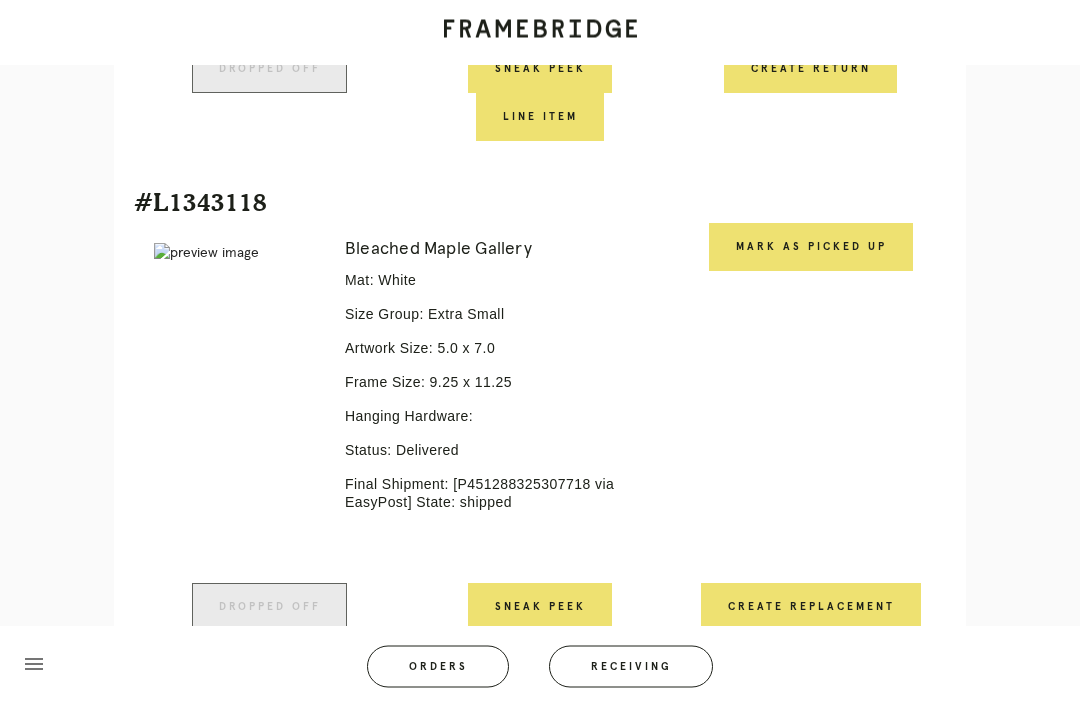 scroll, scrollTop: 3059, scrollLeft: 0, axis: vertical 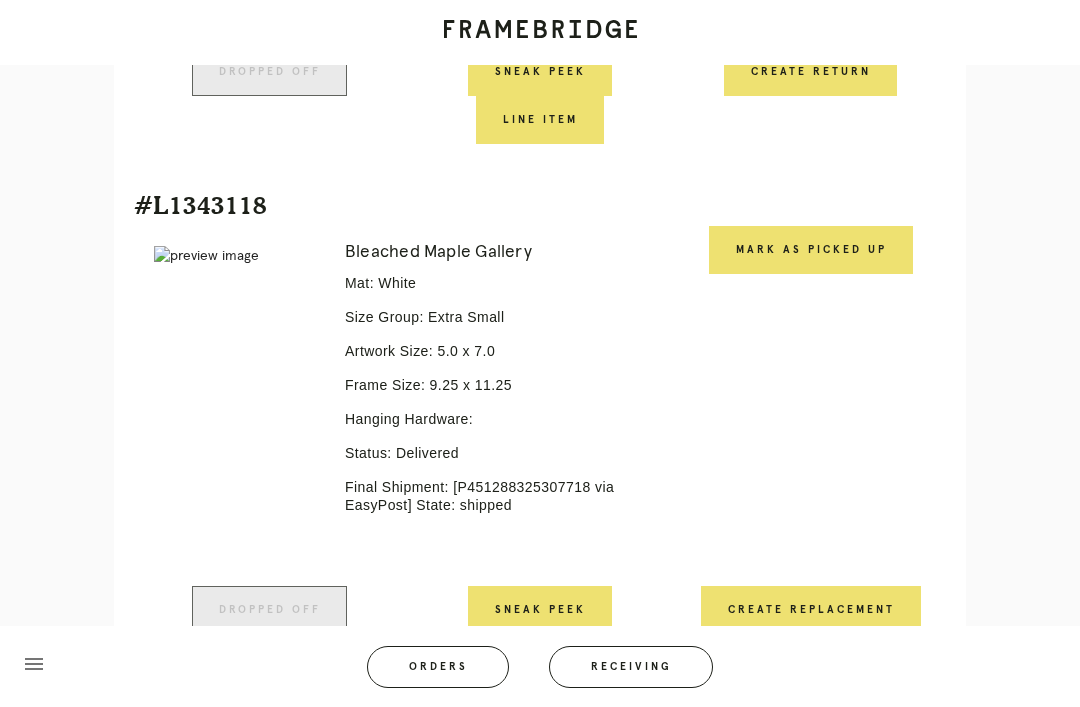 click on "Mark as Picked Up" at bounding box center (811, 250) 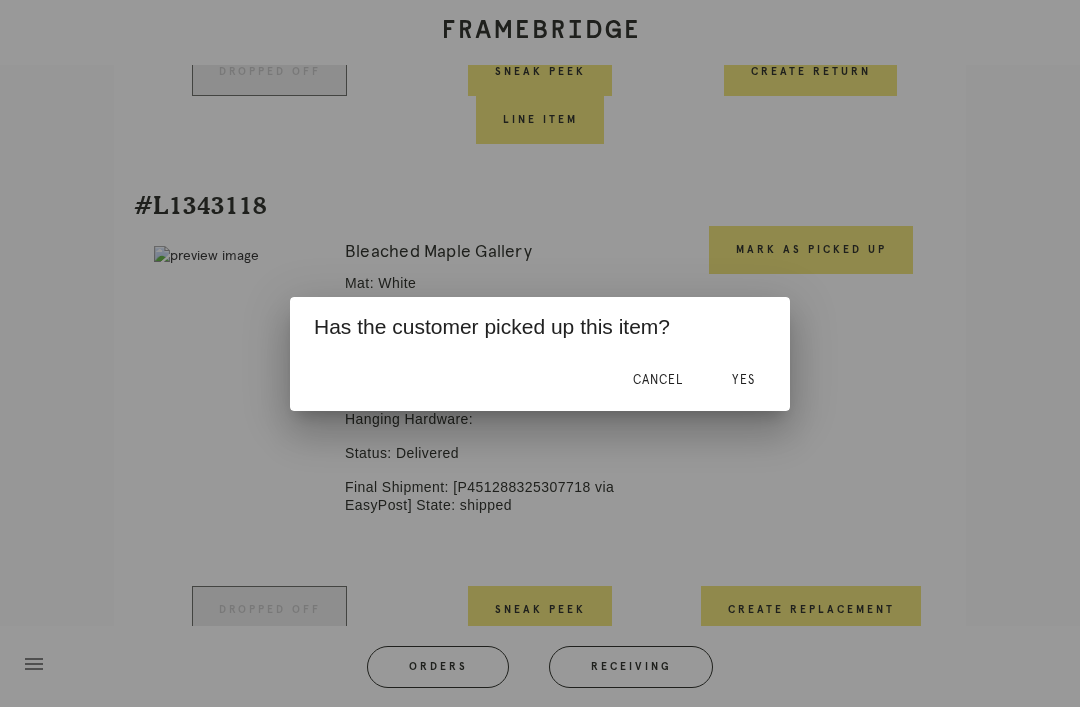 click on "Yes" at bounding box center (743, 380) 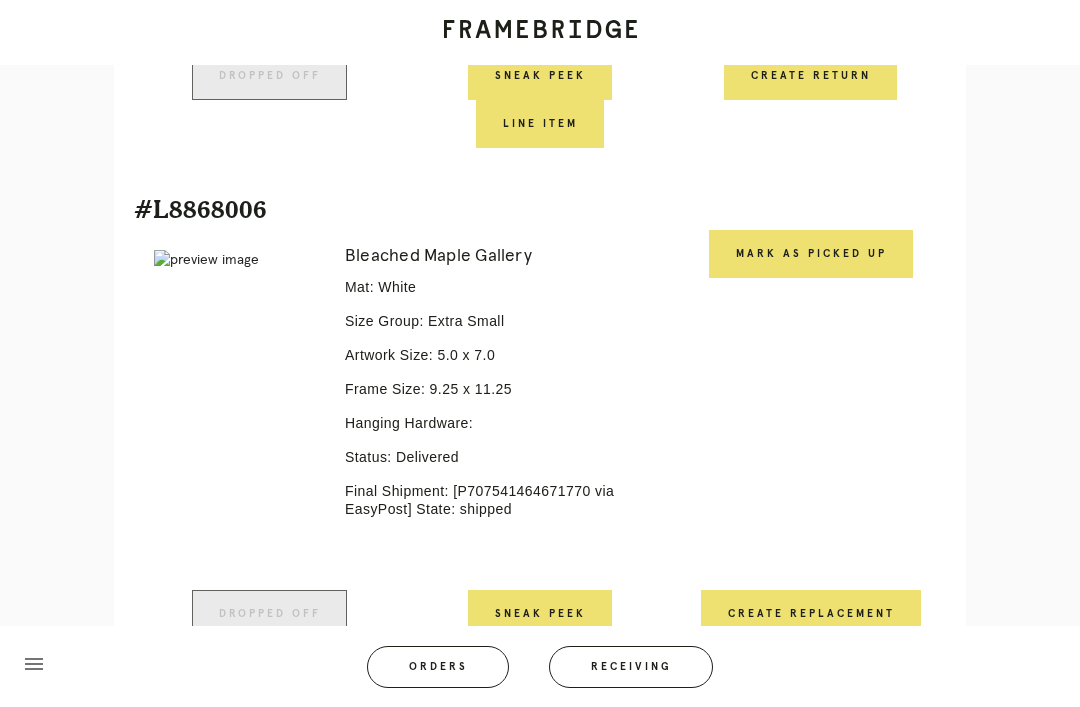 scroll, scrollTop: 3630, scrollLeft: 0, axis: vertical 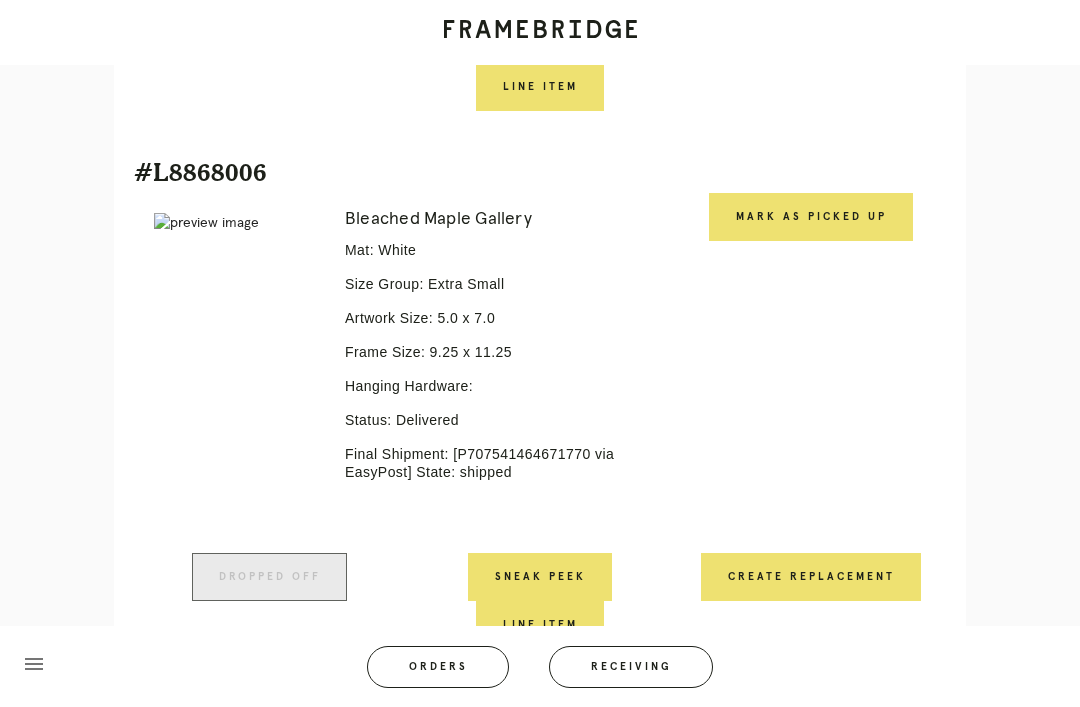click on "Mark as Picked Up" at bounding box center [811, 217] 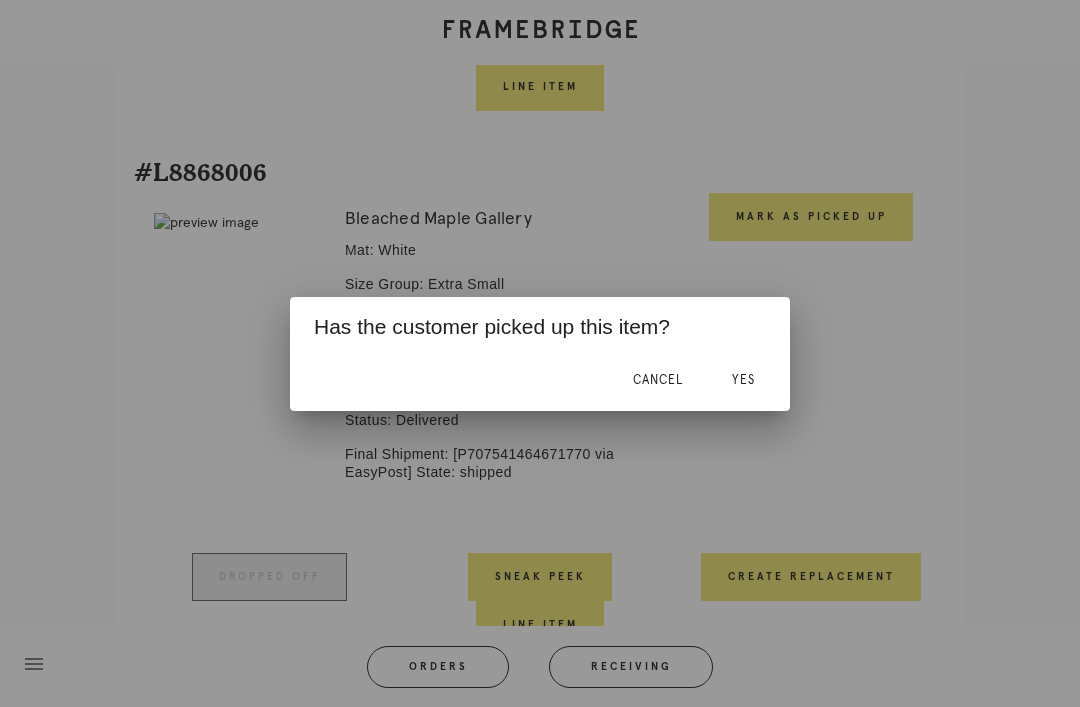 click on "Yes" at bounding box center [743, 380] 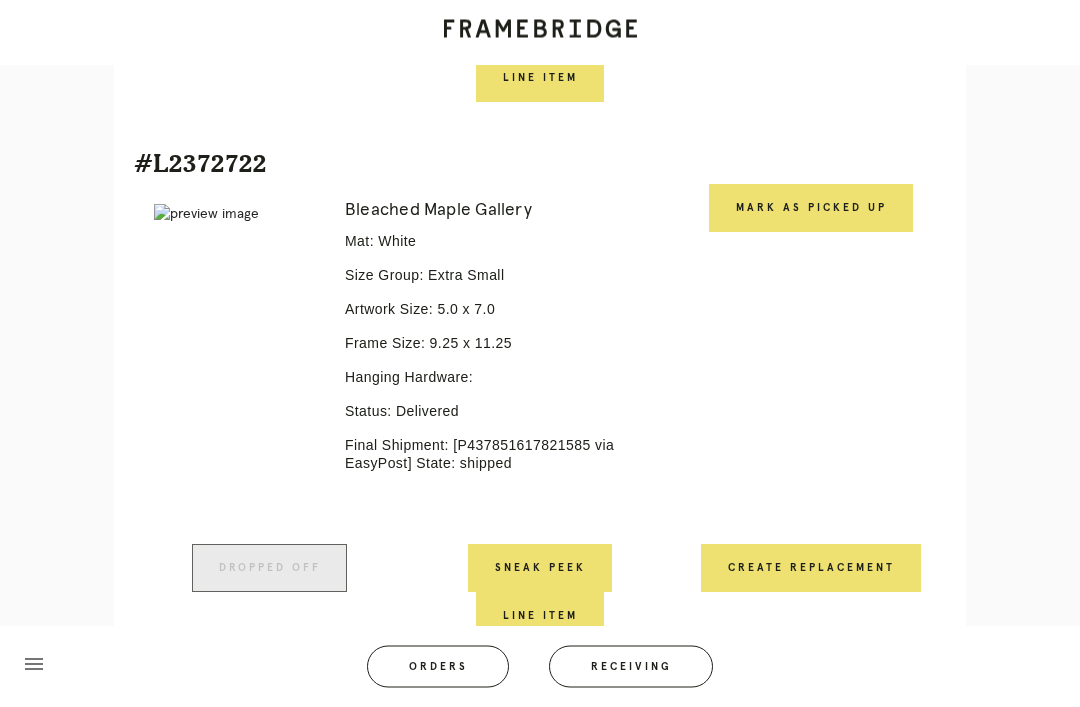 click on "Mark as Picked Up" at bounding box center [811, 209] 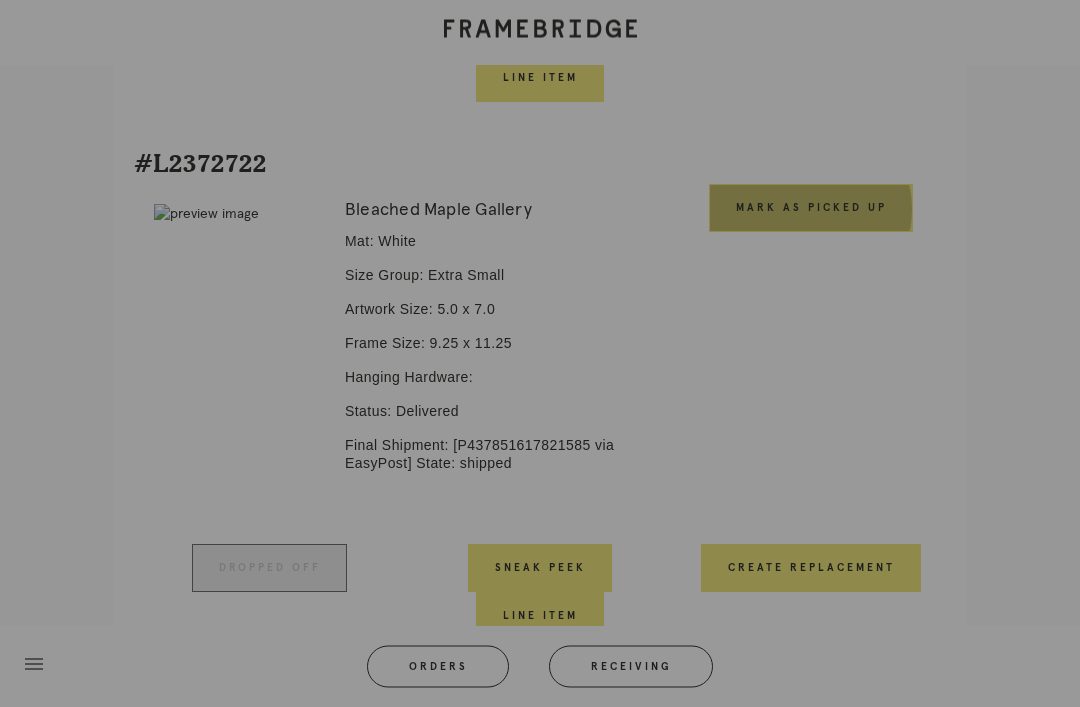 scroll, scrollTop: 4177, scrollLeft: 0, axis: vertical 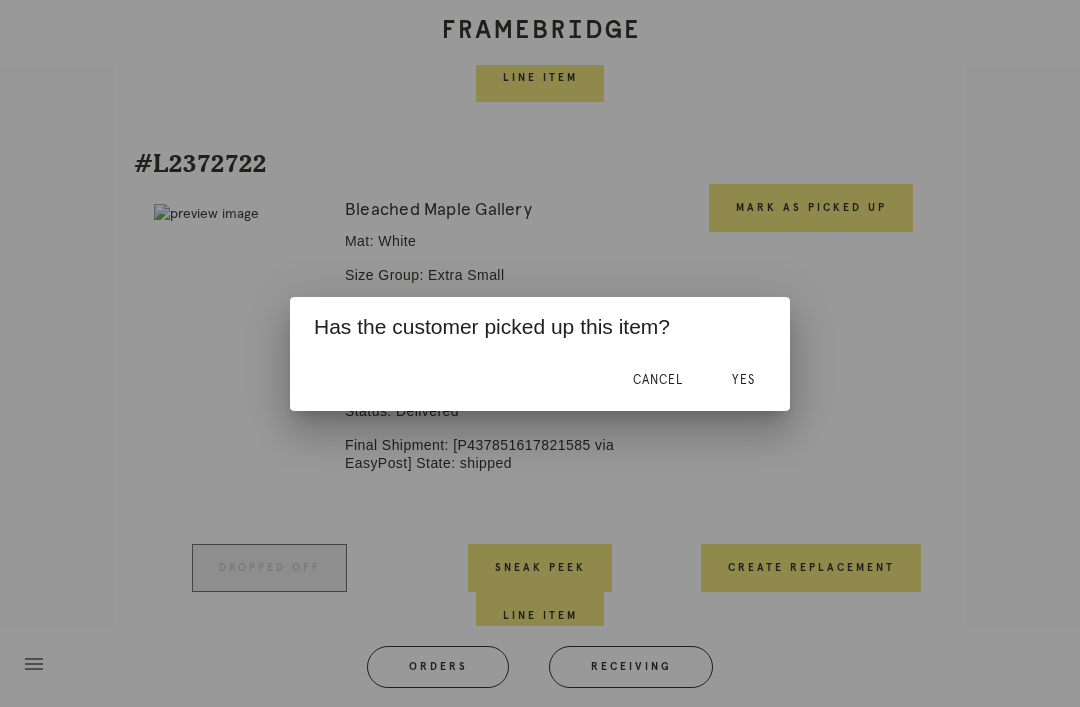 click on "Yes" at bounding box center (743, 380) 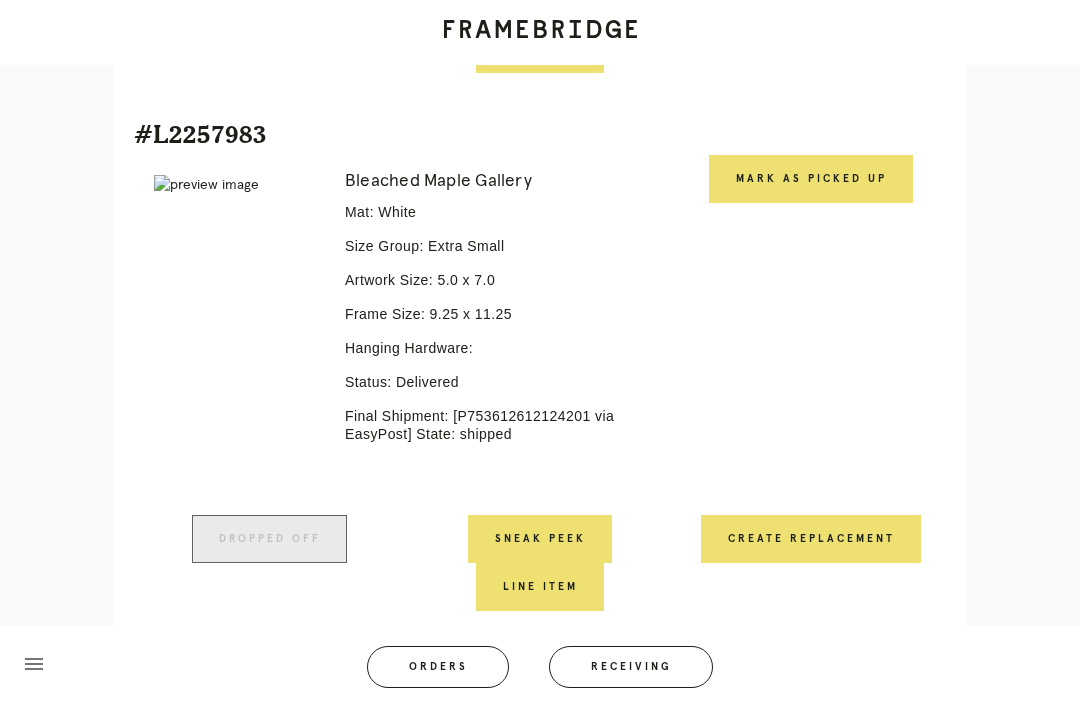 scroll, scrollTop: 4745, scrollLeft: 0, axis: vertical 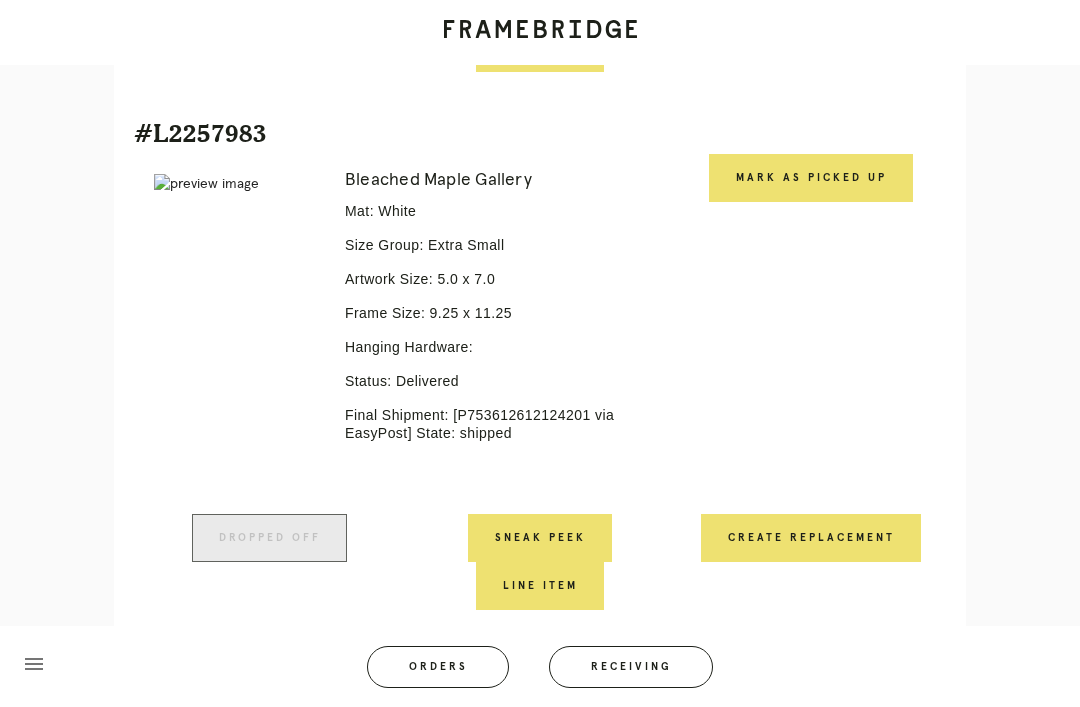 click on "Mark as Picked Up" at bounding box center (811, 178) 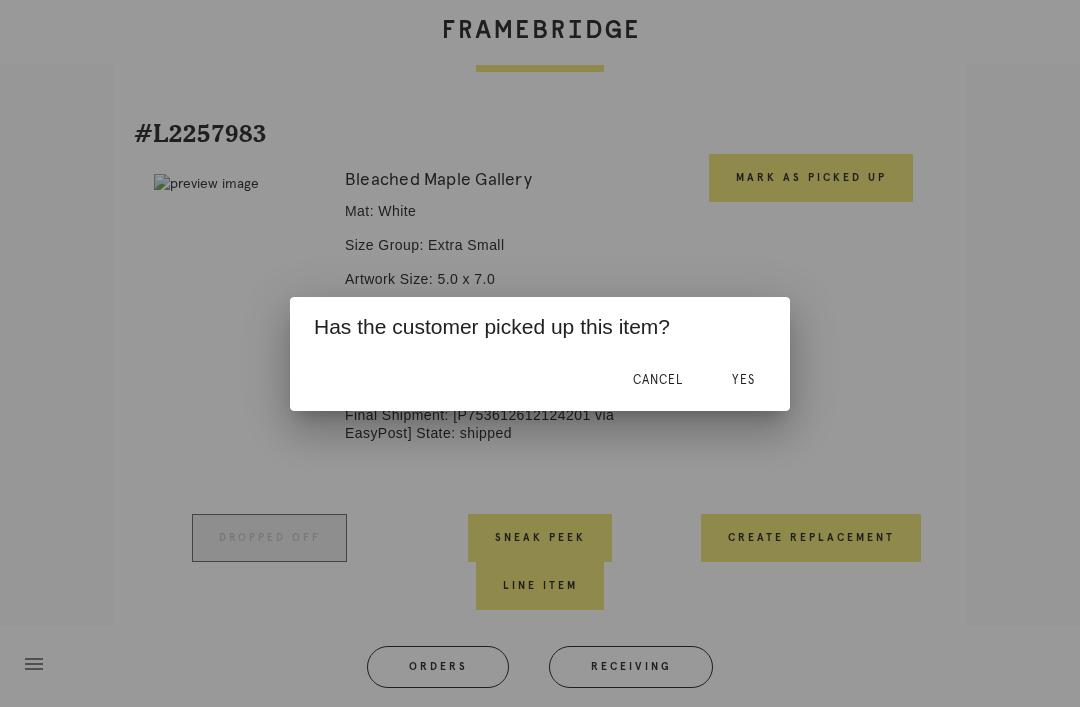 click on "Yes" at bounding box center [743, 381] 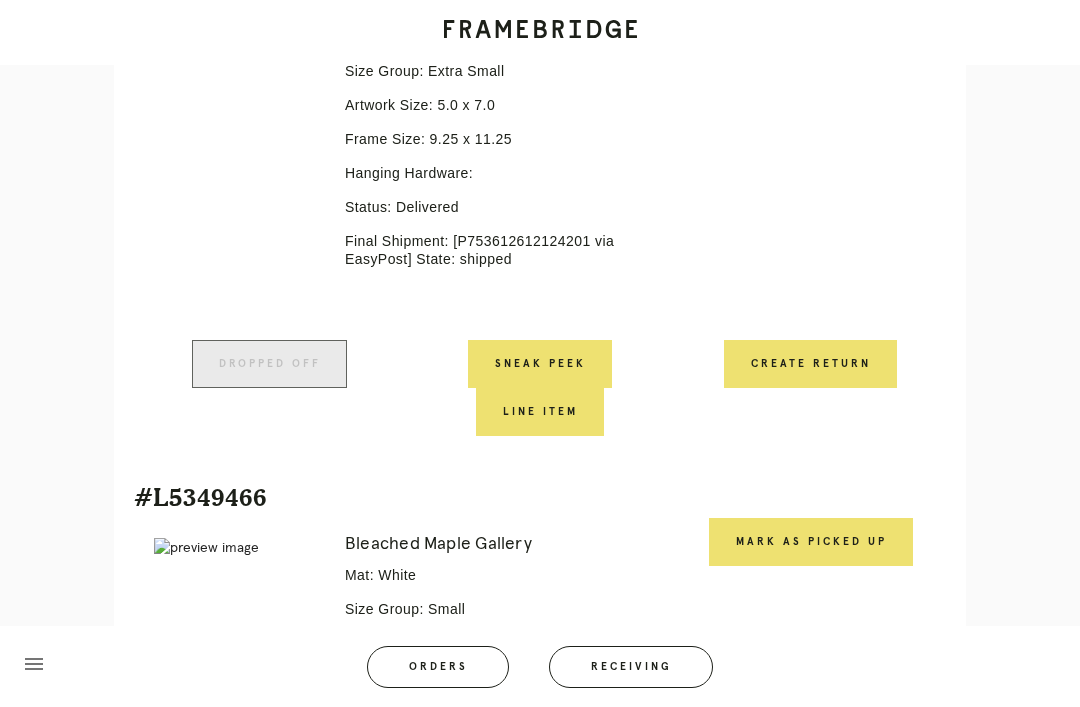 scroll, scrollTop: 5273, scrollLeft: 0, axis: vertical 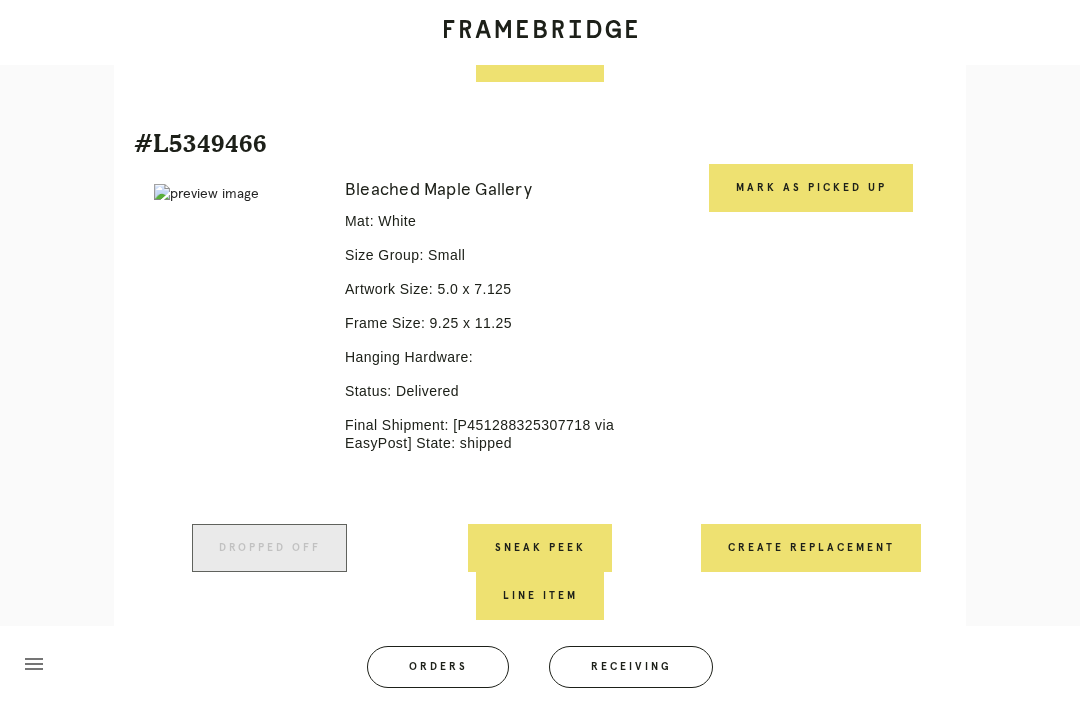 click on "Mark as Picked Up" at bounding box center (811, 188) 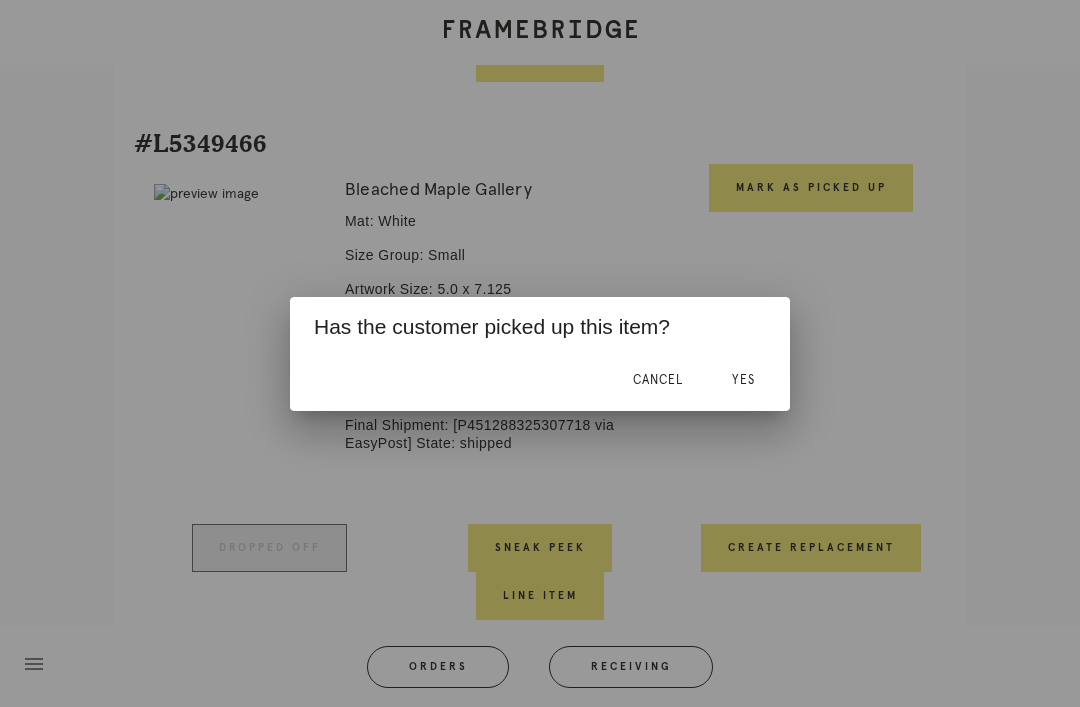 click on "Yes" at bounding box center [743, 381] 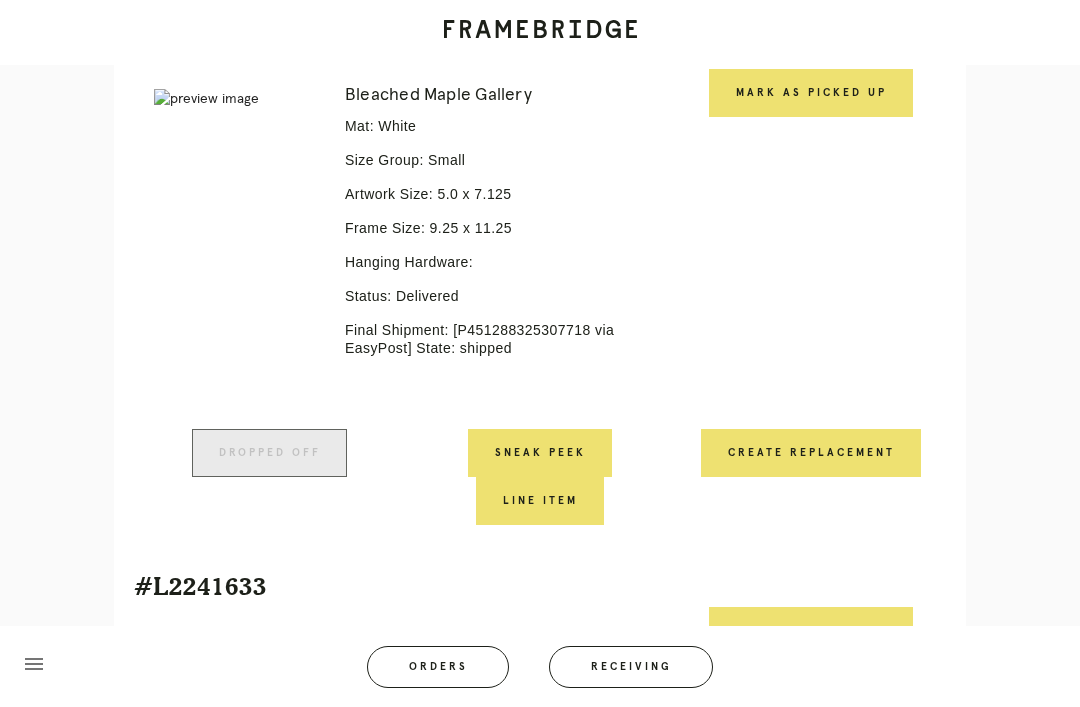 scroll, scrollTop: 5909, scrollLeft: 0, axis: vertical 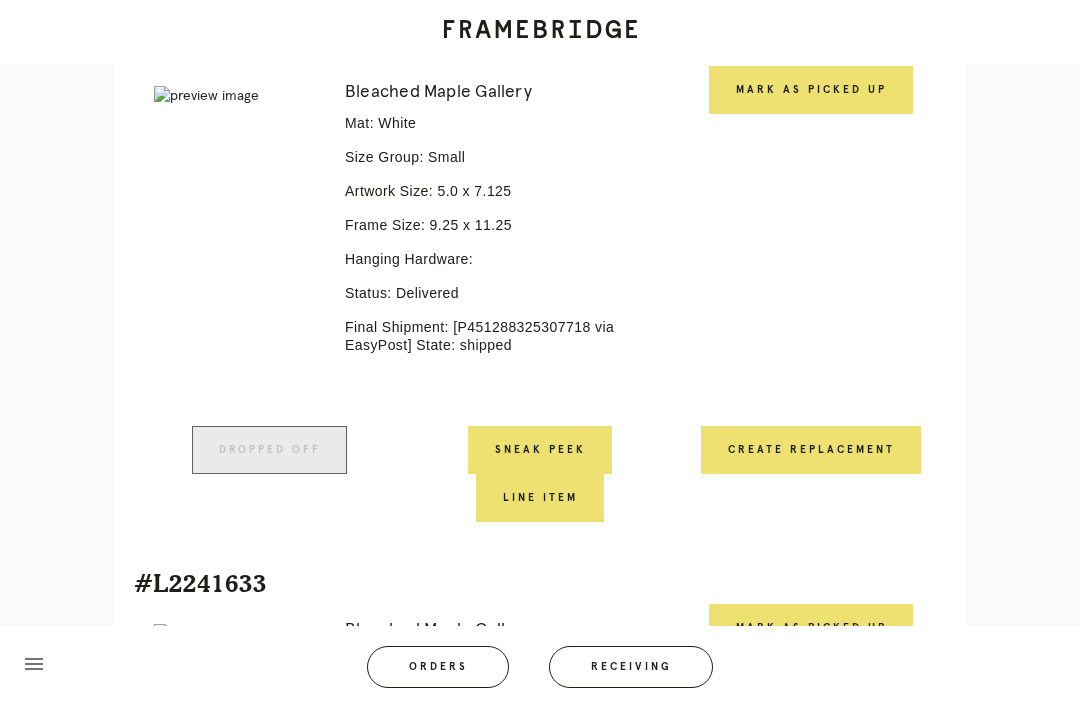 click on "Mark as Picked Up" at bounding box center (811, 90) 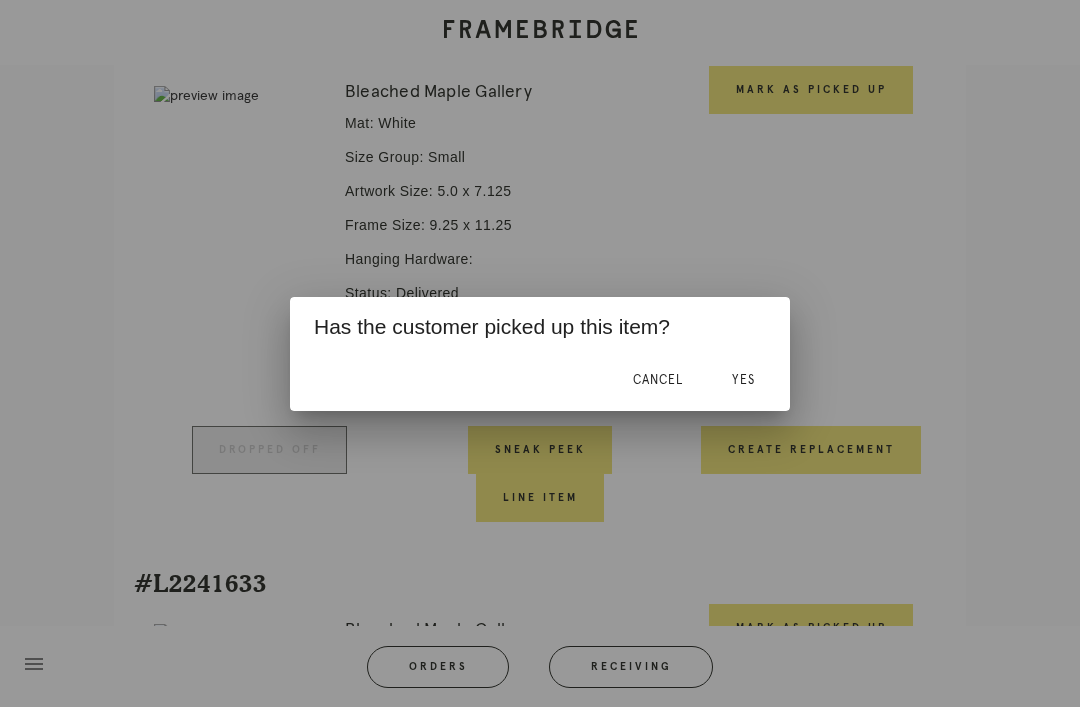click on "Yes" at bounding box center (743, 381) 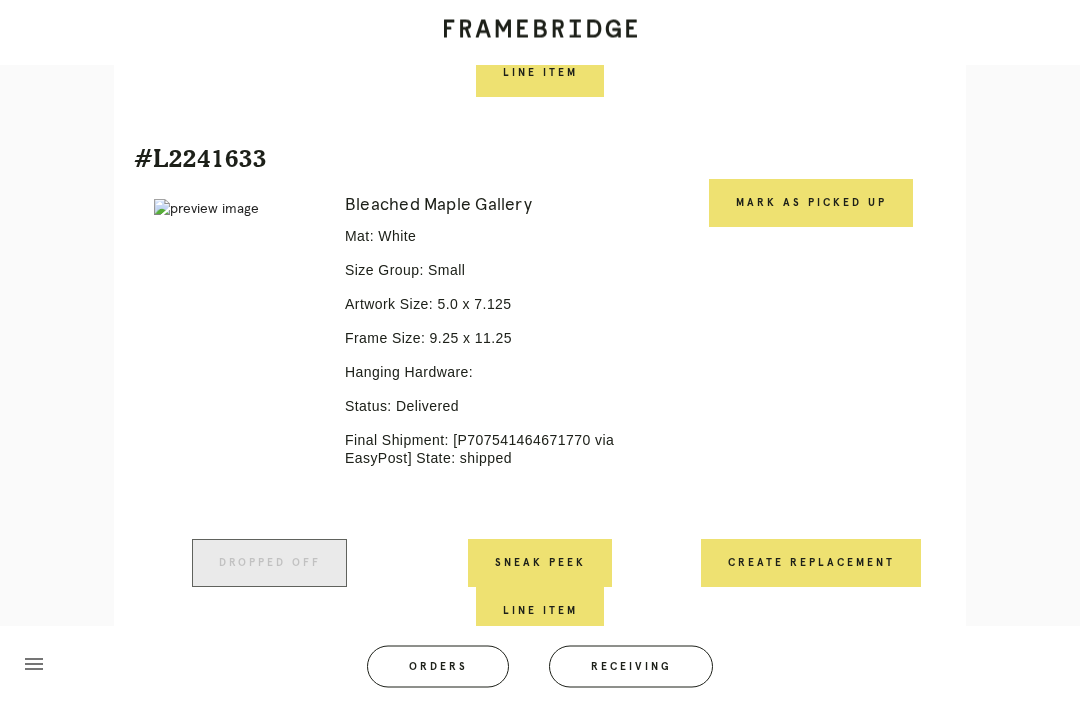 click on "Mark as Picked Up" at bounding box center (811, 204) 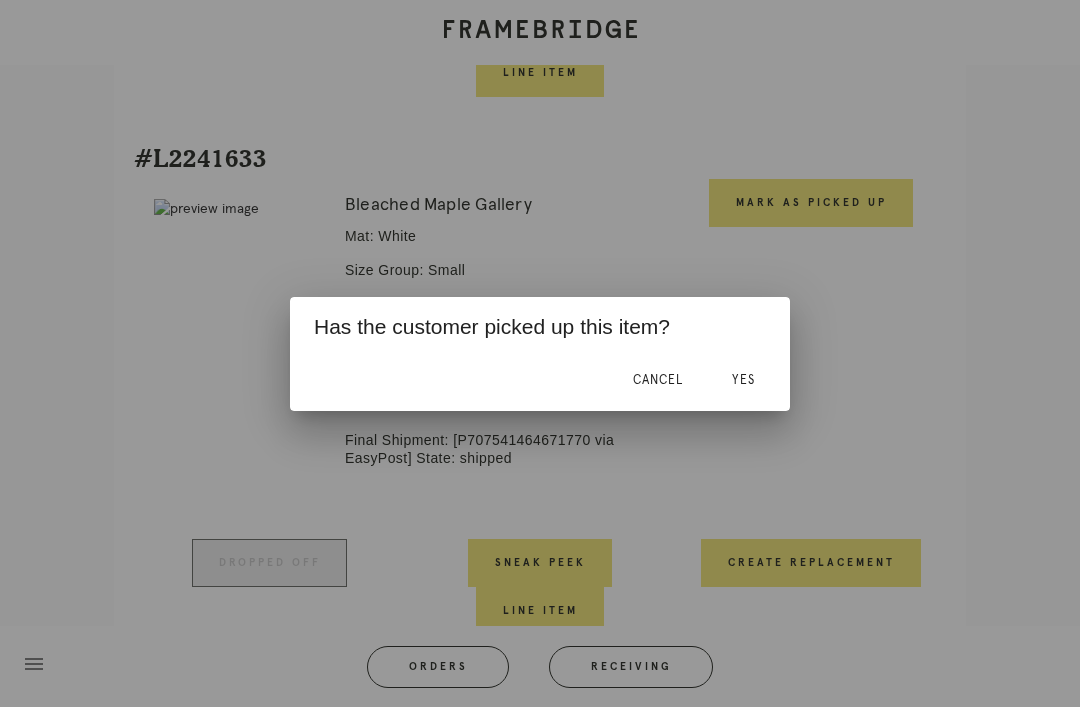 click on "Yes" at bounding box center (743, 381) 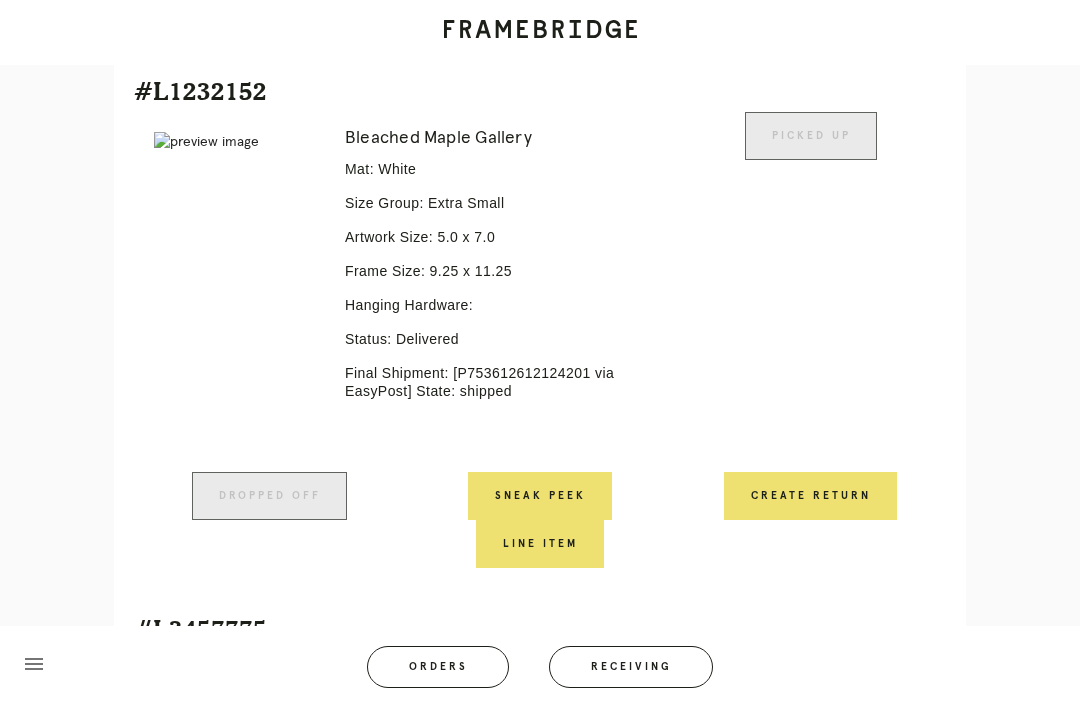 scroll, scrollTop: 688, scrollLeft: 0, axis: vertical 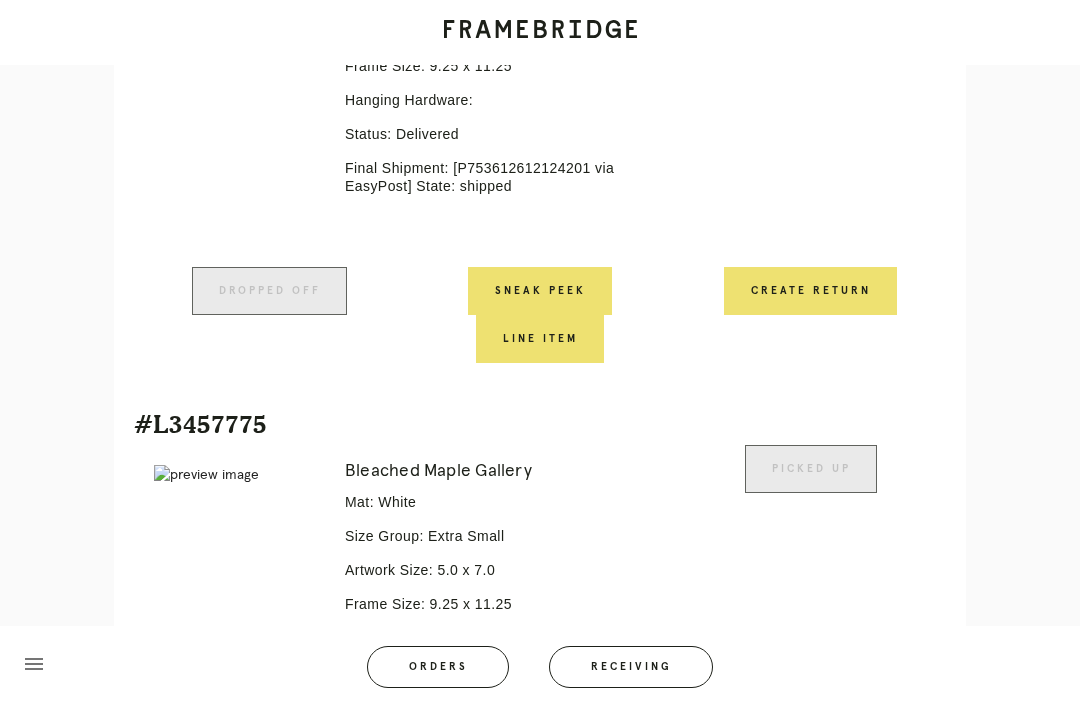 click on "Create Return" at bounding box center (810, 291) 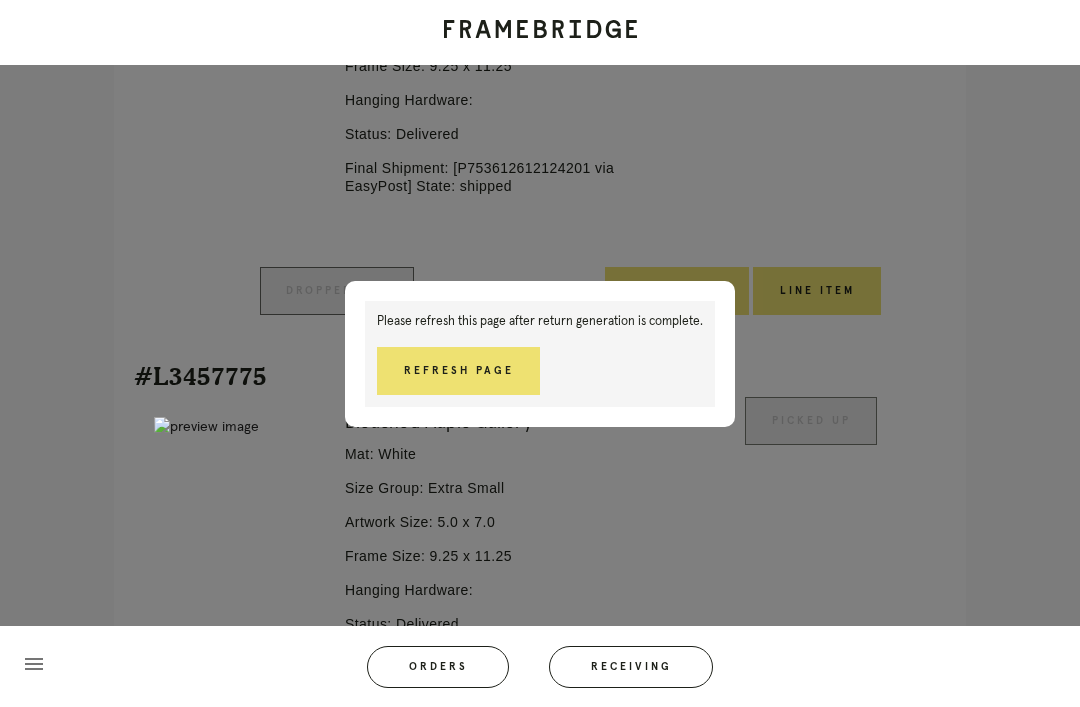 scroll, scrollTop: 720, scrollLeft: 0, axis: vertical 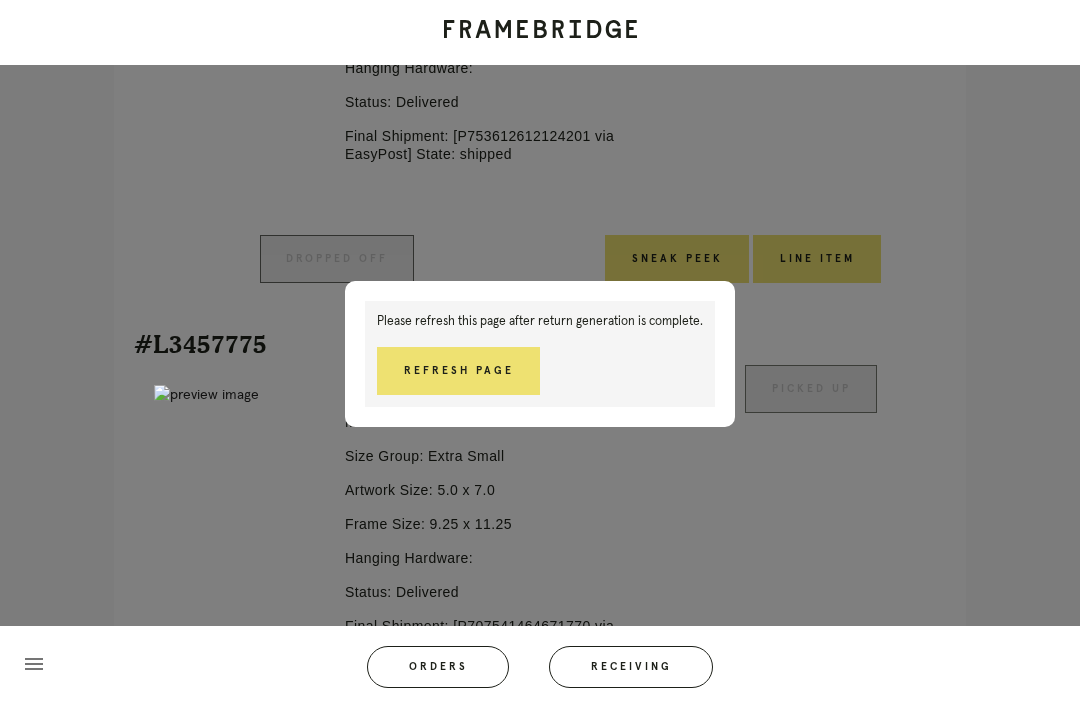 click on "Refresh Page" at bounding box center (458, 371) 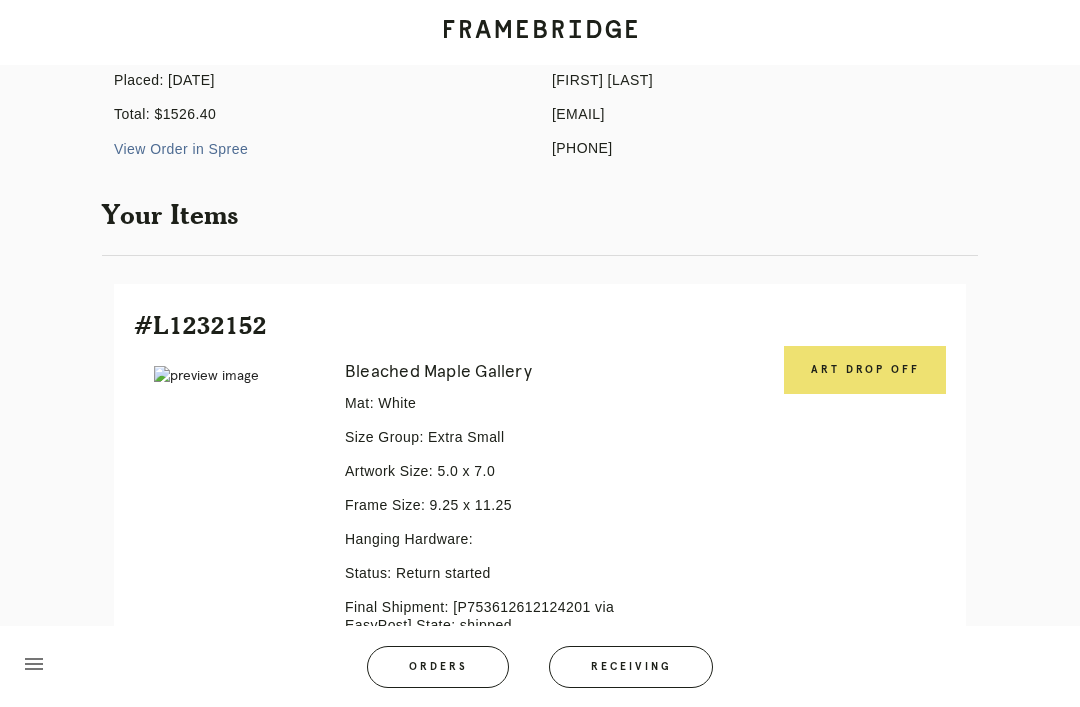 scroll, scrollTop: 308, scrollLeft: 0, axis: vertical 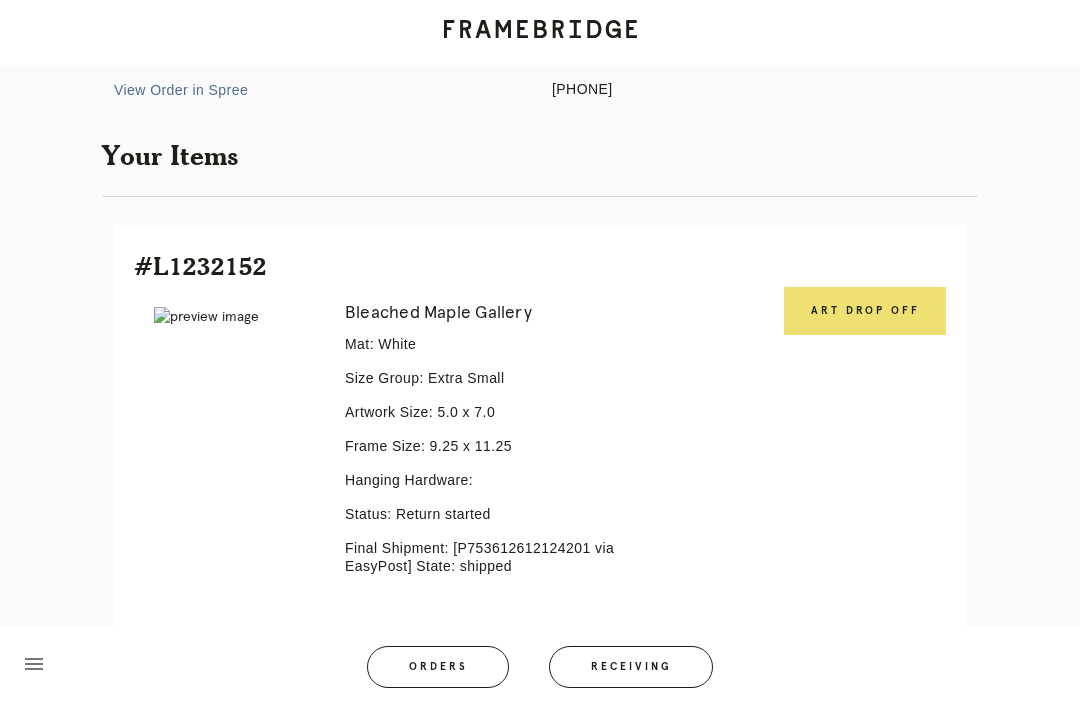 click on "Art drop off" at bounding box center [865, 311] 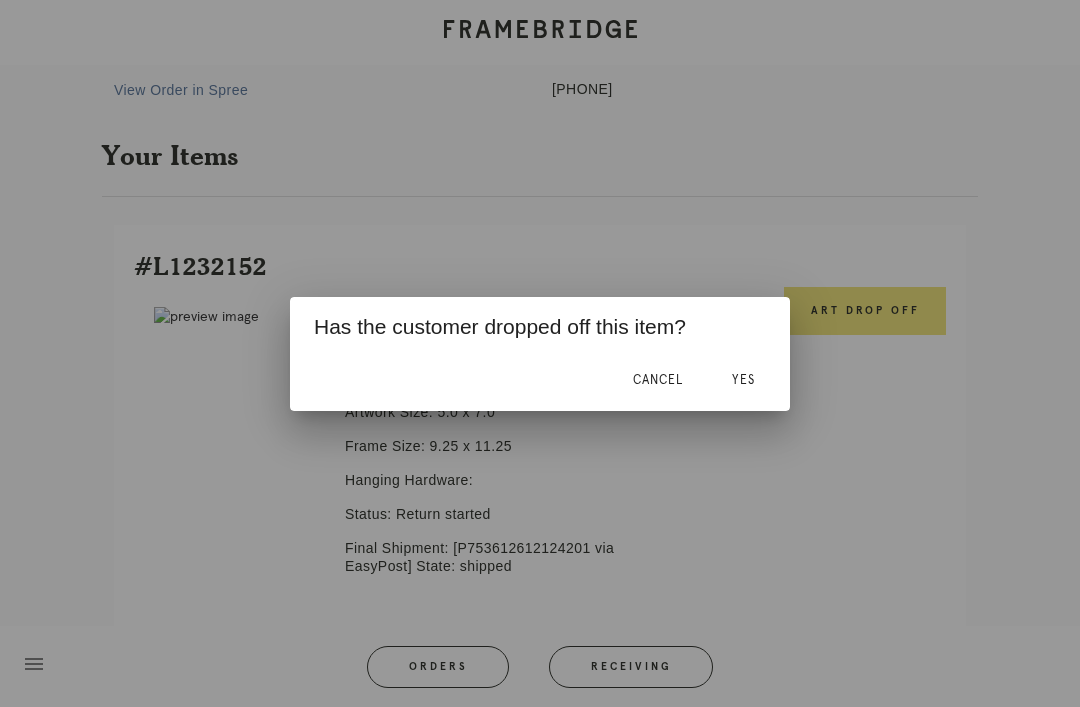 click on "Yes" at bounding box center [743, 380] 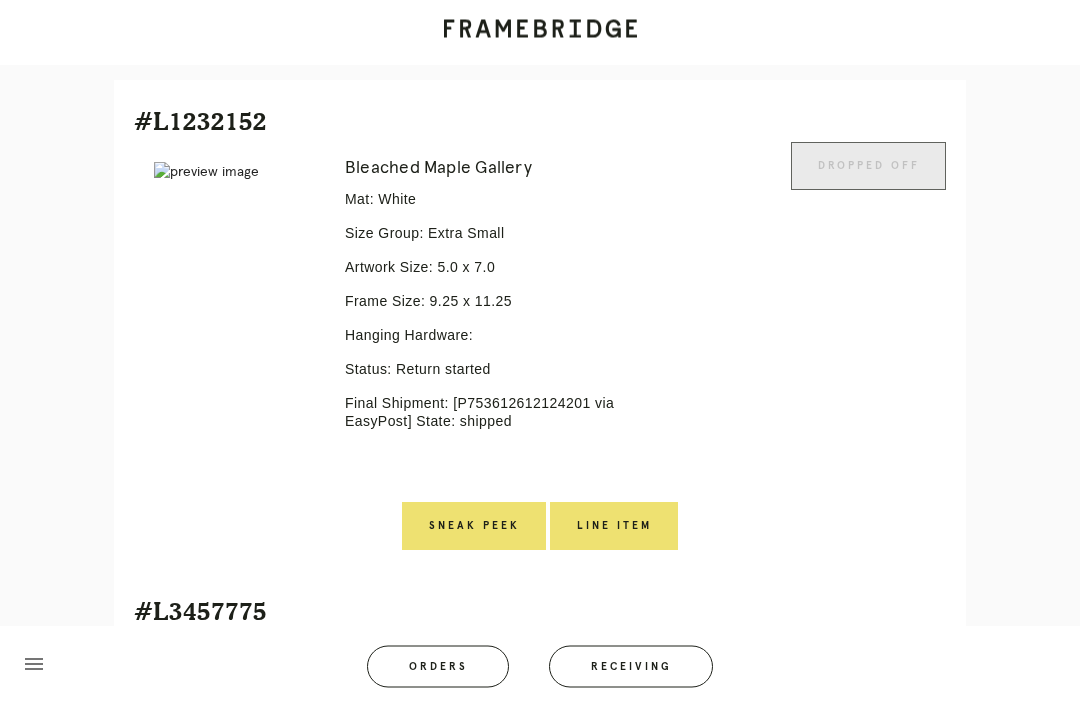 scroll, scrollTop: 562, scrollLeft: 0, axis: vertical 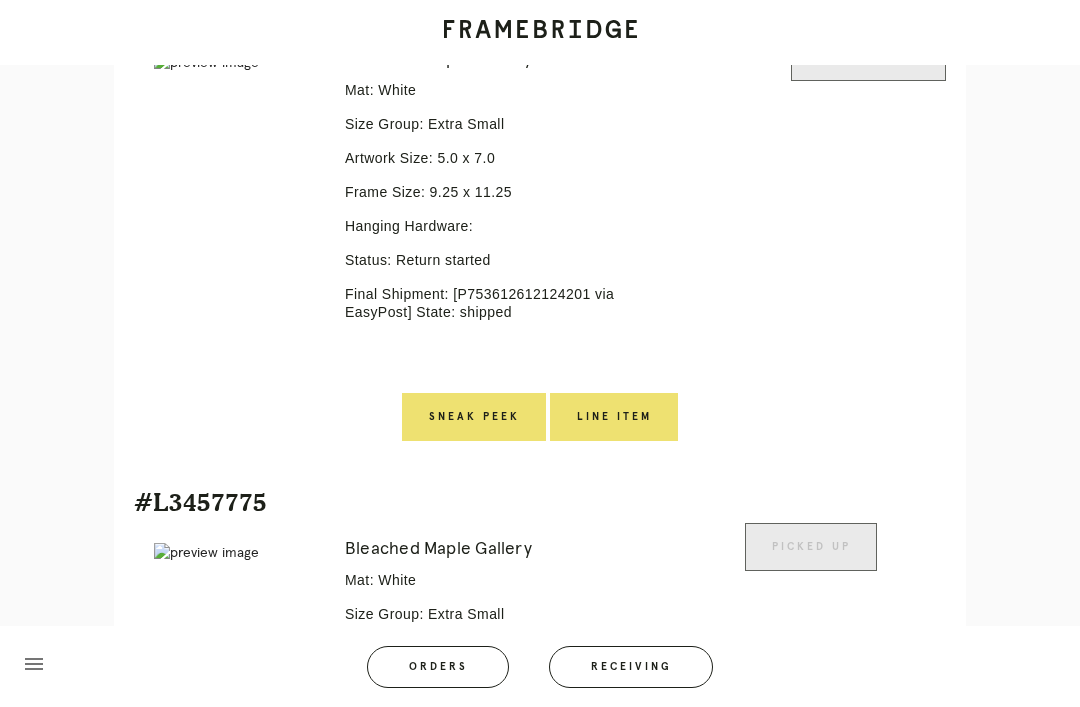 click on "Line Item" at bounding box center [614, 417] 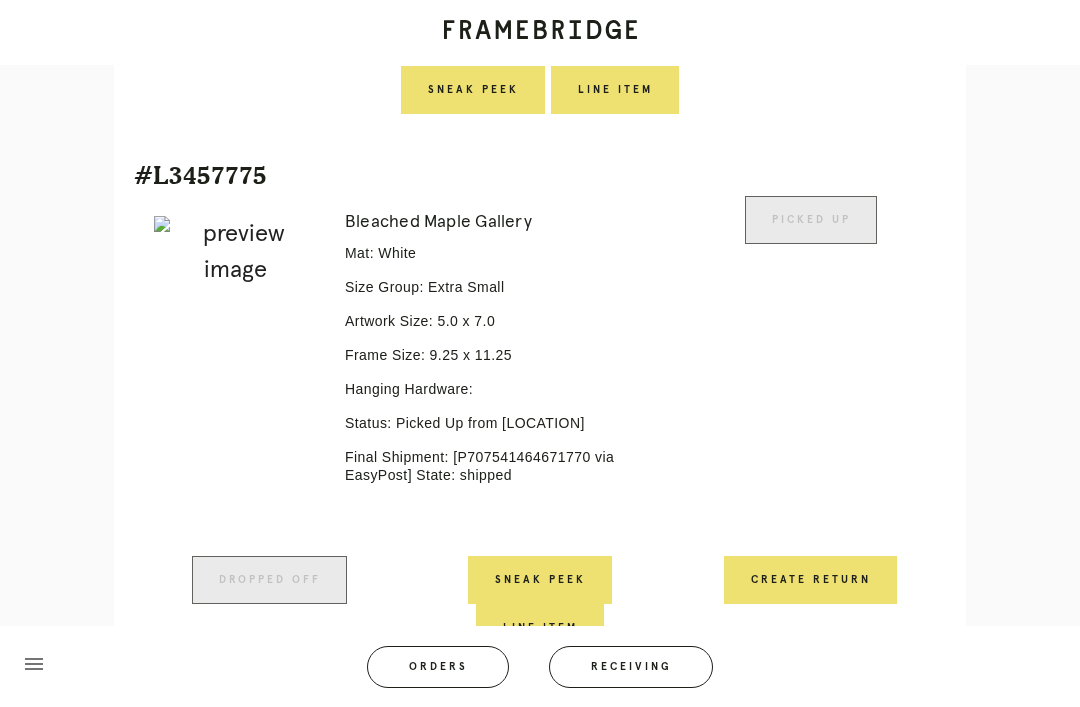 scroll, scrollTop: 895, scrollLeft: 0, axis: vertical 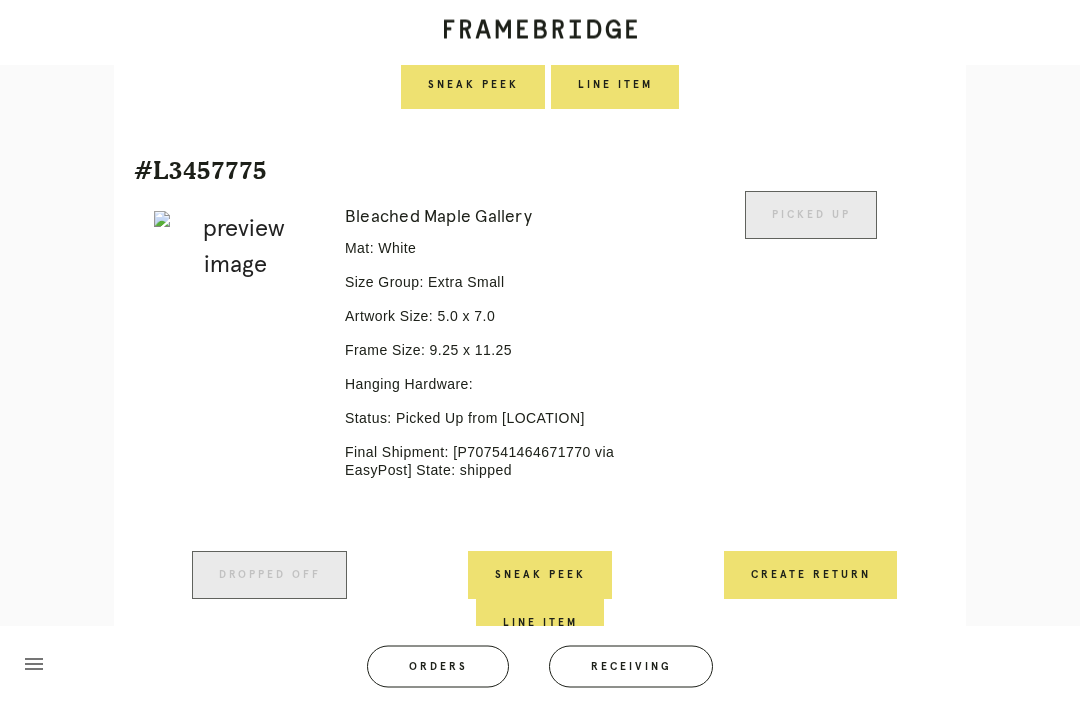 click on "Create Return" at bounding box center (810, 576) 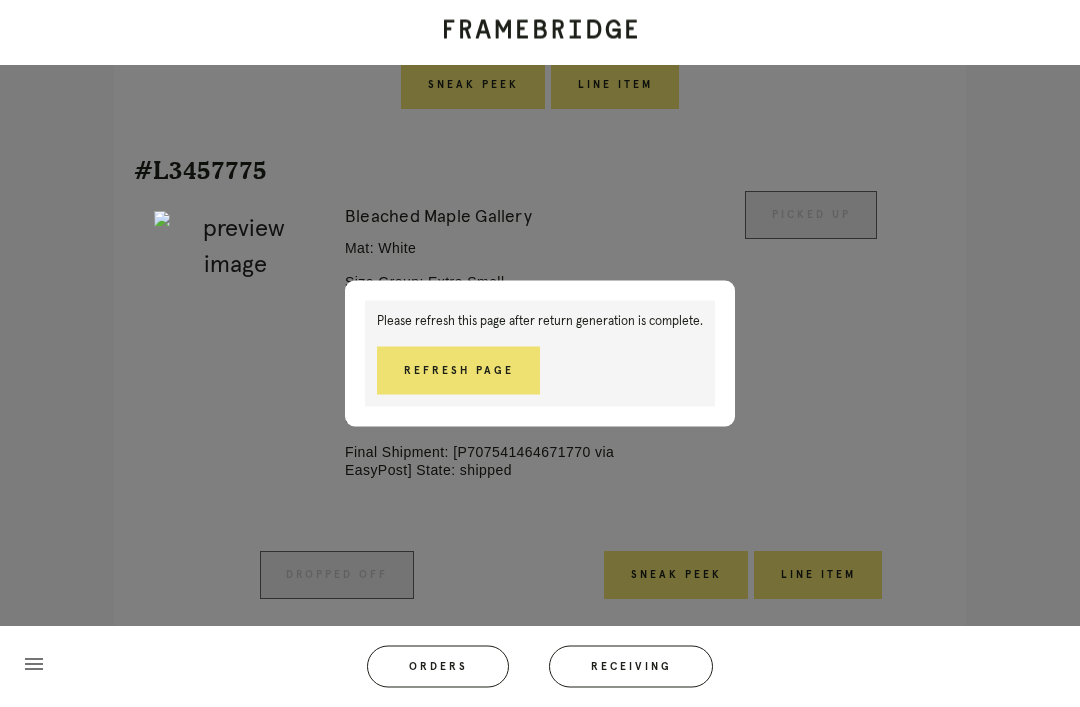 scroll, scrollTop: 928, scrollLeft: 0, axis: vertical 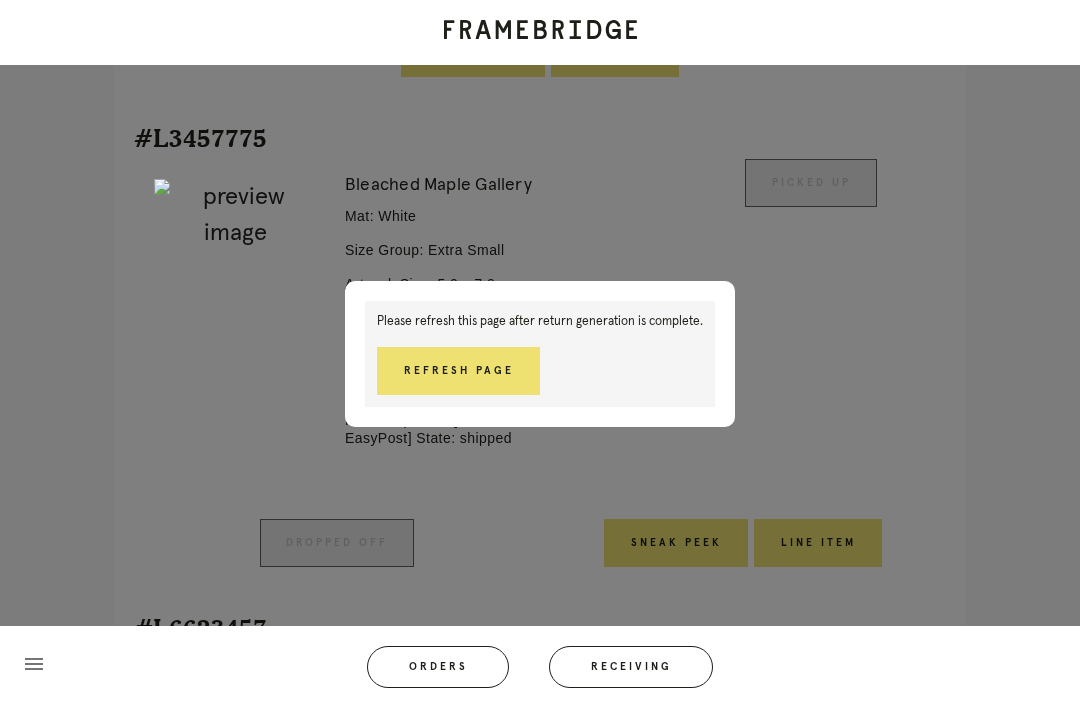 click on "Refresh Page" at bounding box center (458, 371) 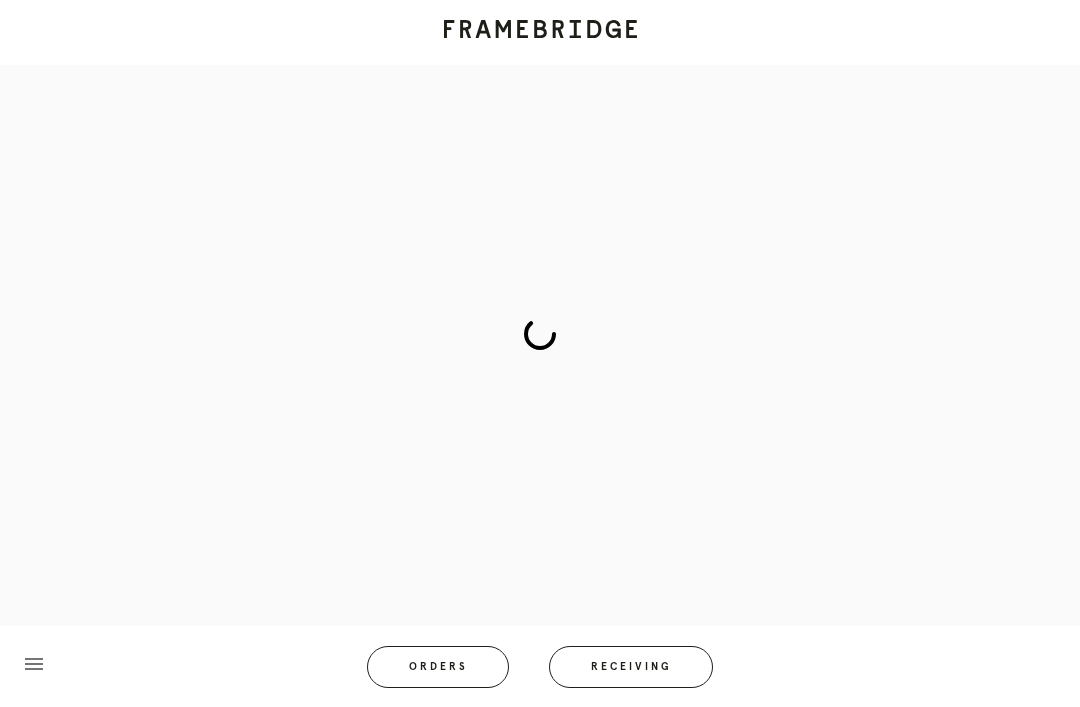 scroll, scrollTop: 83, scrollLeft: 0, axis: vertical 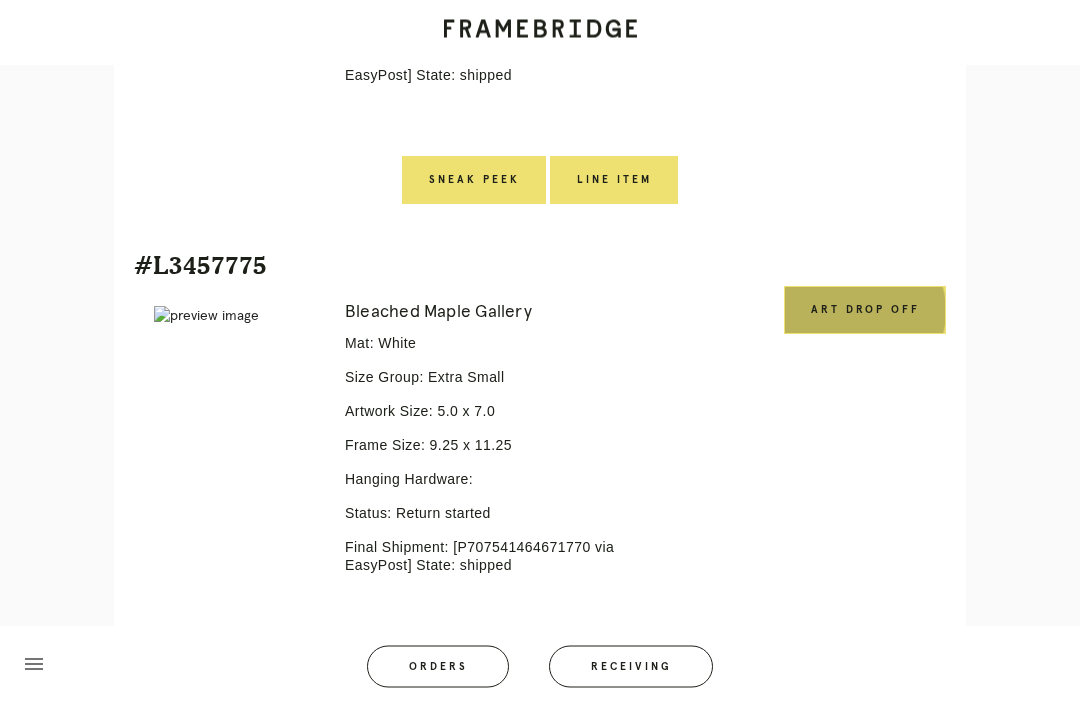 click on "Art drop off" at bounding box center (865, 311) 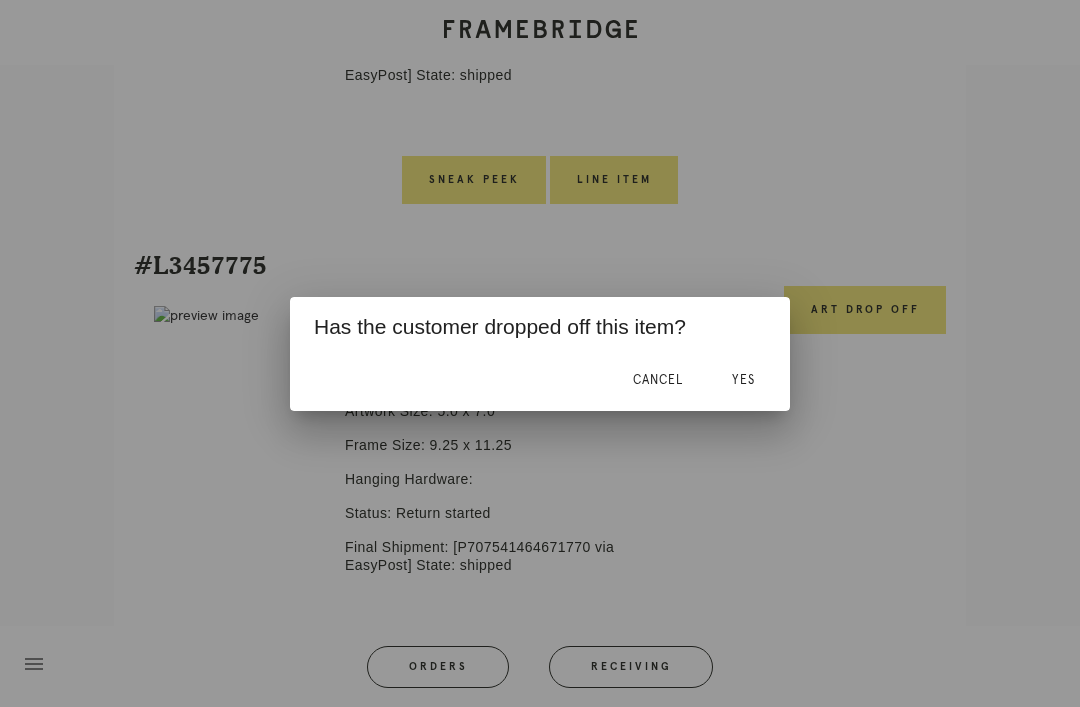 click on "Yes" at bounding box center [743, 380] 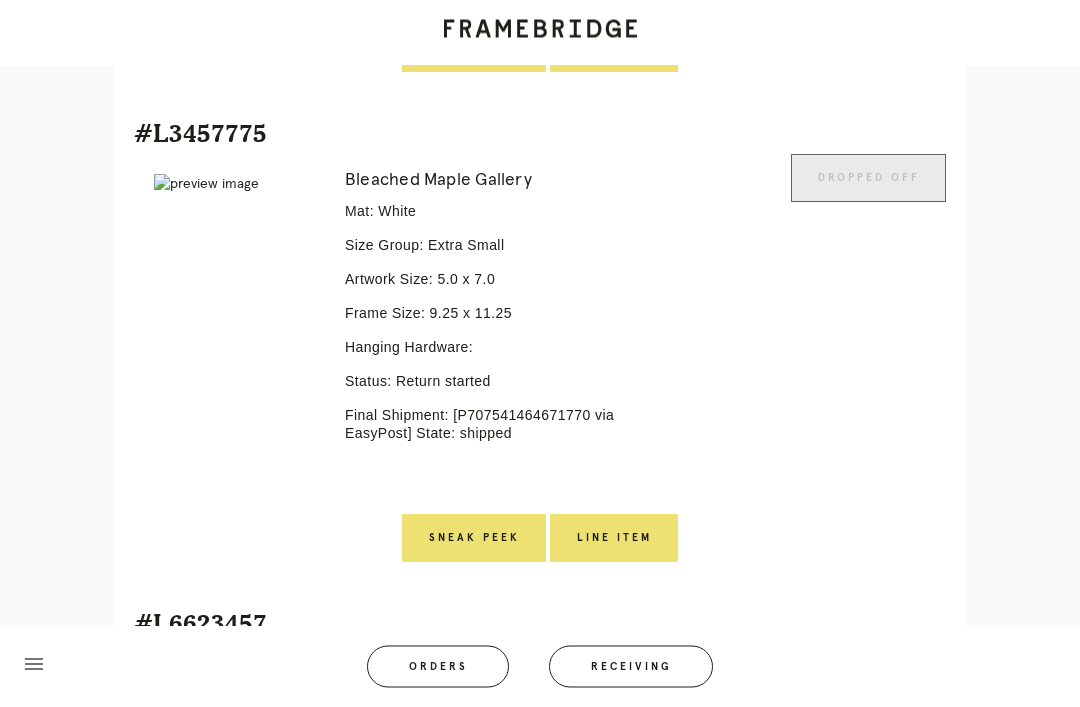 scroll, scrollTop: 1049, scrollLeft: 0, axis: vertical 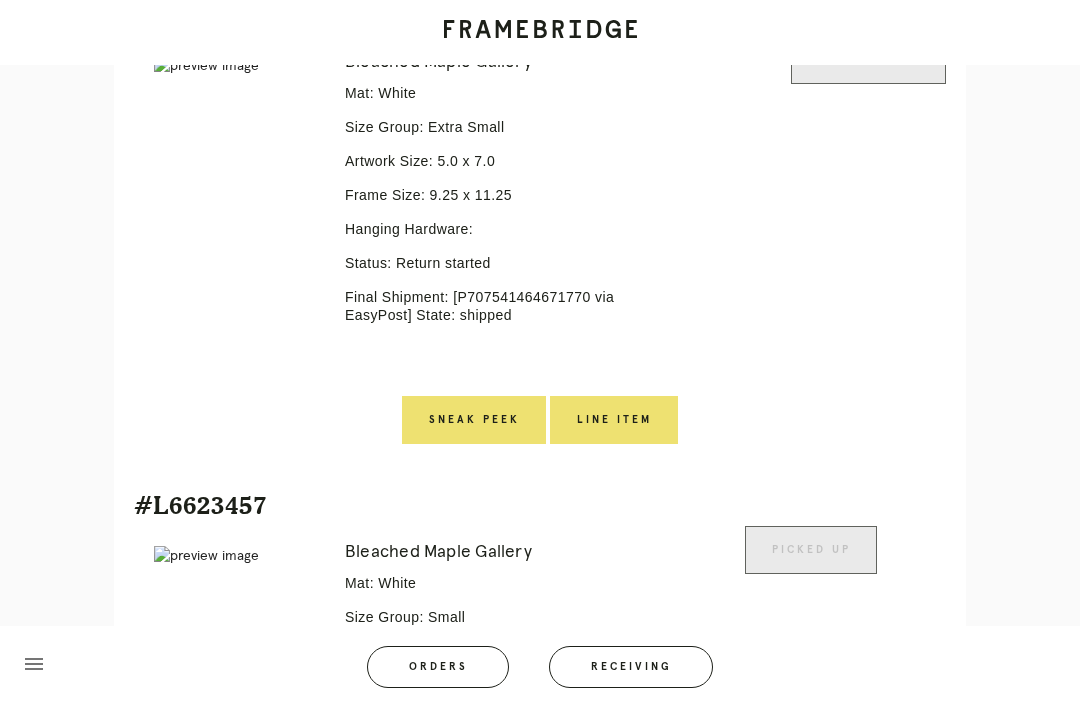 click on "Line Item" at bounding box center (614, 420) 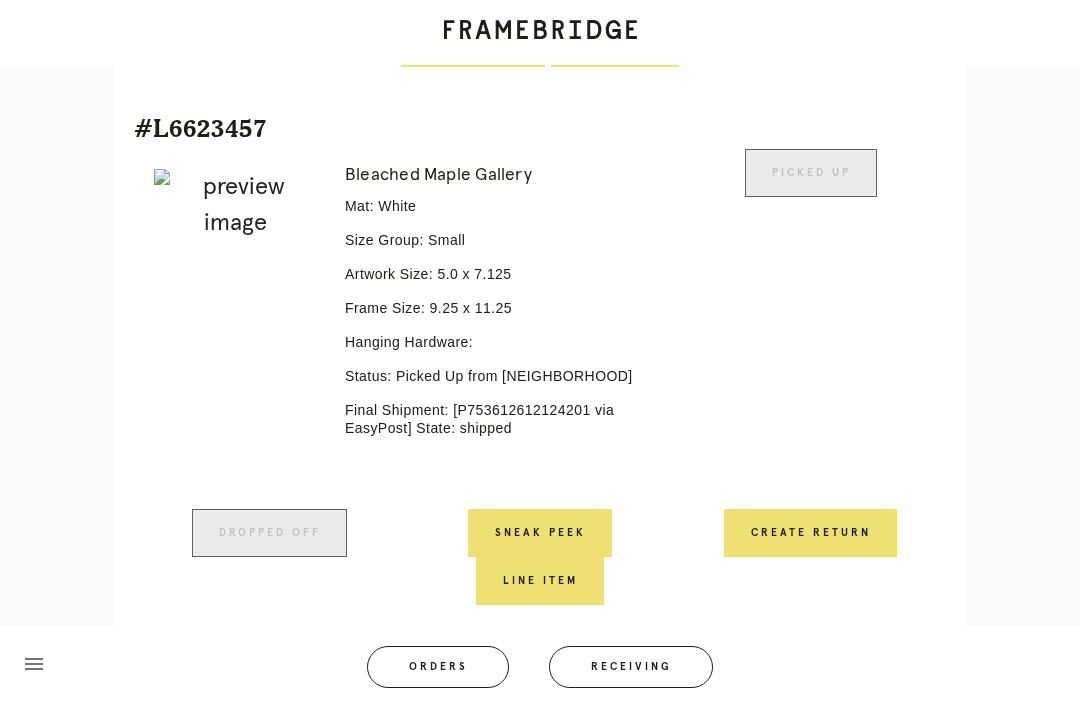 scroll, scrollTop: 1473, scrollLeft: 0, axis: vertical 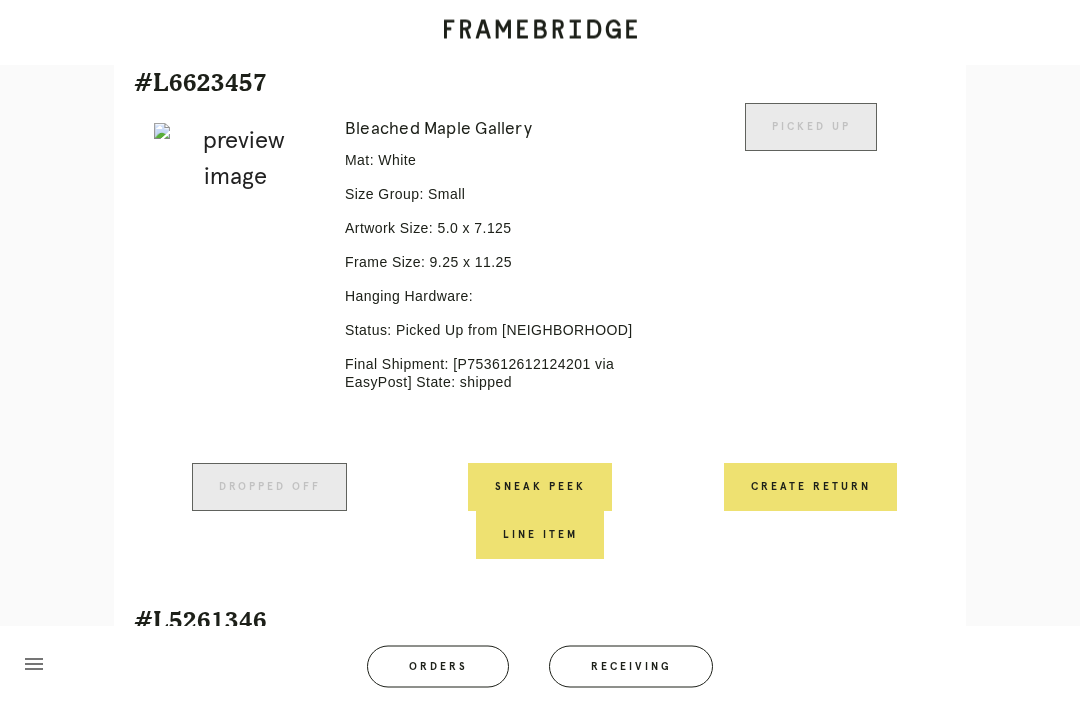 click on "Create Return" at bounding box center (810, 488) 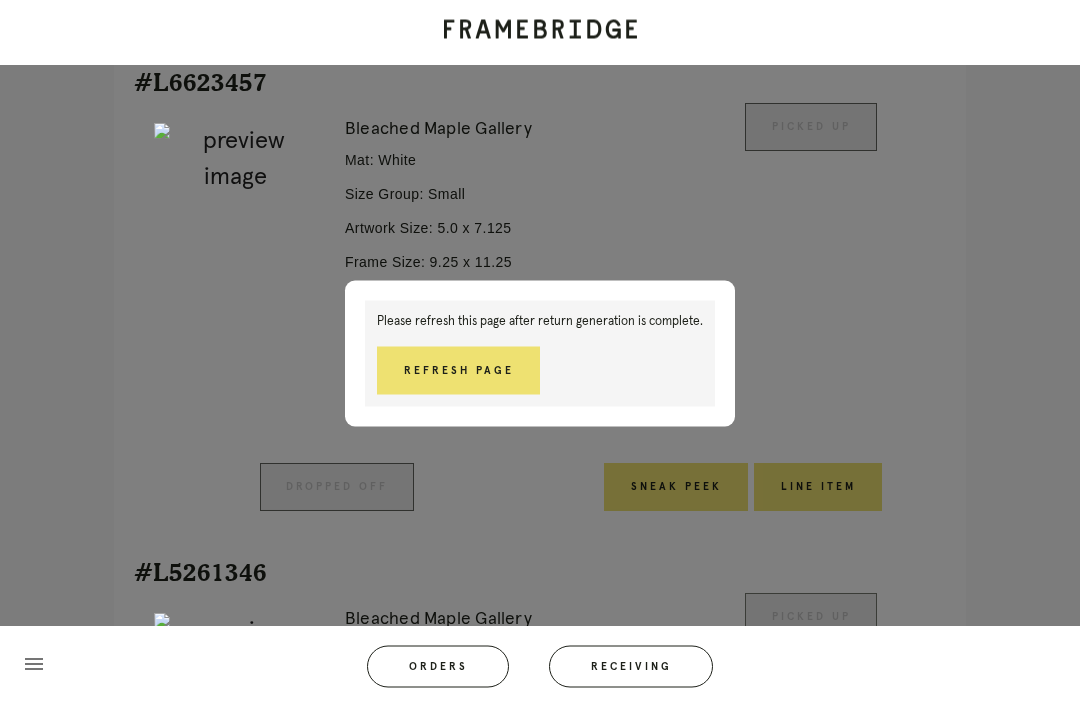 scroll, scrollTop: 1506, scrollLeft: 0, axis: vertical 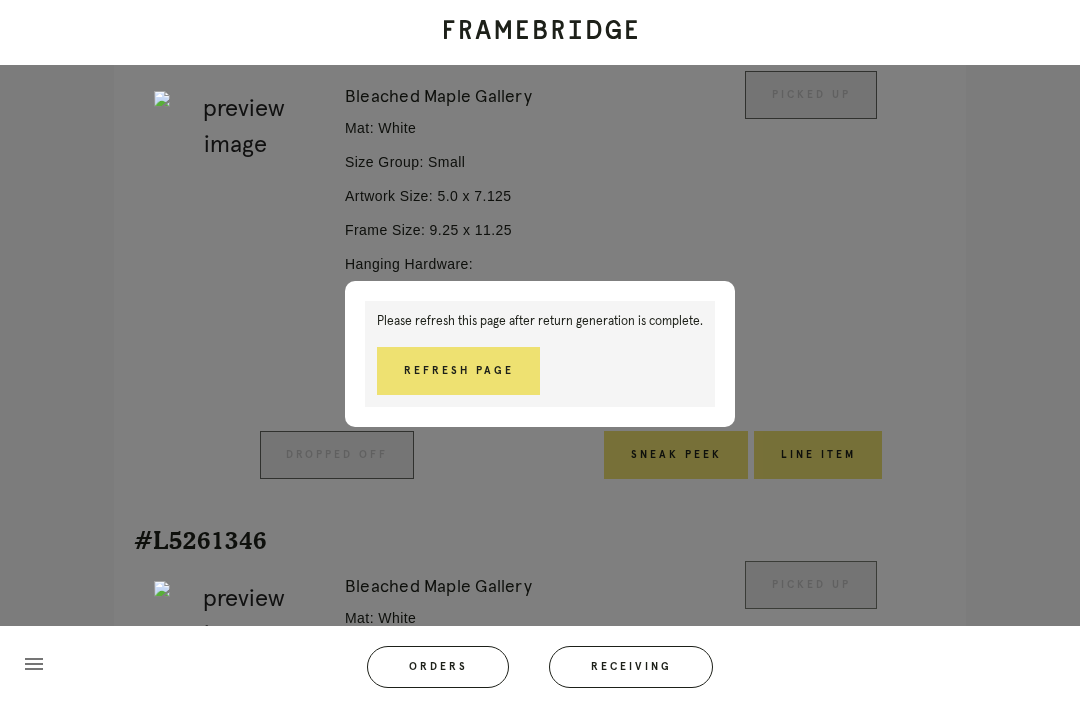 click on "Refresh Page" at bounding box center [458, 371] 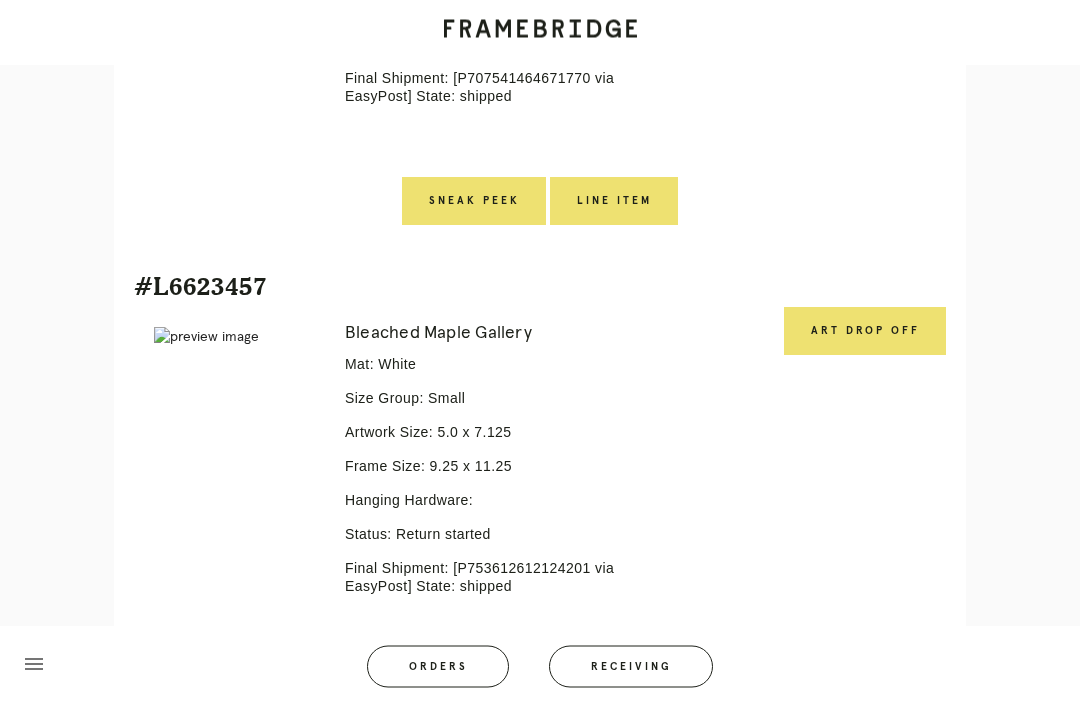scroll, scrollTop: 1314, scrollLeft: 0, axis: vertical 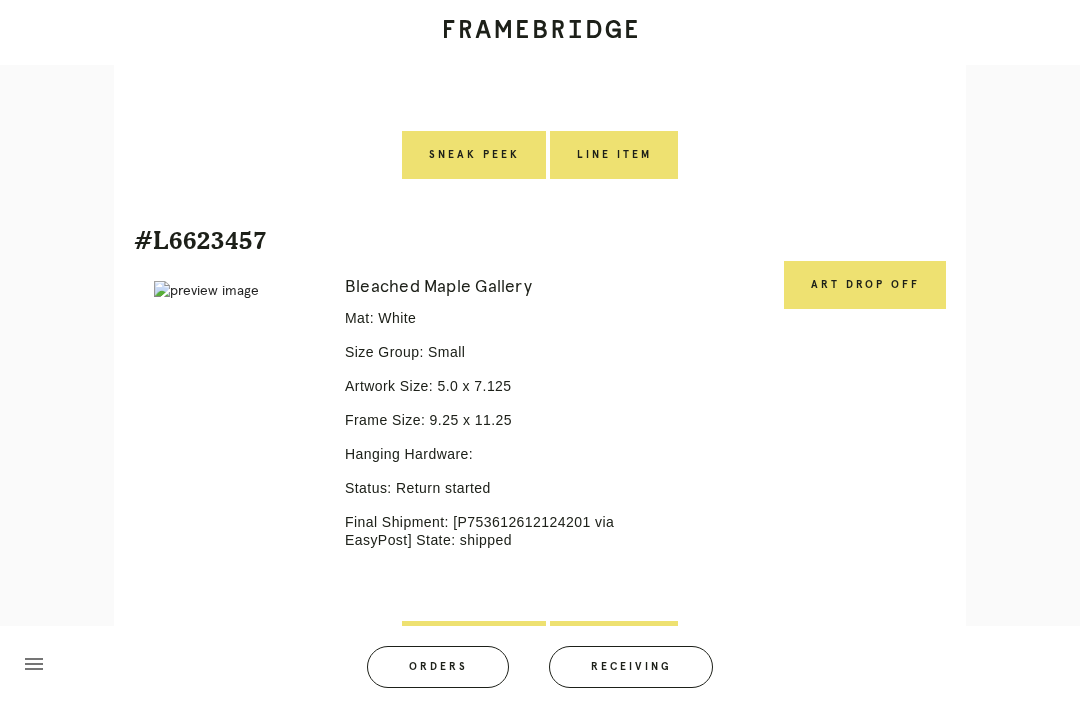 click on "Art drop off" at bounding box center (865, 285) 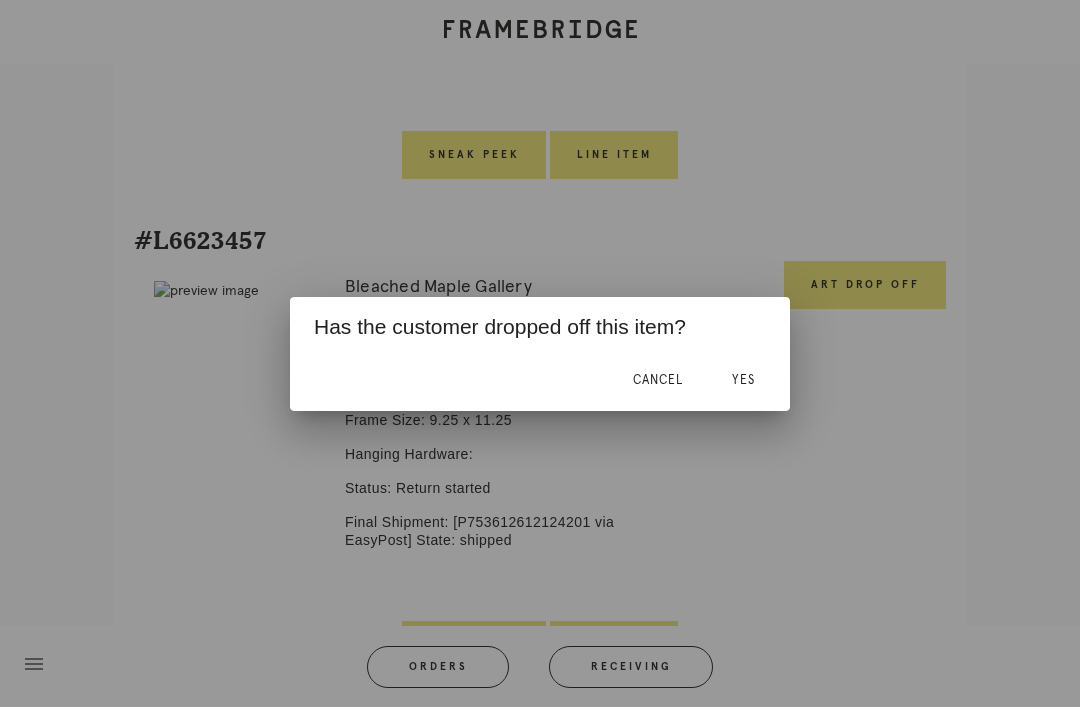 click on "Yes" at bounding box center [743, 380] 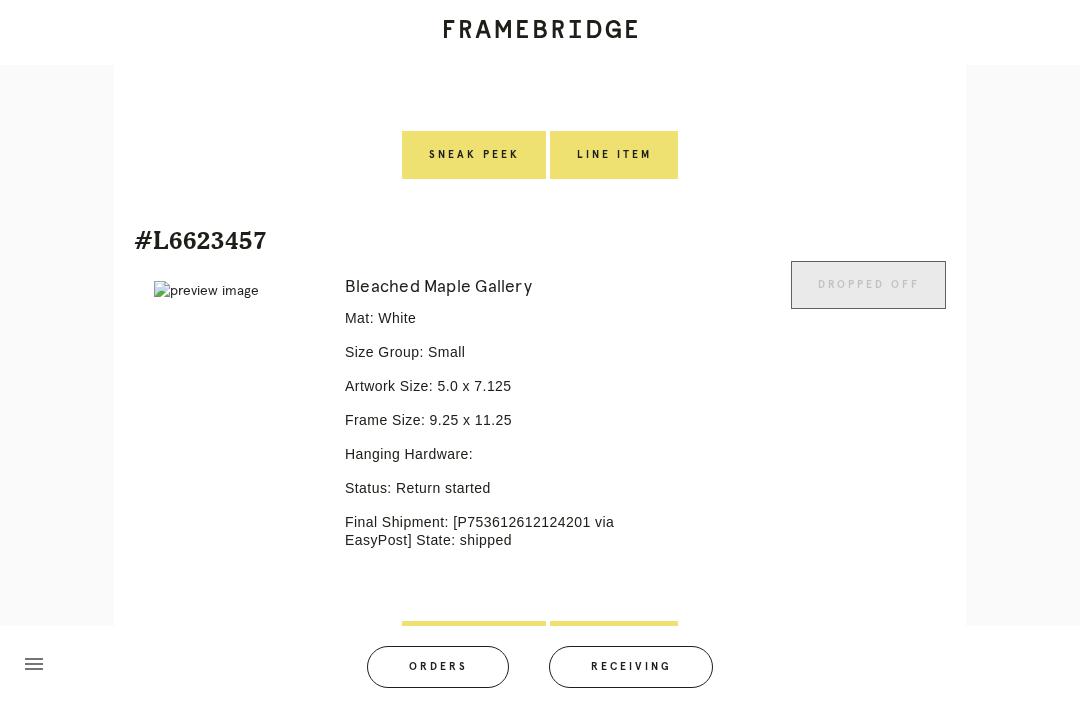 click on "Line Item" at bounding box center [614, 645] 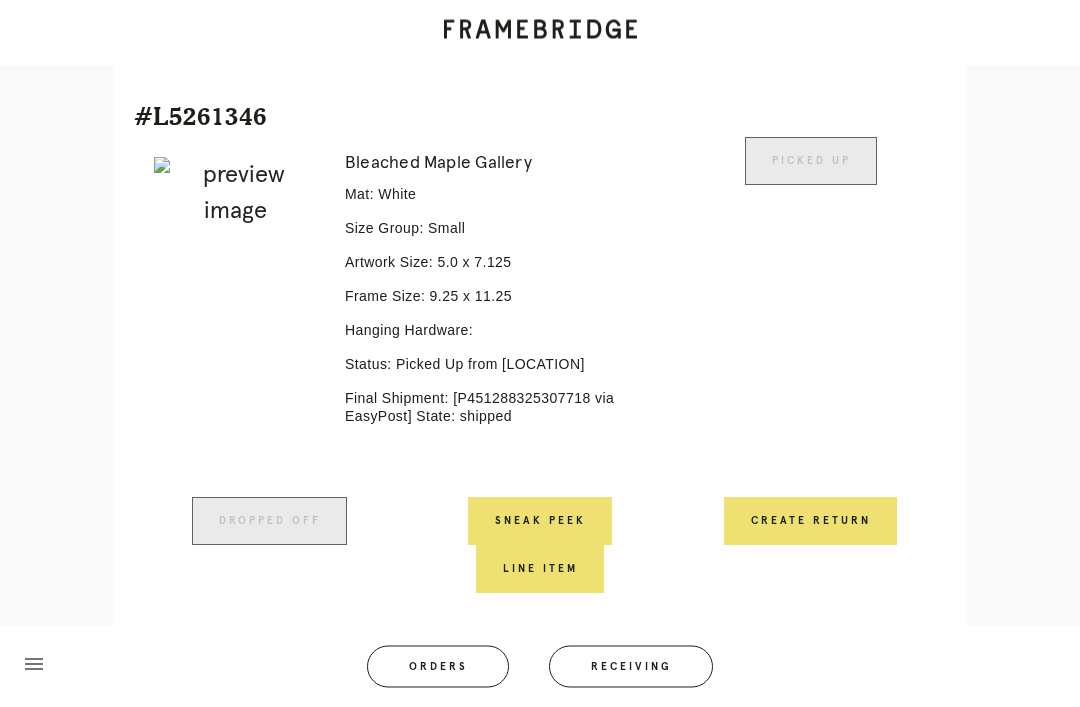 scroll, scrollTop: 1930, scrollLeft: 0, axis: vertical 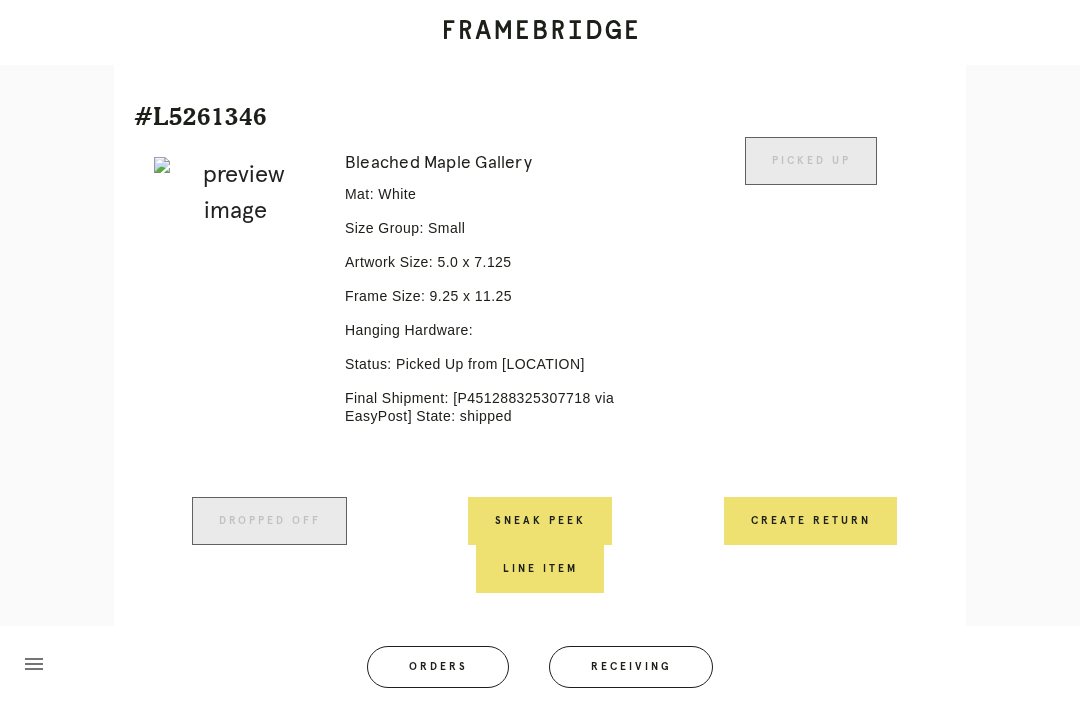 click on "Create Return" at bounding box center [810, 521] 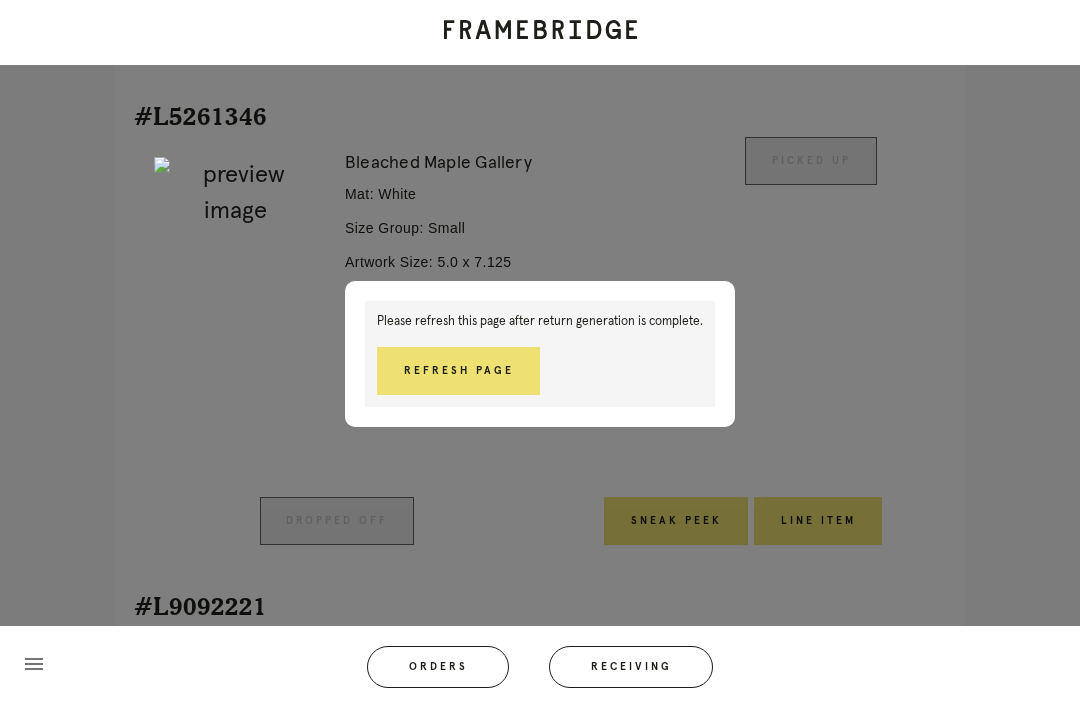 scroll, scrollTop: 1962, scrollLeft: 0, axis: vertical 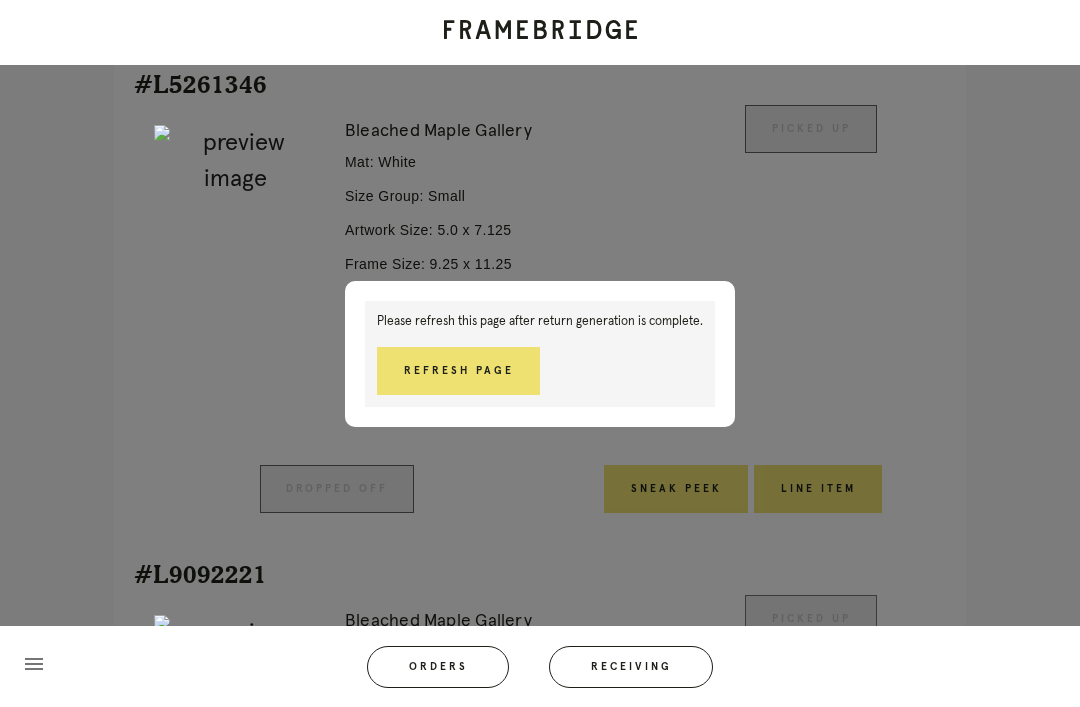 click on "Refresh Page" at bounding box center (458, 371) 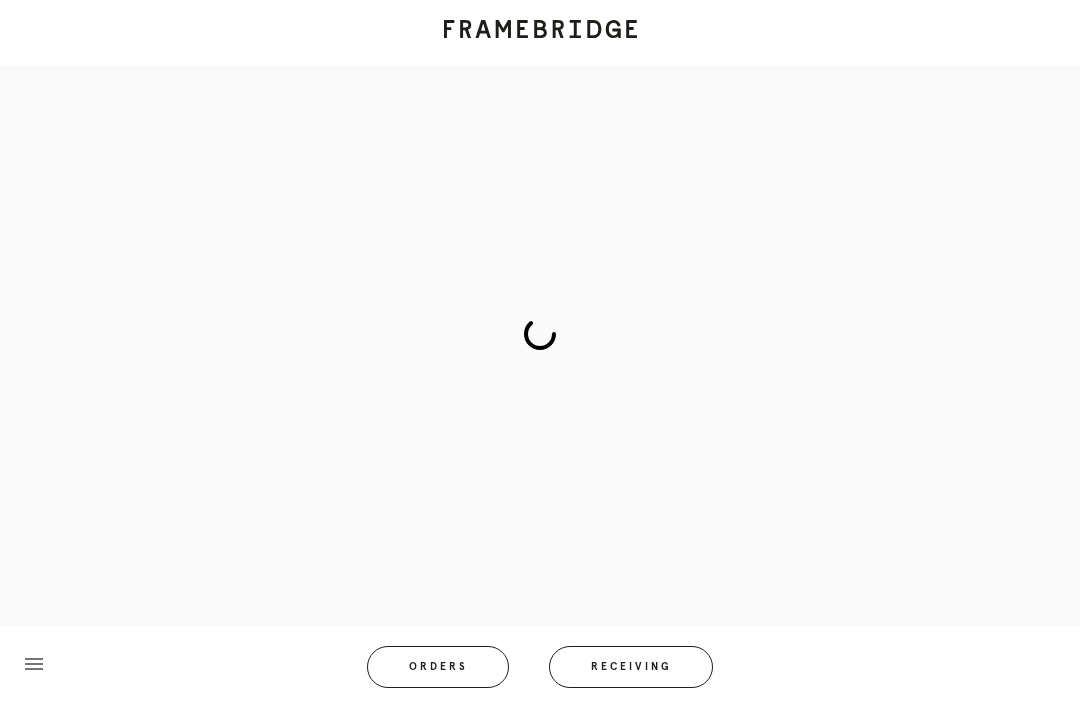 scroll, scrollTop: 83, scrollLeft: 0, axis: vertical 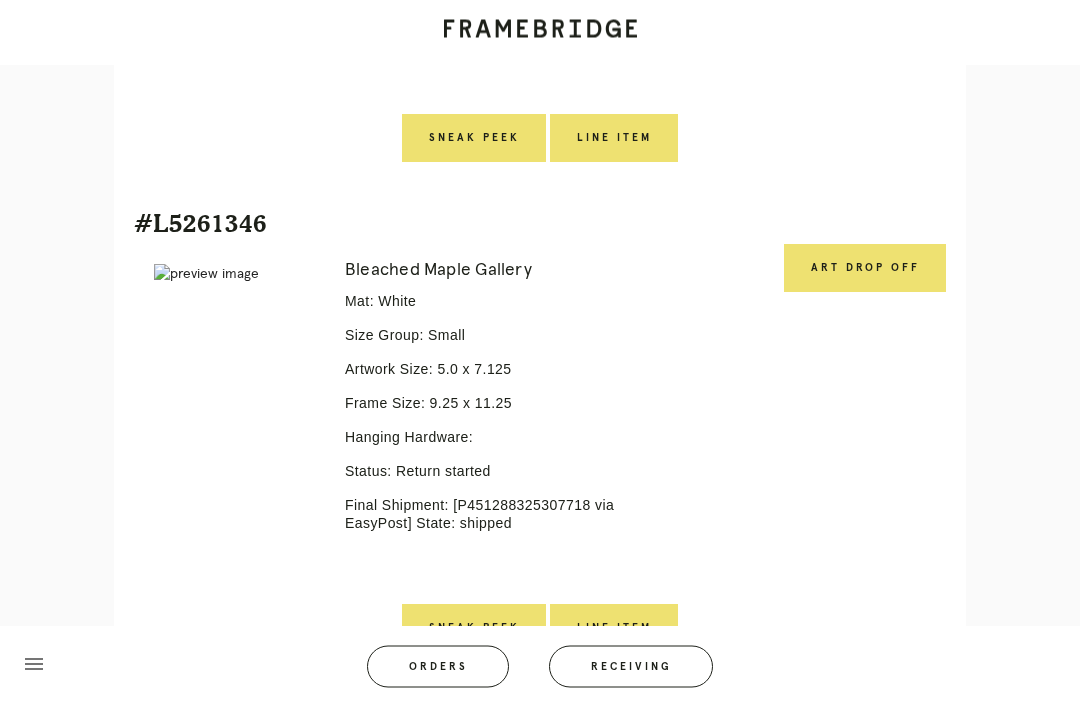 click on "Art drop off" at bounding box center (865, 269) 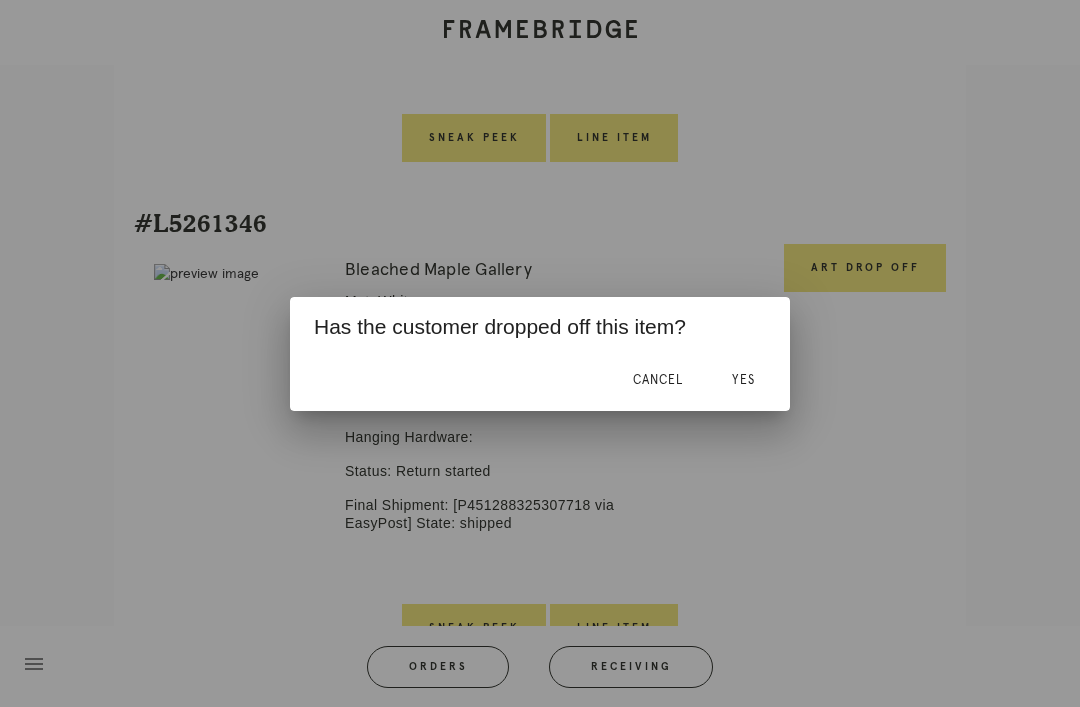 click on "Yes" at bounding box center [743, 381] 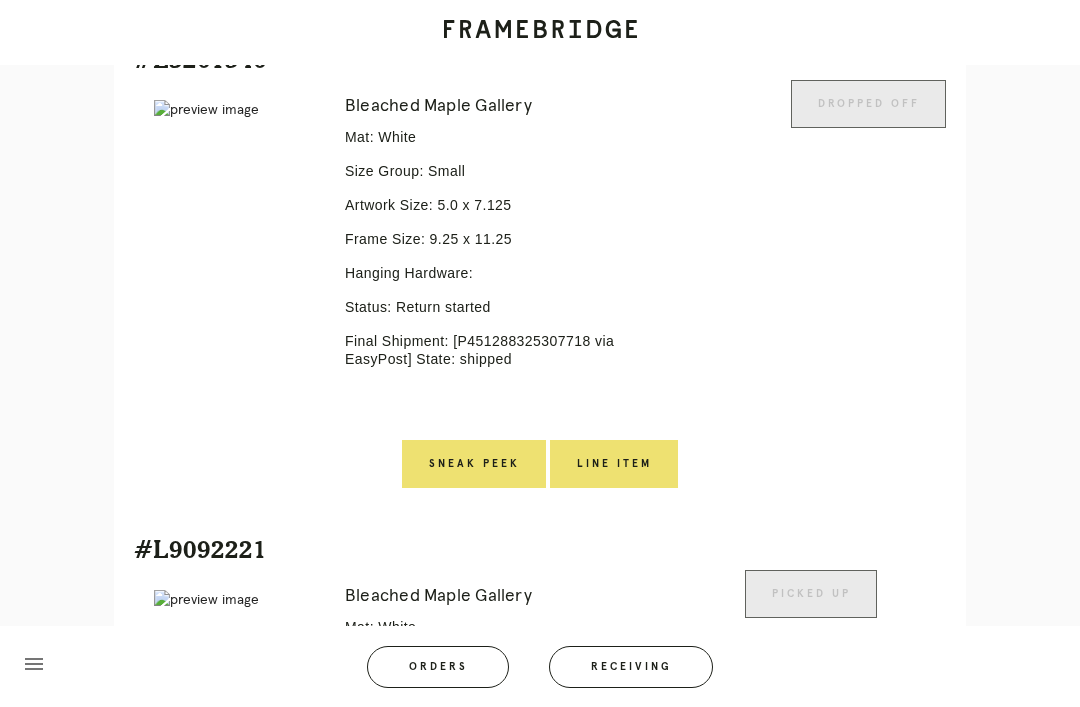 scroll, scrollTop: 2032, scrollLeft: 0, axis: vertical 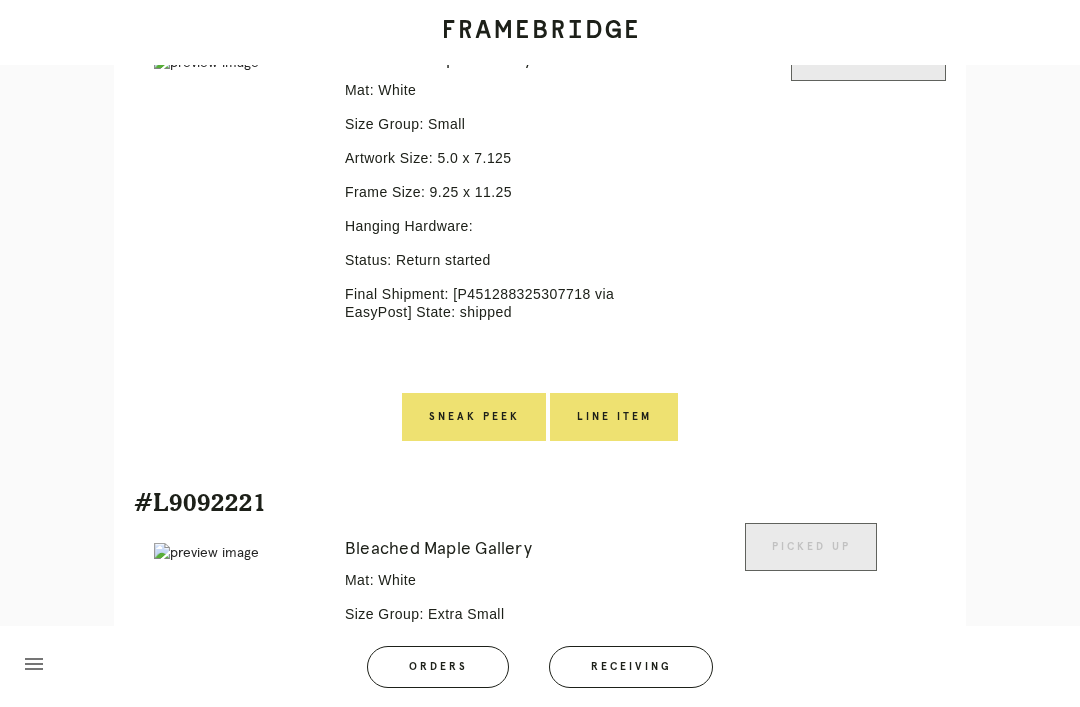 click on "Line Item" at bounding box center [614, 417] 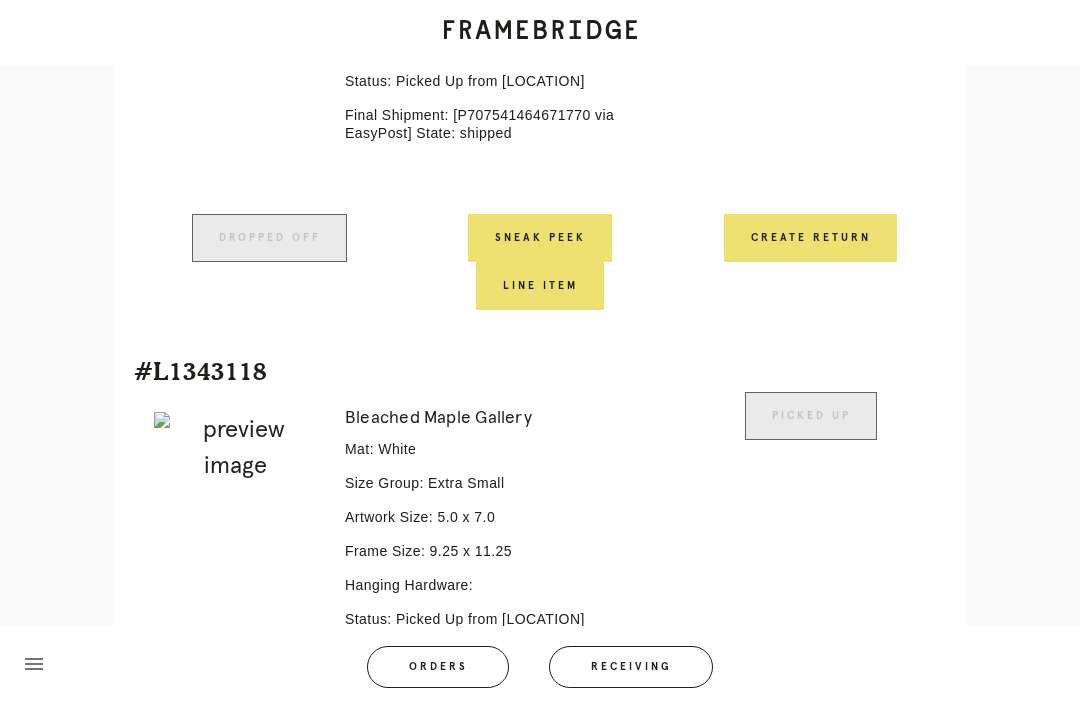 scroll, scrollTop: 2703, scrollLeft: 0, axis: vertical 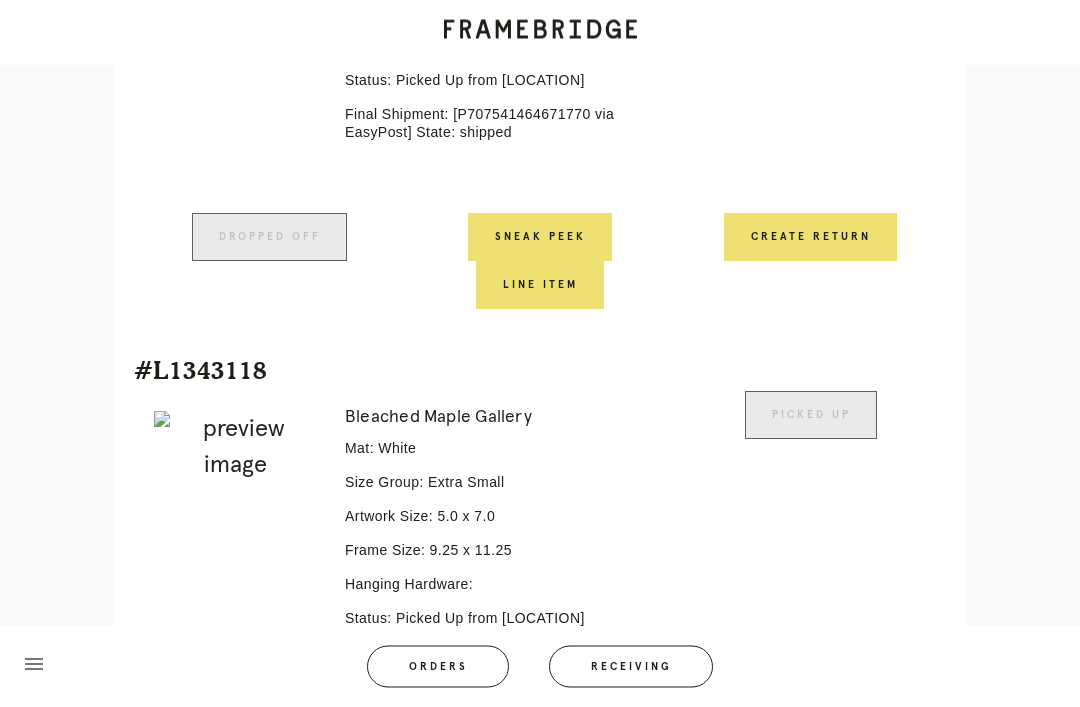 click on "Create Return" at bounding box center [810, 238] 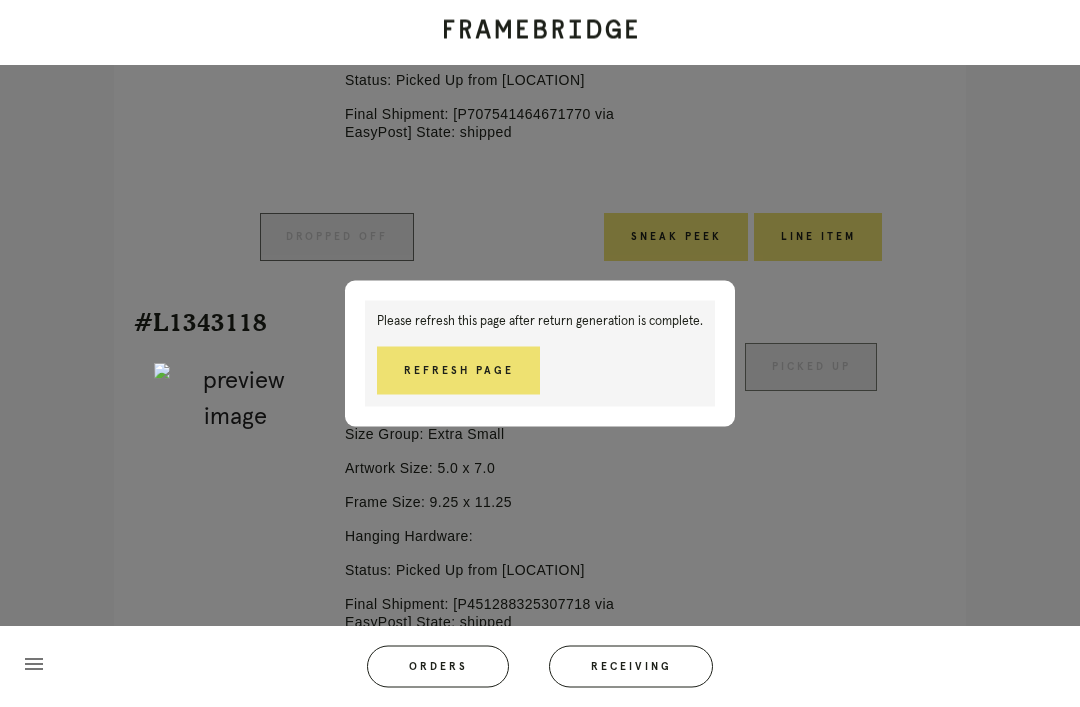 scroll, scrollTop: 2736, scrollLeft: 0, axis: vertical 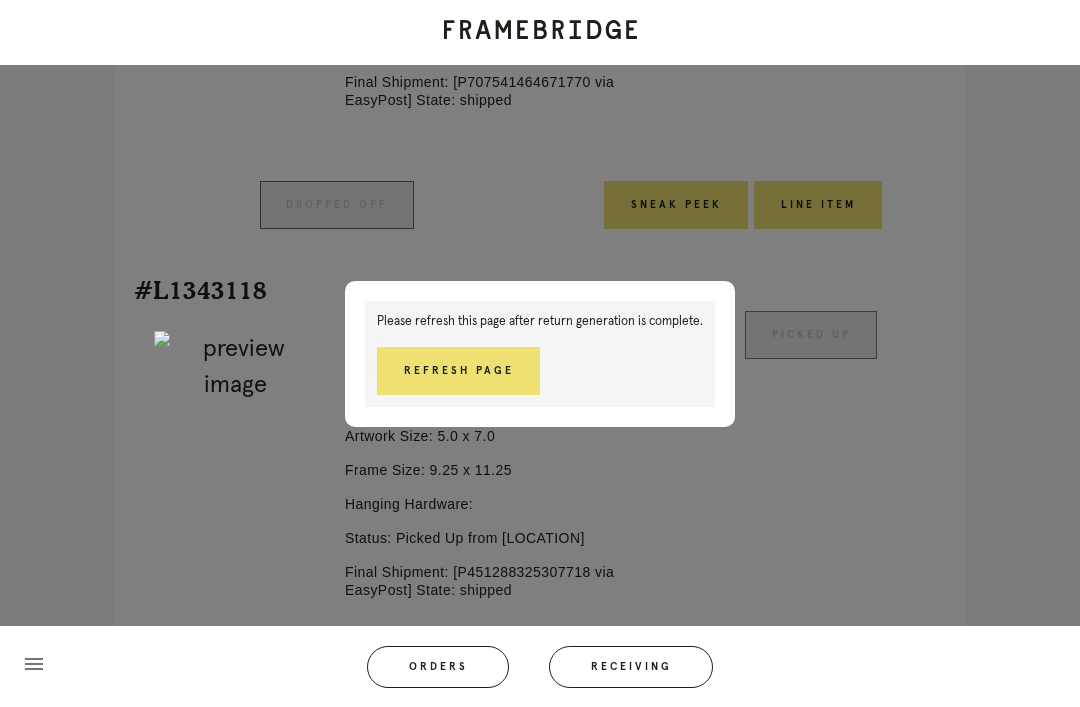 click on "Refresh Page" at bounding box center (458, 371) 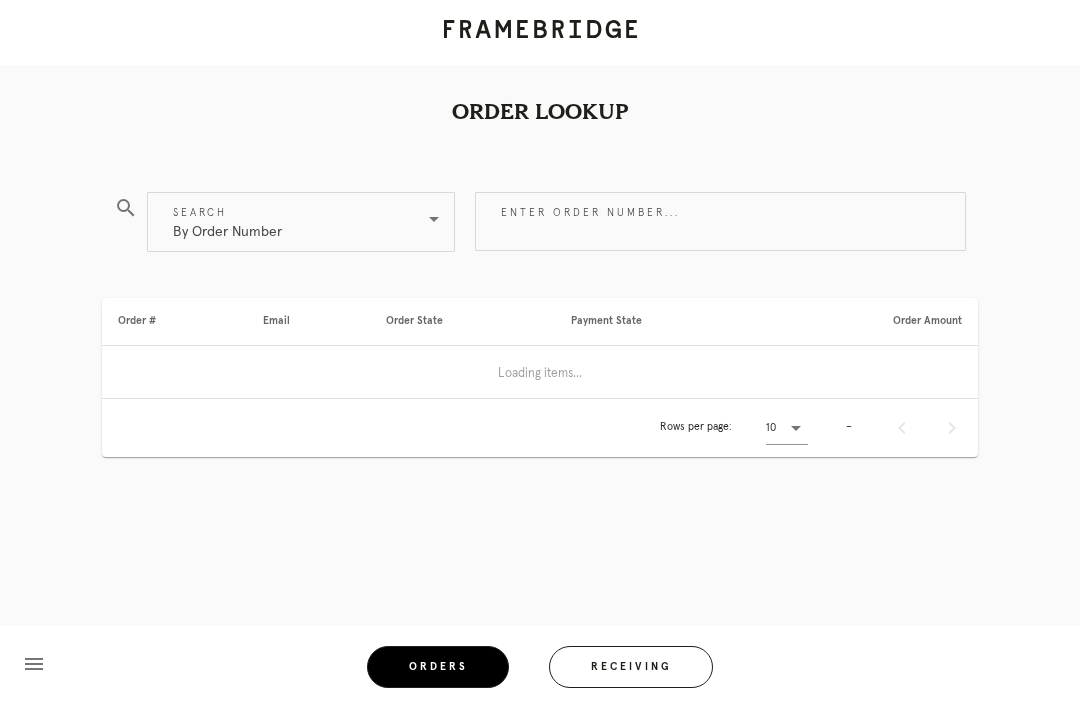 scroll, scrollTop: 0, scrollLeft: 0, axis: both 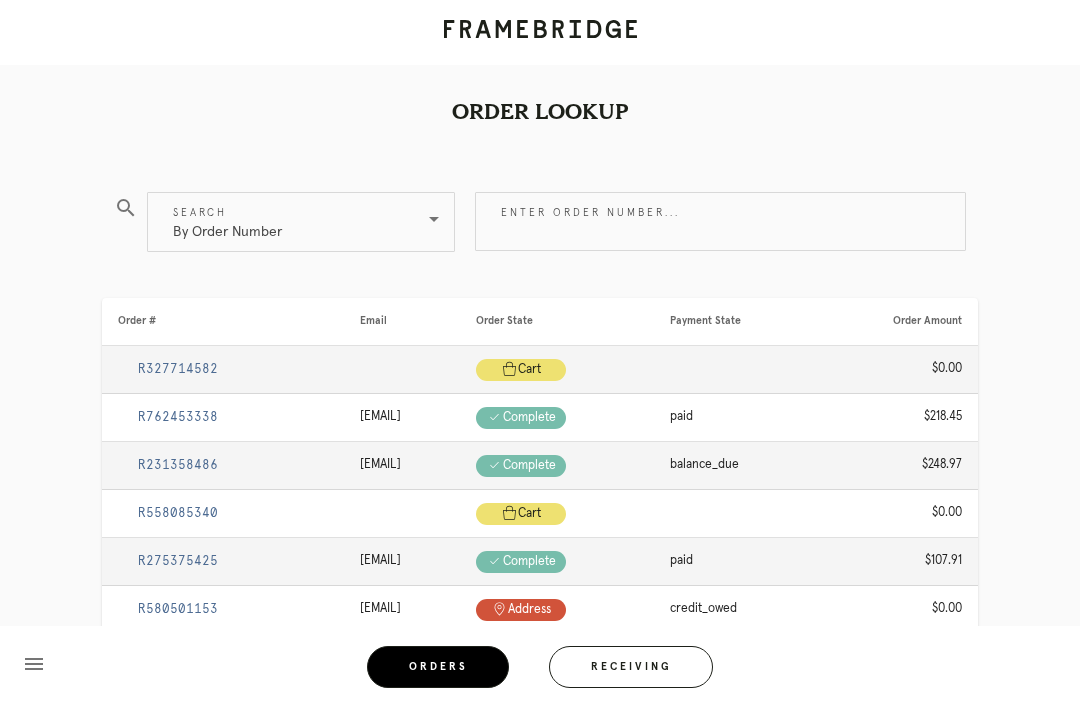 click on "Enter order number..." at bounding box center (720, 221) 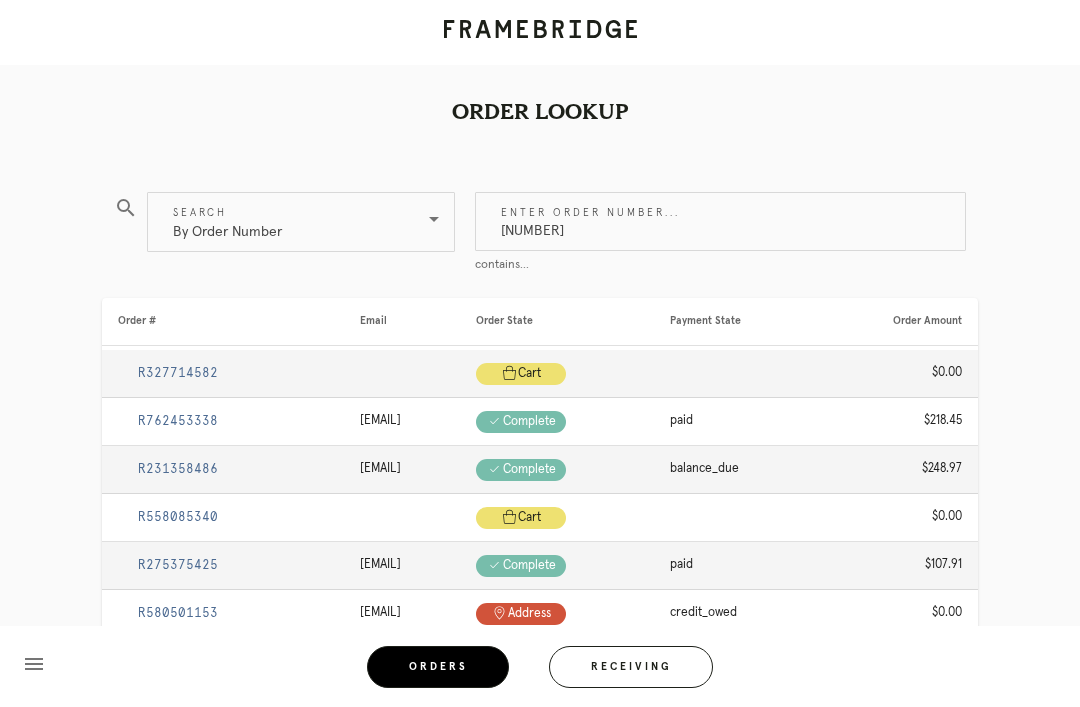 type on "R460938676" 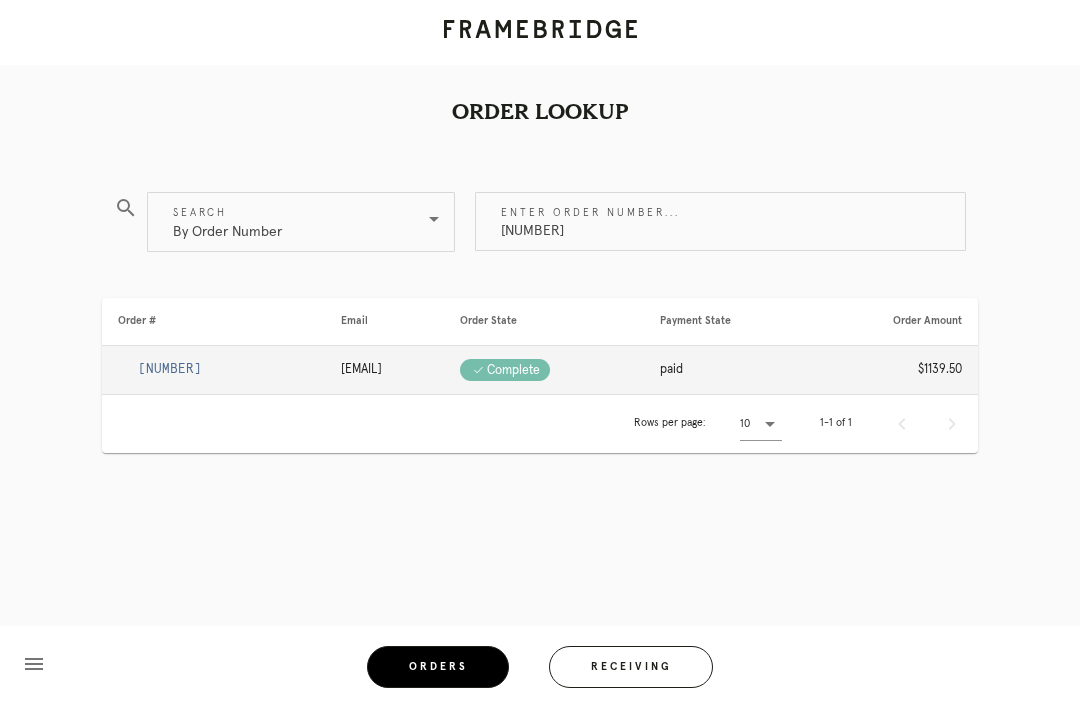 click on "R460938676" at bounding box center (213, 370) 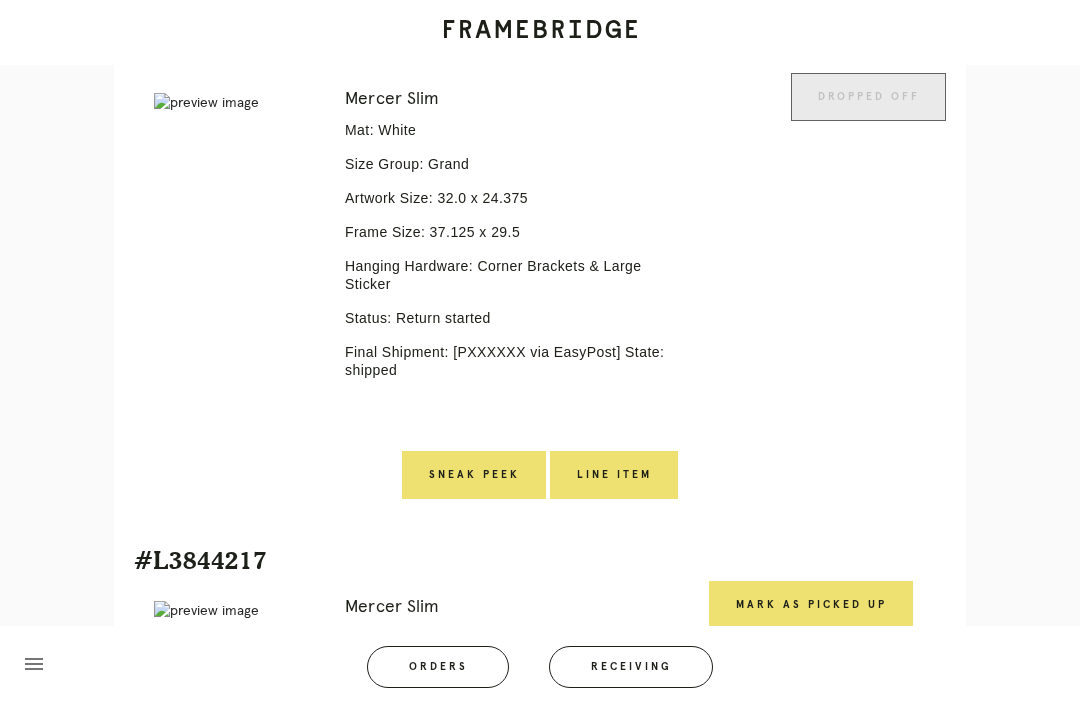 click on "Line Item" at bounding box center (614, 475) 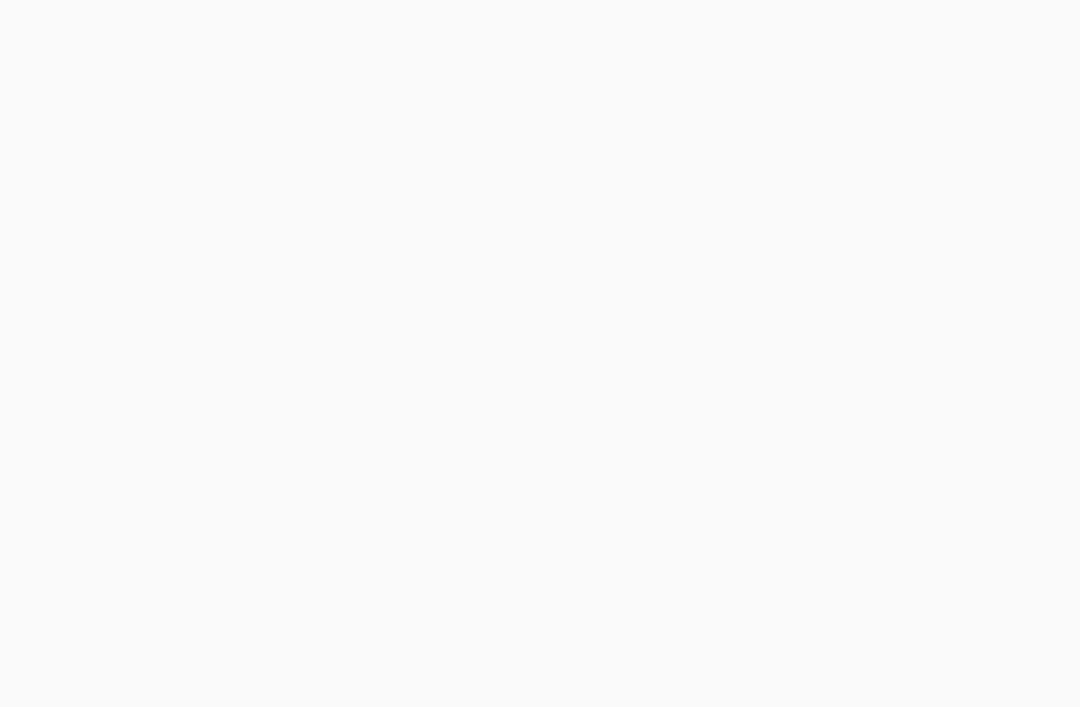 scroll, scrollTop: 64, scrollLeft: 0, axis: vertical 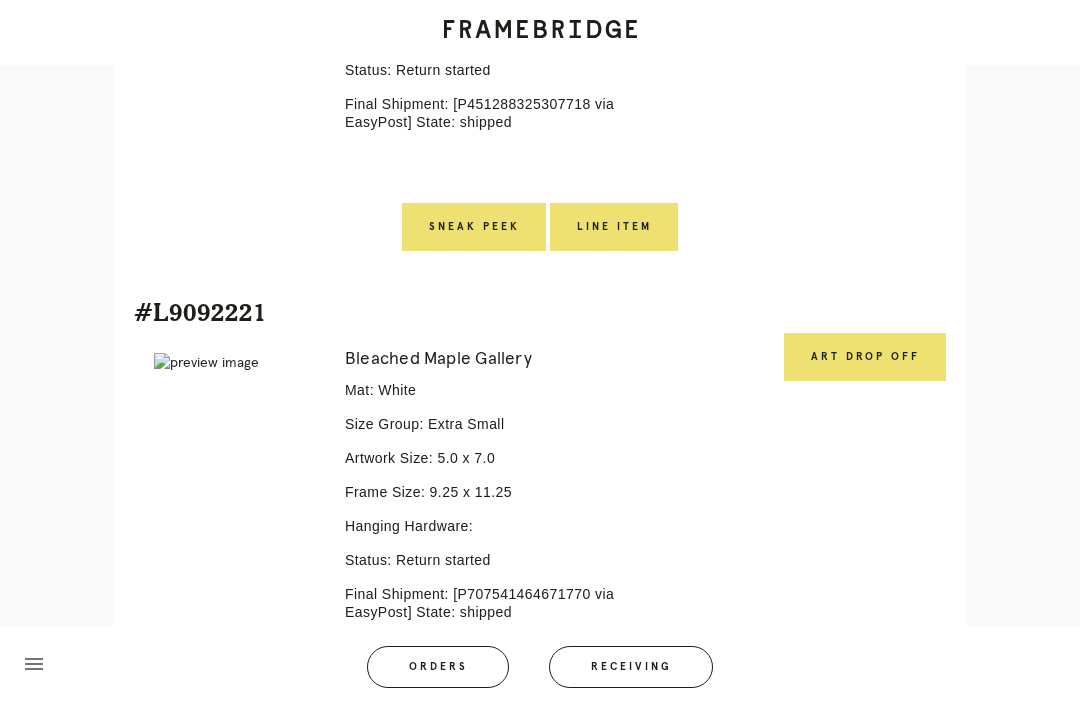 click on "Art drop off" at bounding box center [865, 357] 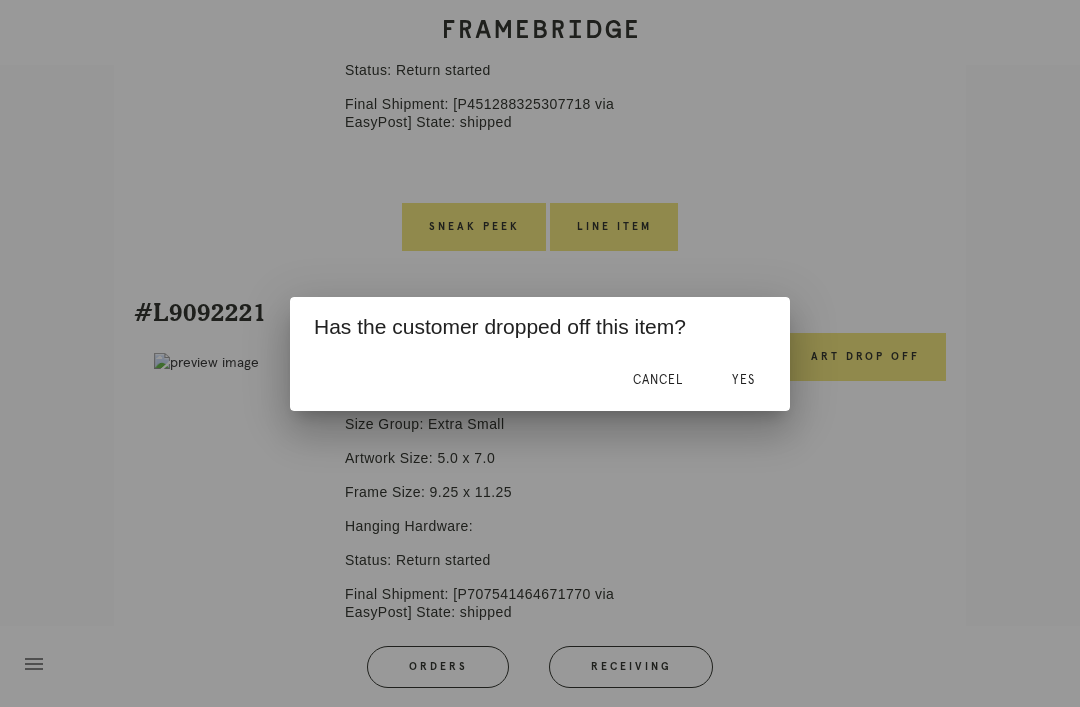 click on "Yes" at bounding box center [743, 381] 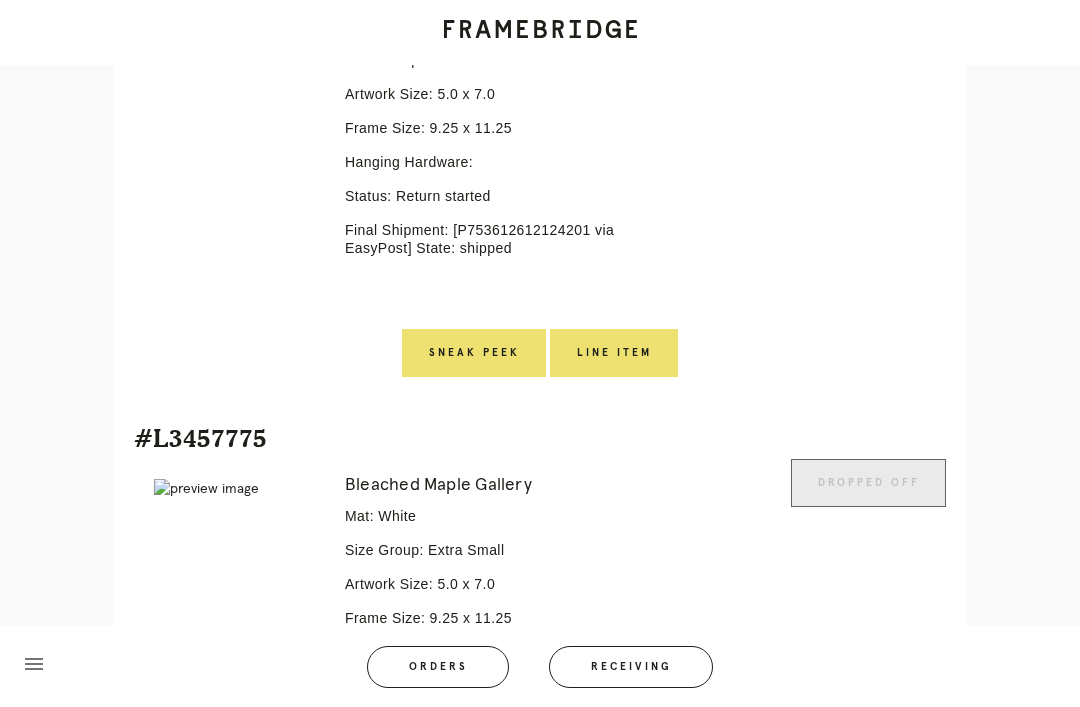 scroll, scrollTop: 0, scrollLeft: 0, axis: both 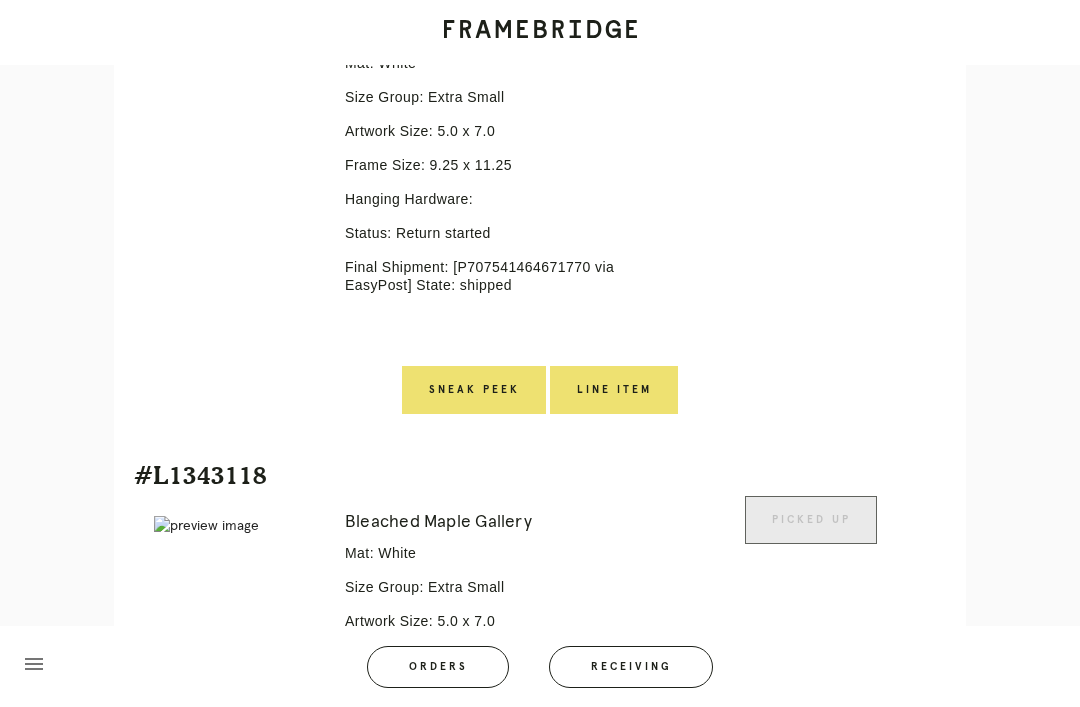 click on "Line Item" at bounding box center [614, 390] 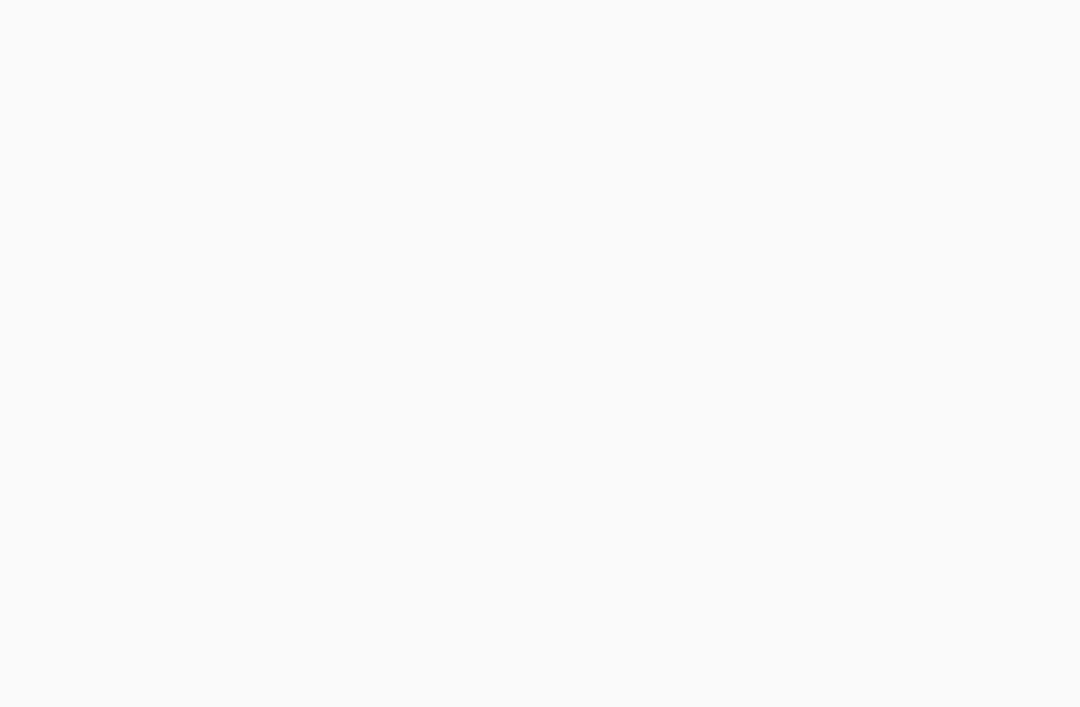 scroll, scrollTop: 64, scrollLeft: 0, axis: vertical 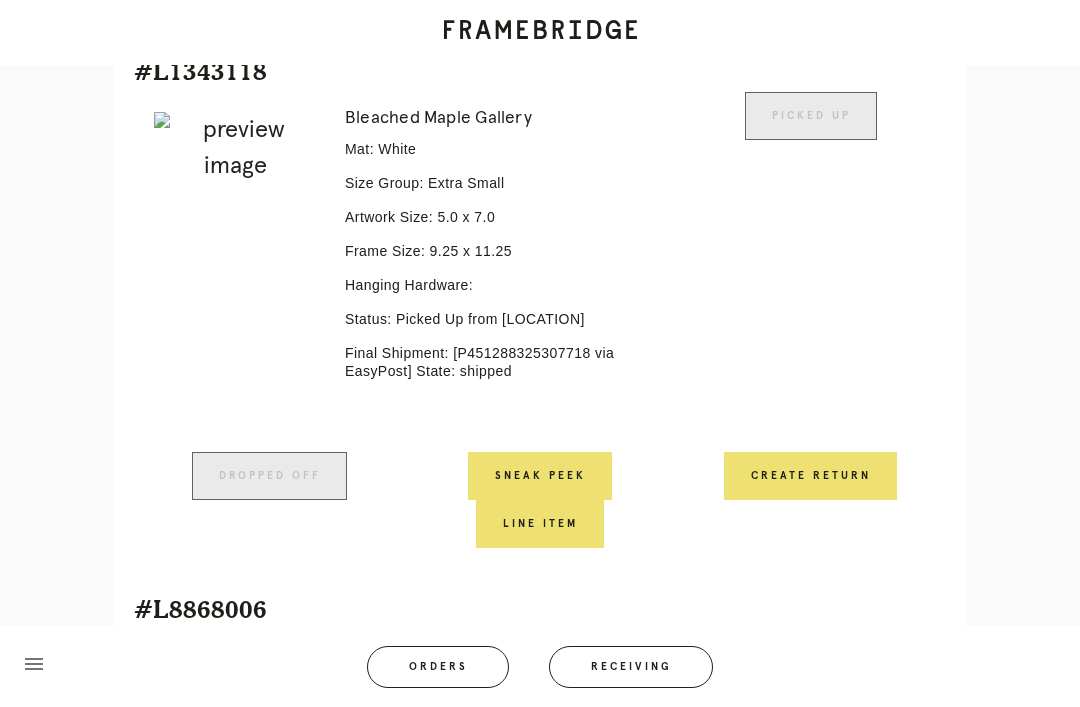 click on "Create Return" at bounding box center (810, 476) 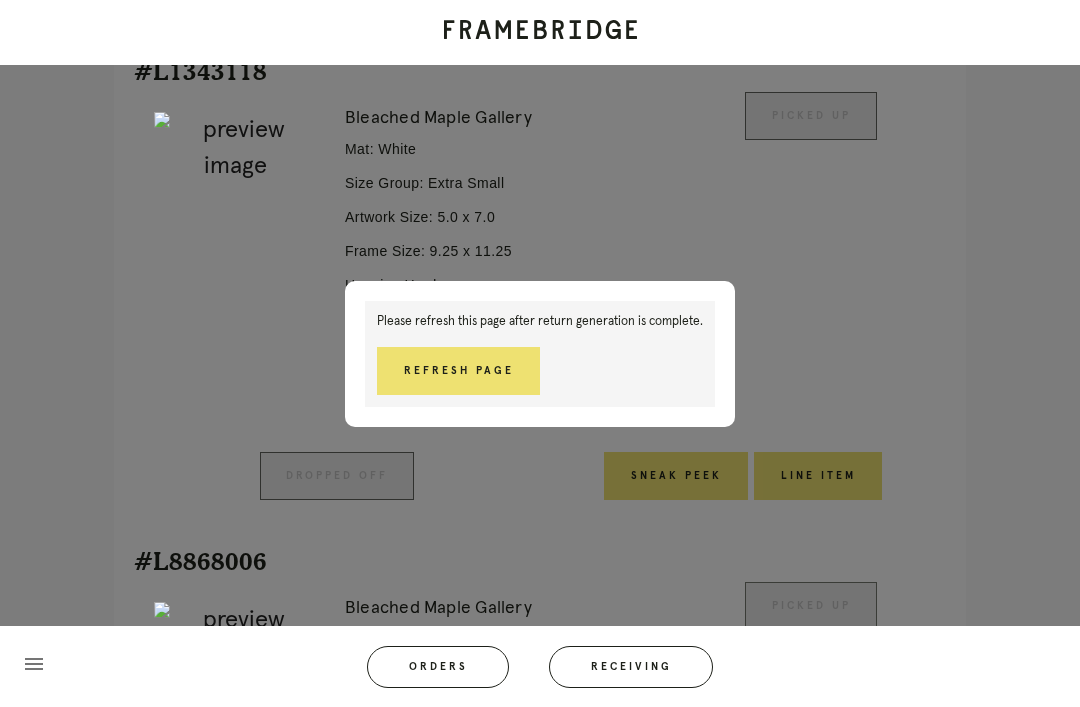 scroll, scrollTop: 2987, scrollLeft: 0, axis: vertical 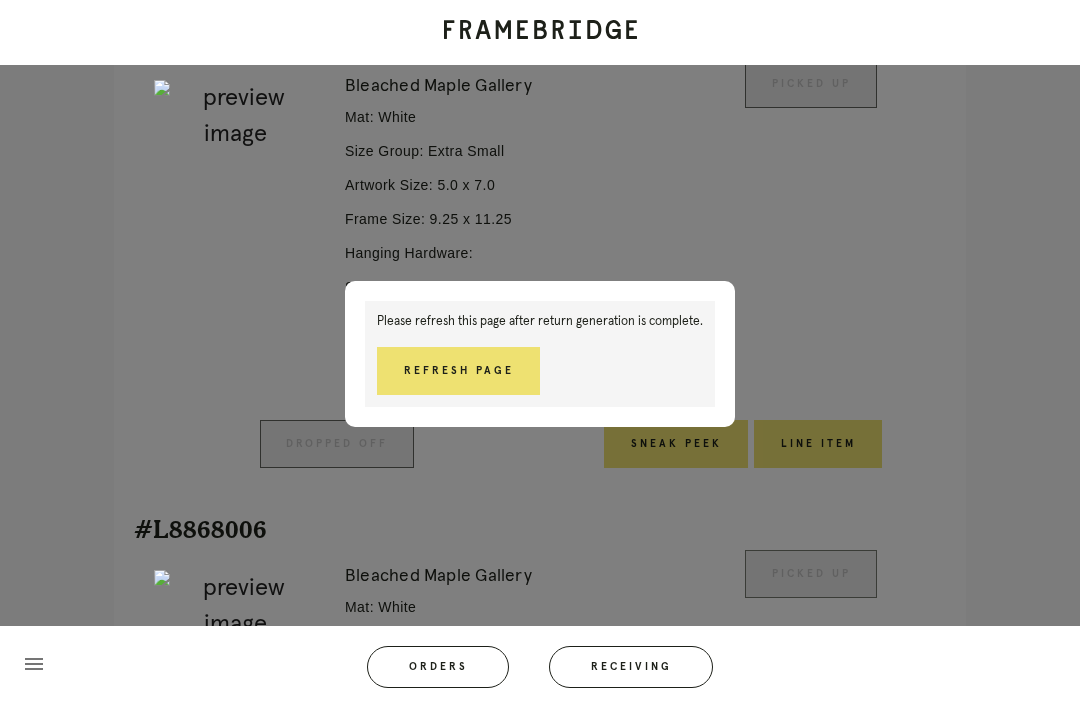 click on "Refresh Page" at bounding box center [458, 371] 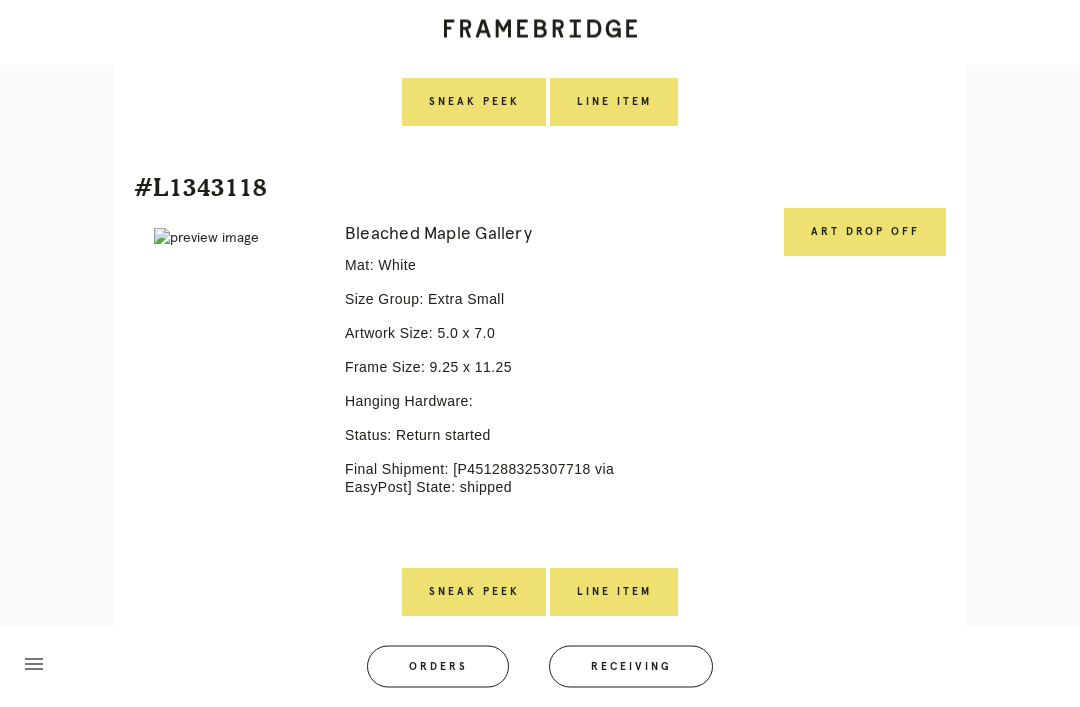 scroll, scrollTop: 2837, scrollLeft: 0, axis: vertical 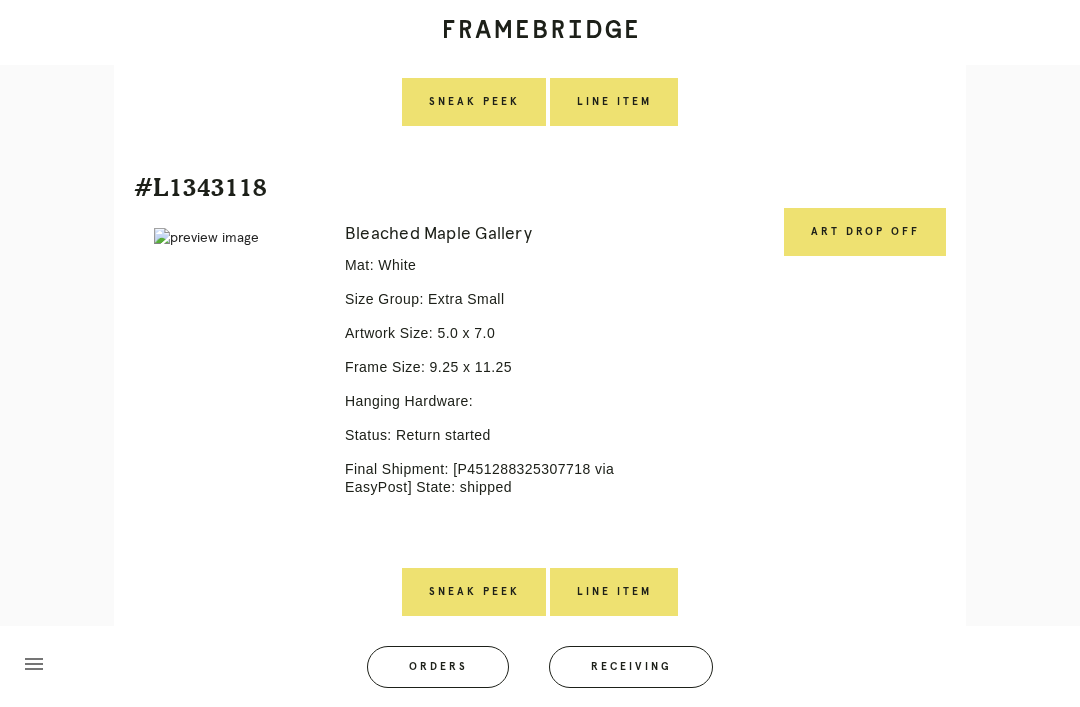 click on "Art drop off" at bounding box center (865, 232) 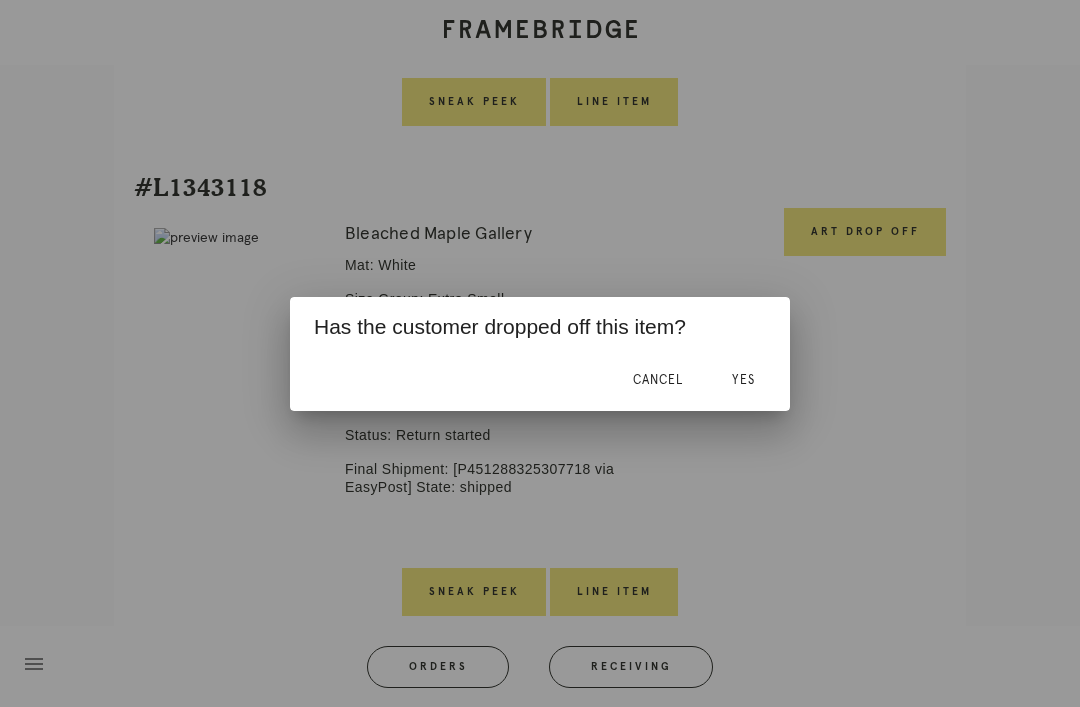 click on "Yes" at bounding box center [743, 381] 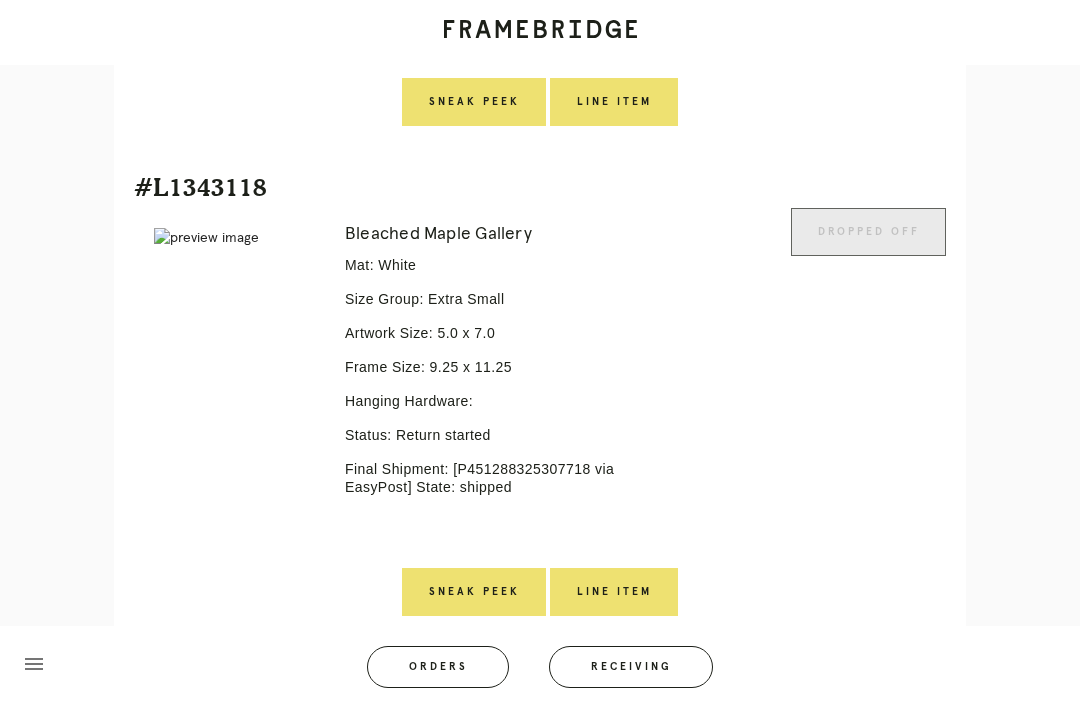 click on "Line Item" at bounding box center (614, 592) 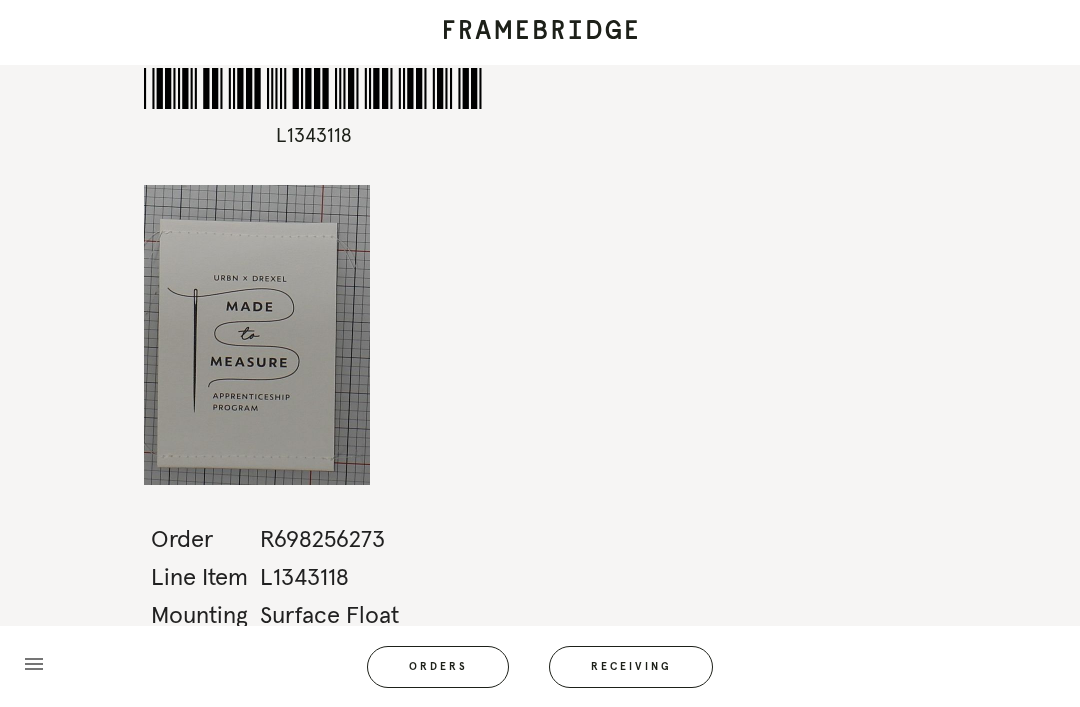 scroll, scrollTop: 64, scrollLeft: 0, axis: vertical 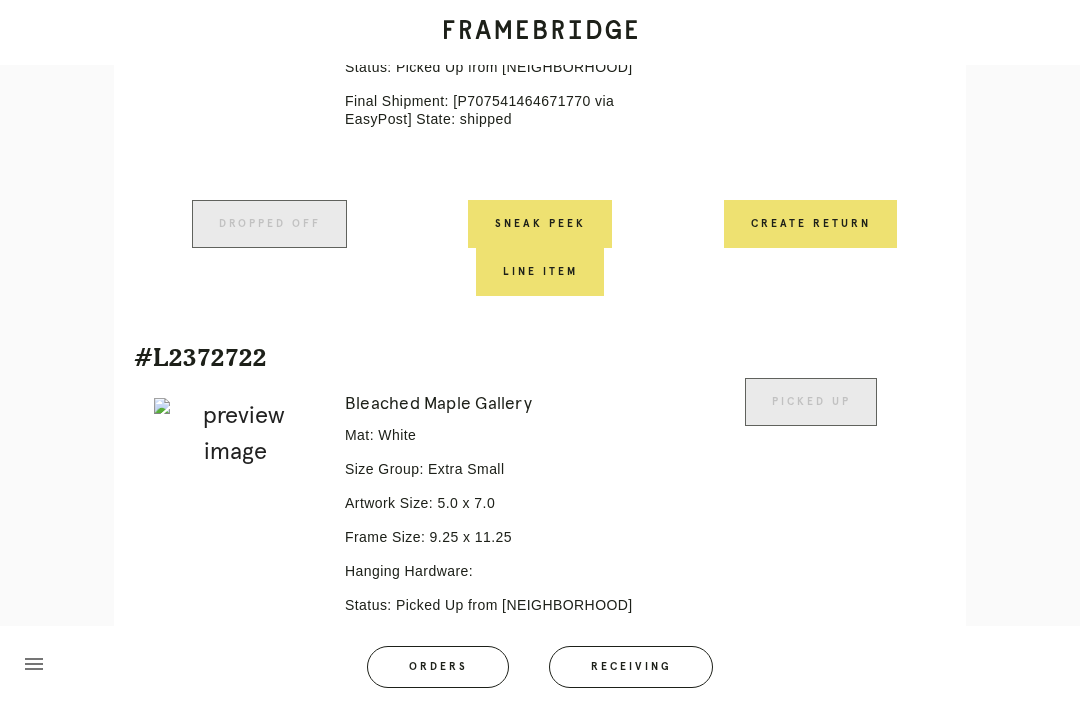 click on "Create Return" at bounding box center [810, 224] 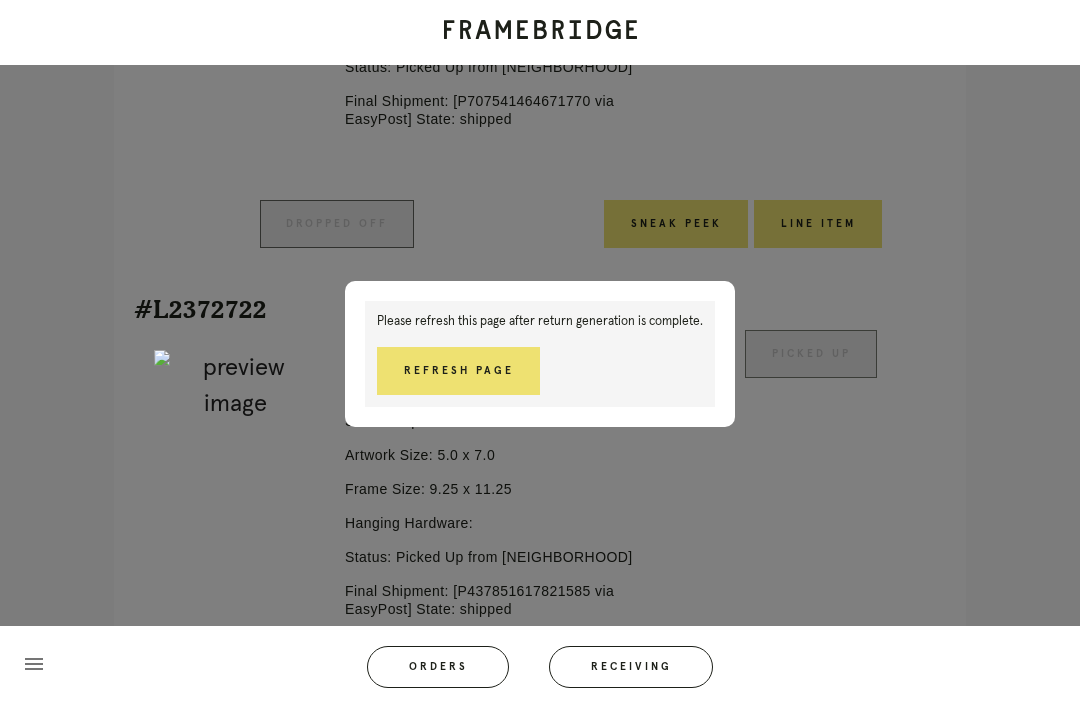 scroll, scrollTop: 3729, scrollLeft: 0, axis: vertical 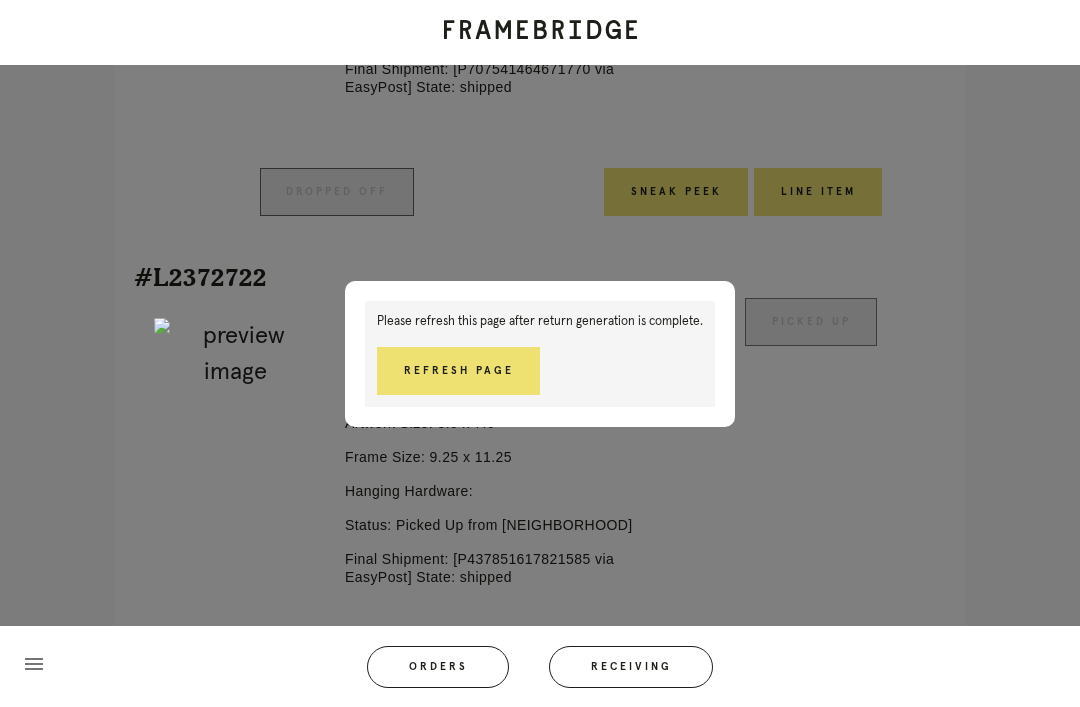 click on "Refresh Page" at bounding box center (458, 371) 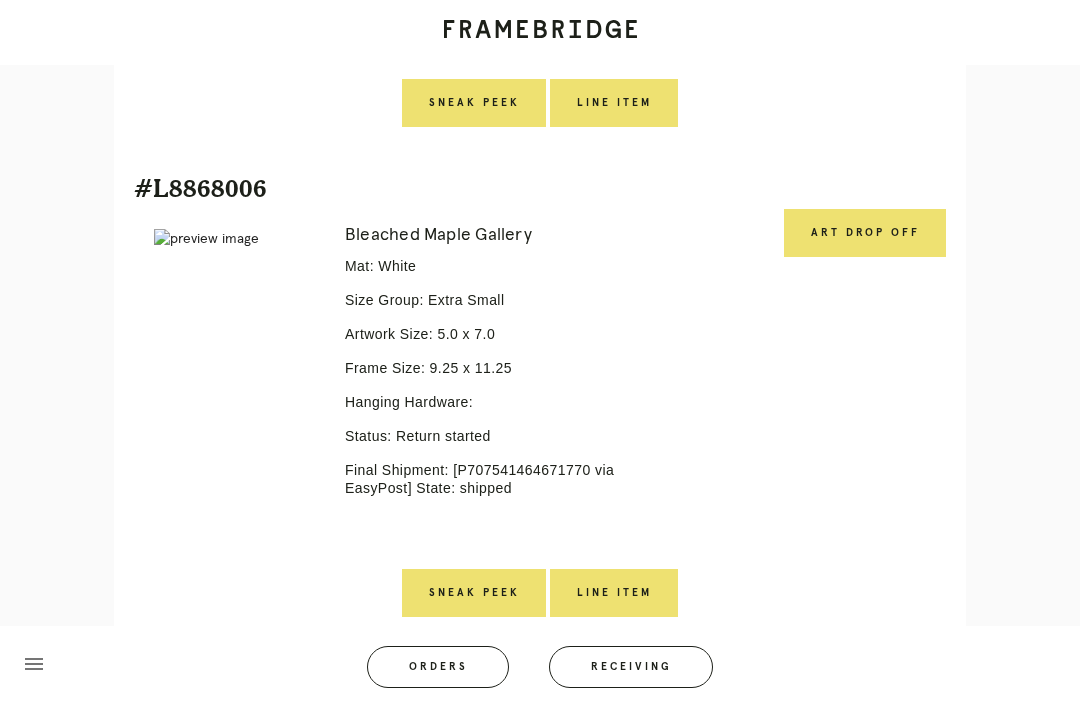 scroll, scrollTop: 3327, scrollLeft: 0, axis: vertical 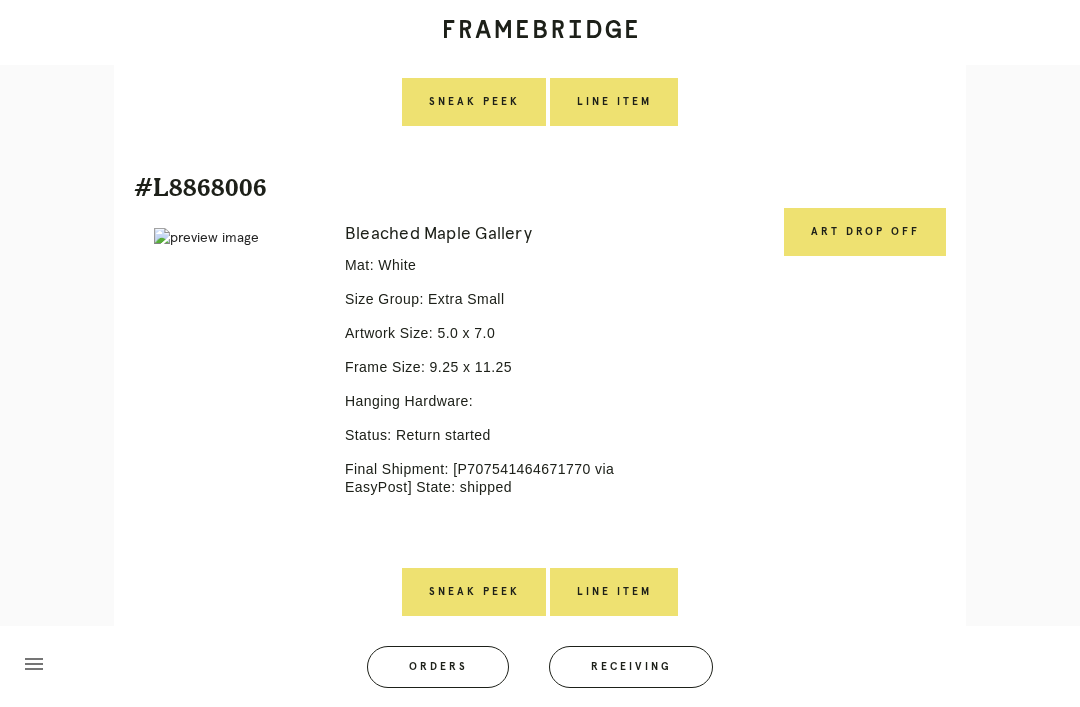 click on "Art drop off" at bounding box center (865, 232) 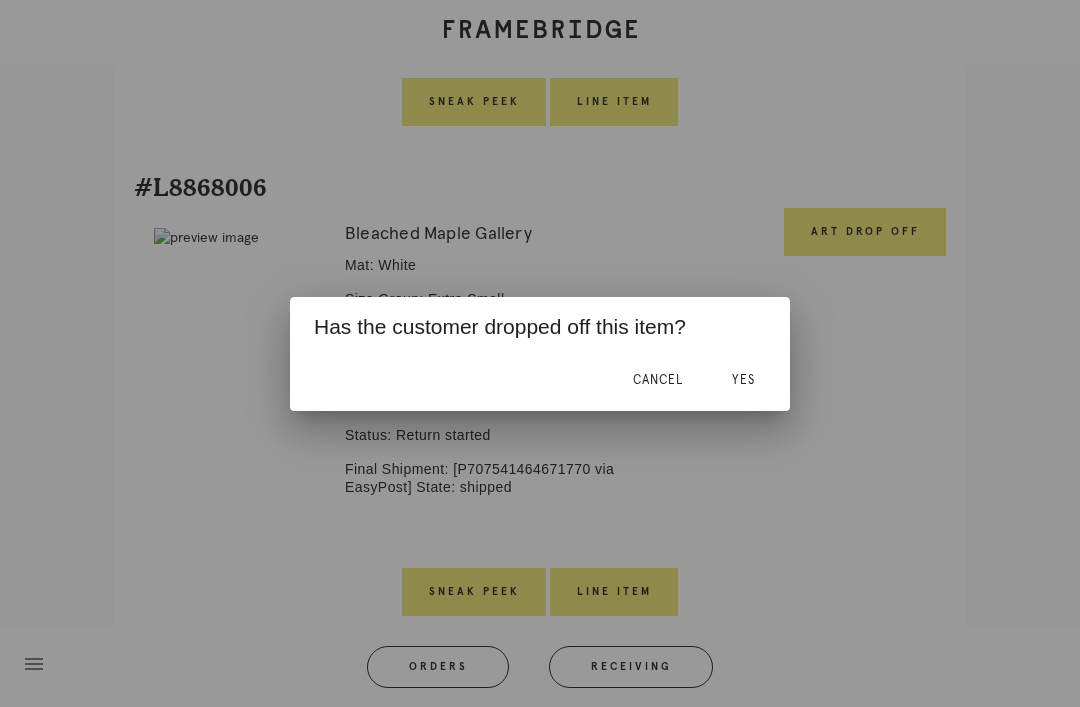 click on "Yes" at bounding box center [743, 380] 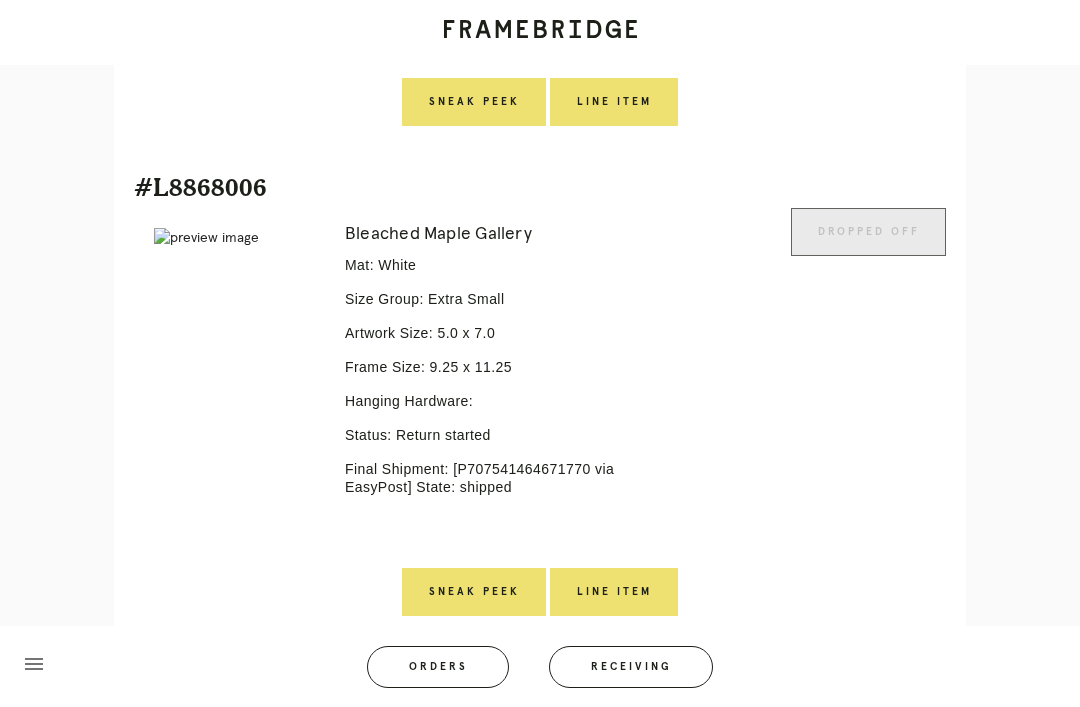click on "Line Item" at bounding box center [614, 592] 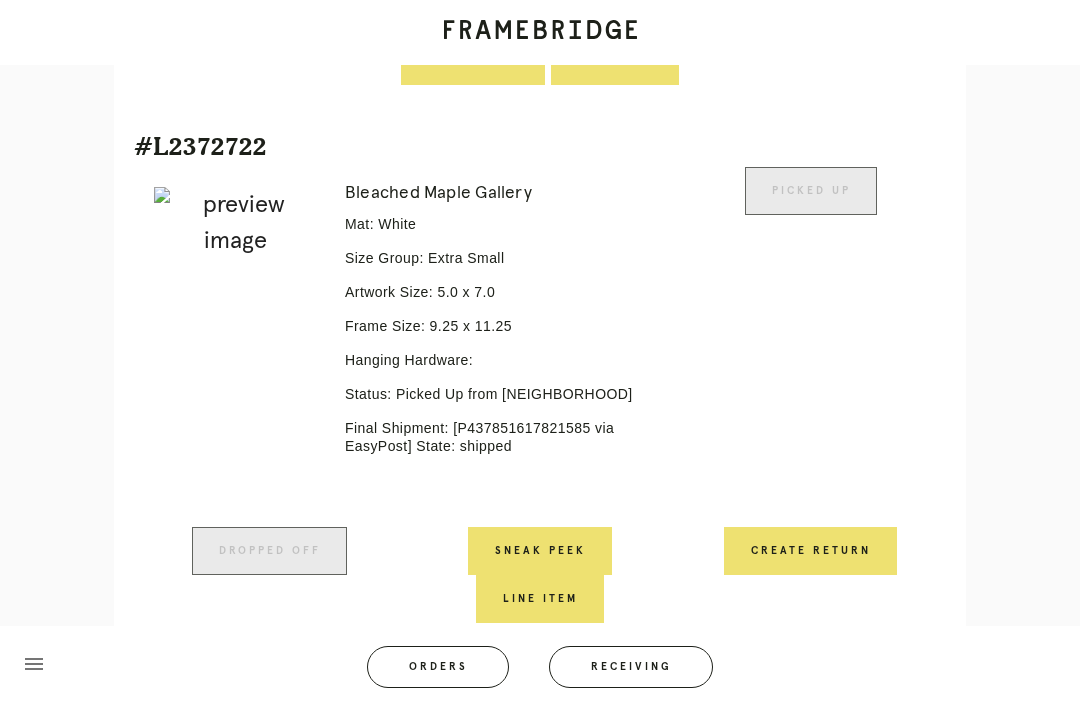 scroll, scrollTop: 3862, scrollLeft: 0, axis: vertical 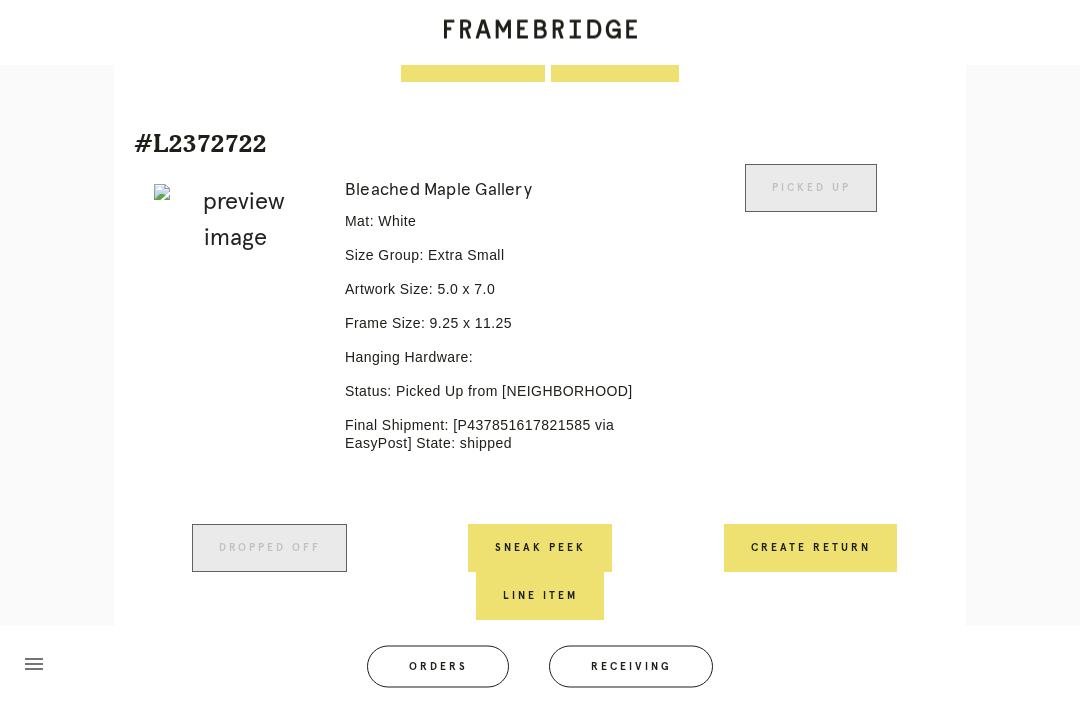 click on "Create Return" at bounding box center (810, 549) 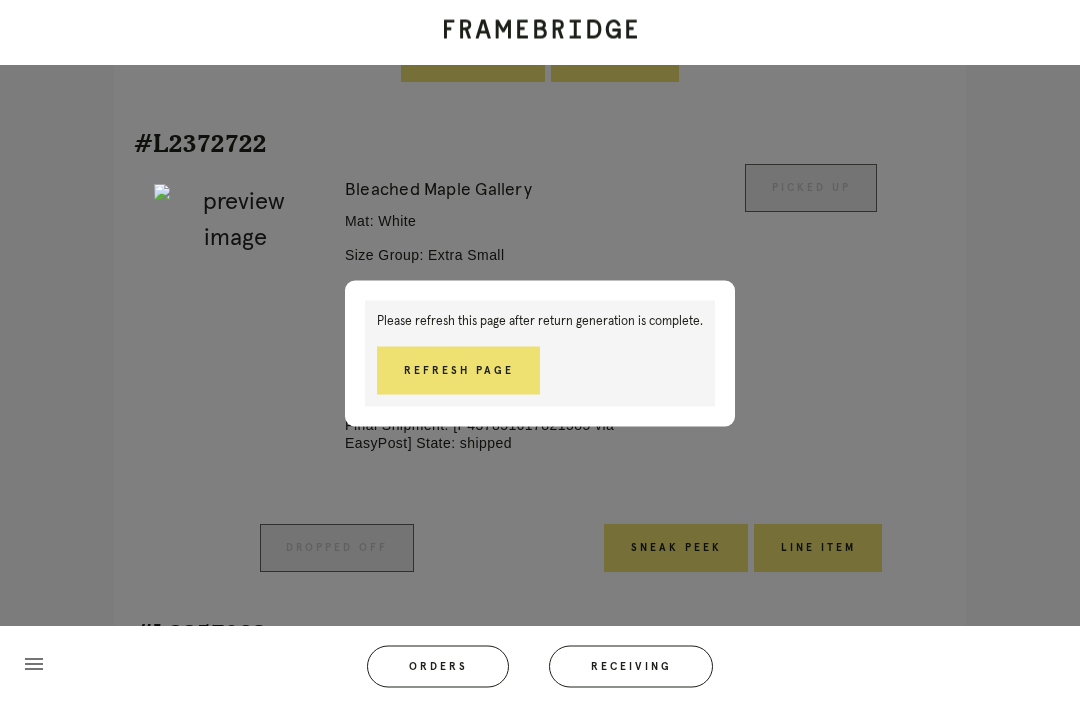scroll, scrollTop: 3895, scrollLeft: 0, axis: vertical 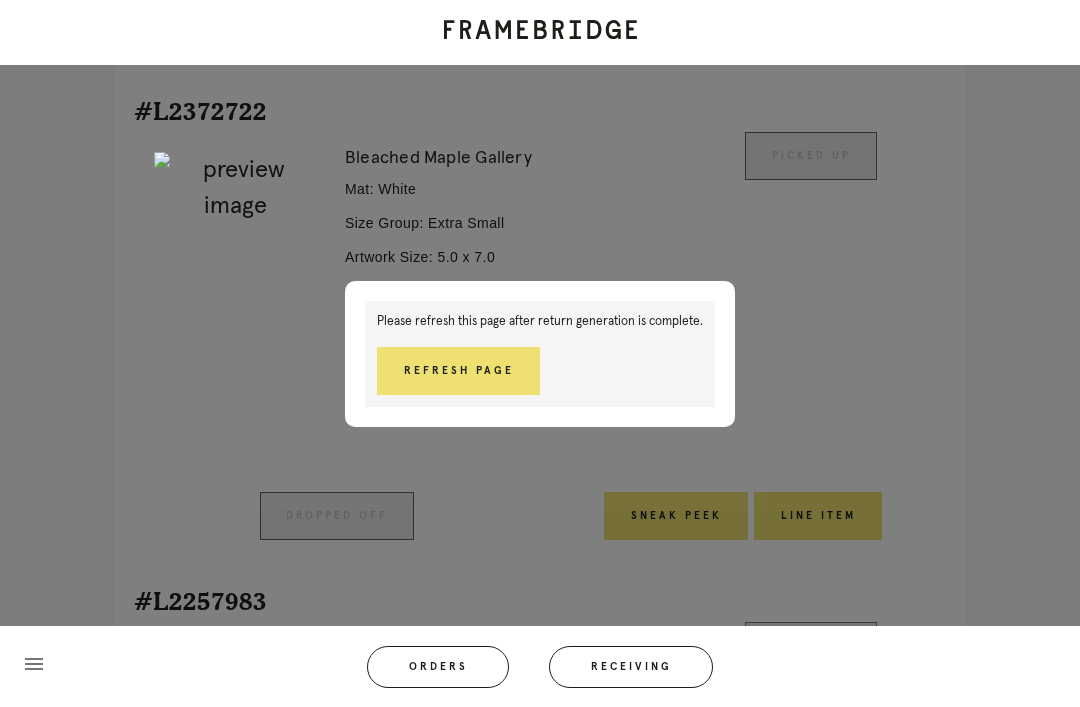 click on "Refresh Page" at bounding box center [458, 371] 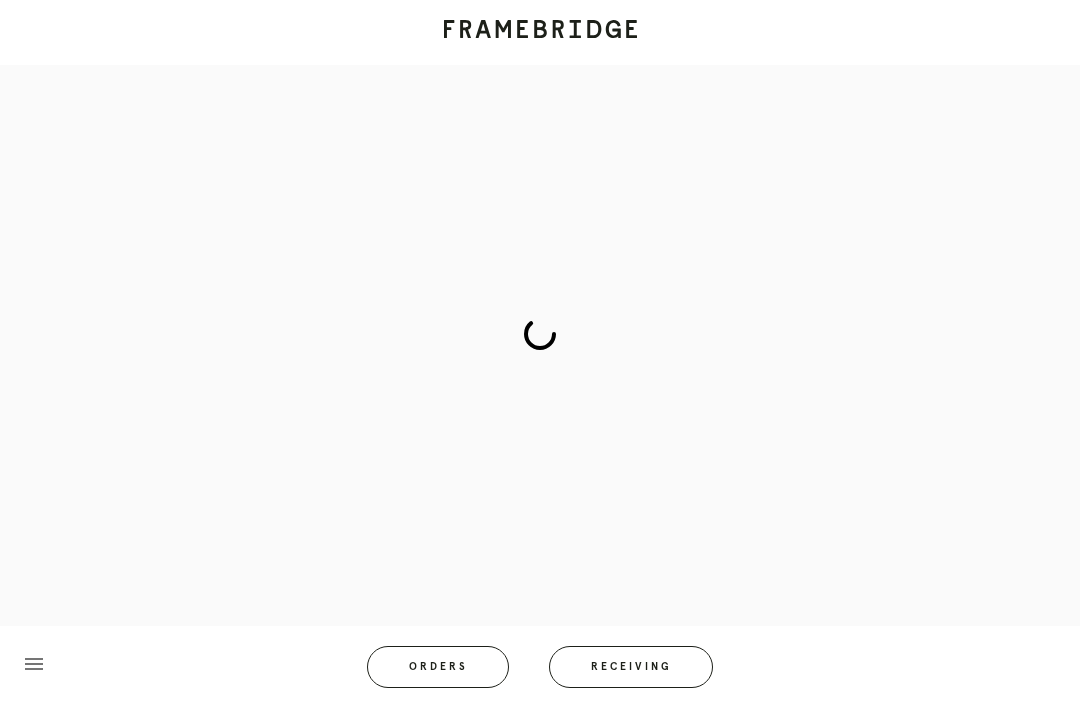 scroll, scrollTop: 83, scrollLeft: 0, axis: vertical 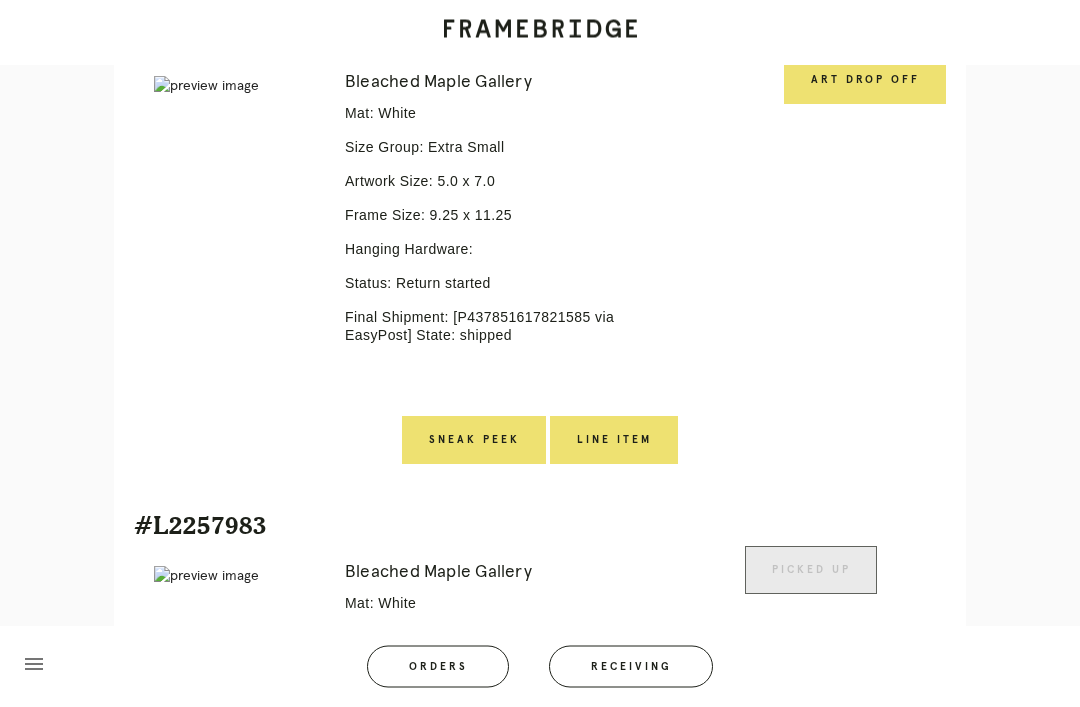 click on "Art drop off" at bounding box center (865, 81) 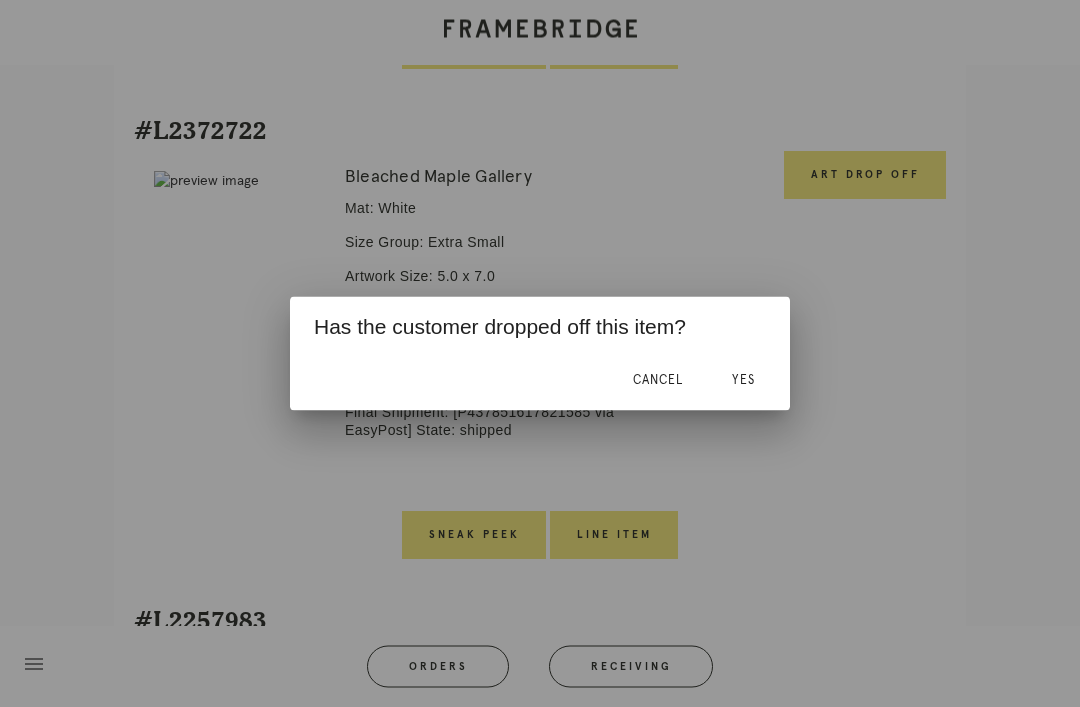 scroll, scrollTop: 3874, scrollLeft: 0, axis: vertical 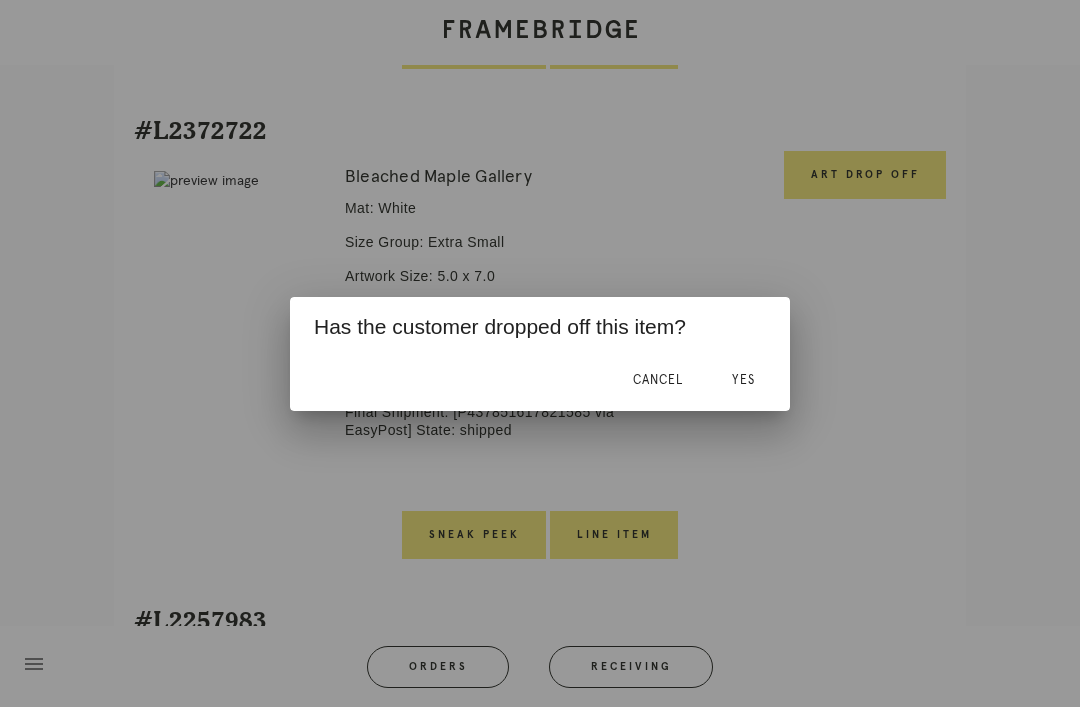 click on "Yes" at bounding box center [743, 380] 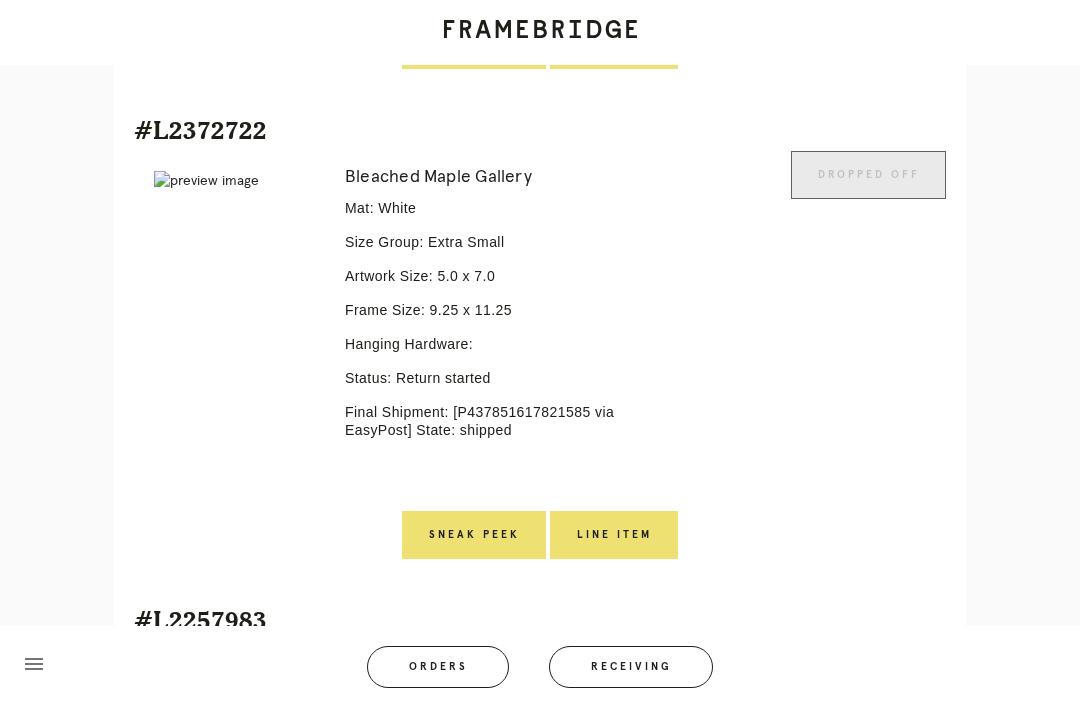 click on "Line Item" at bounding box center [614, 535] 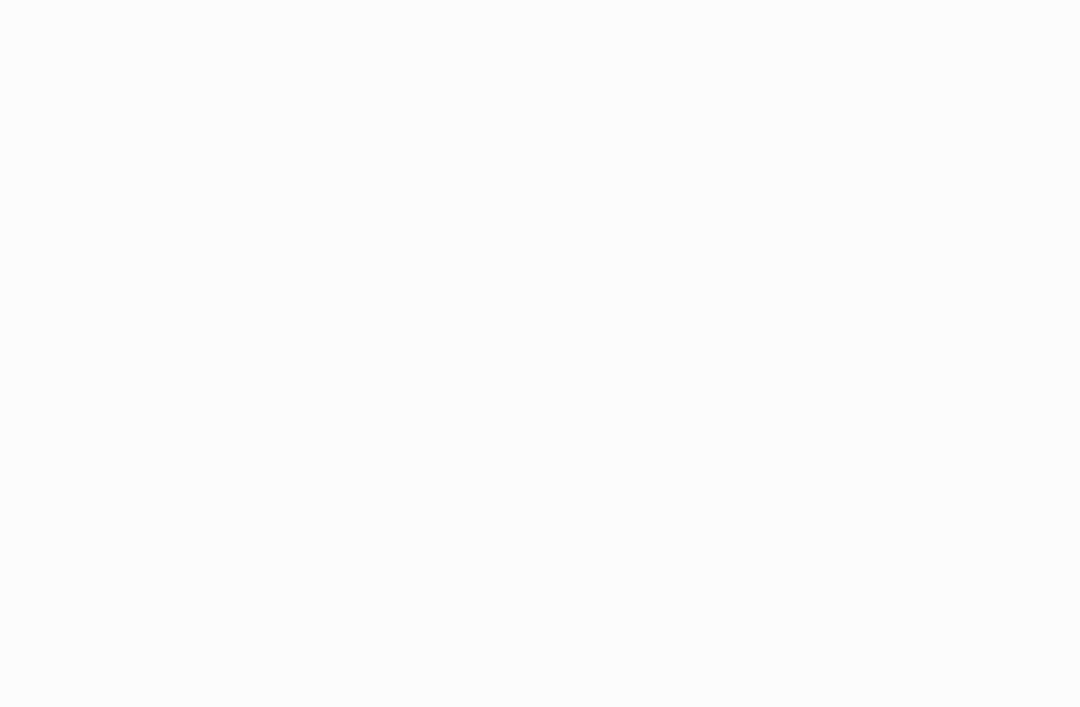 scroll, scrollTop: 0, scrollLeft: 0, axis: both 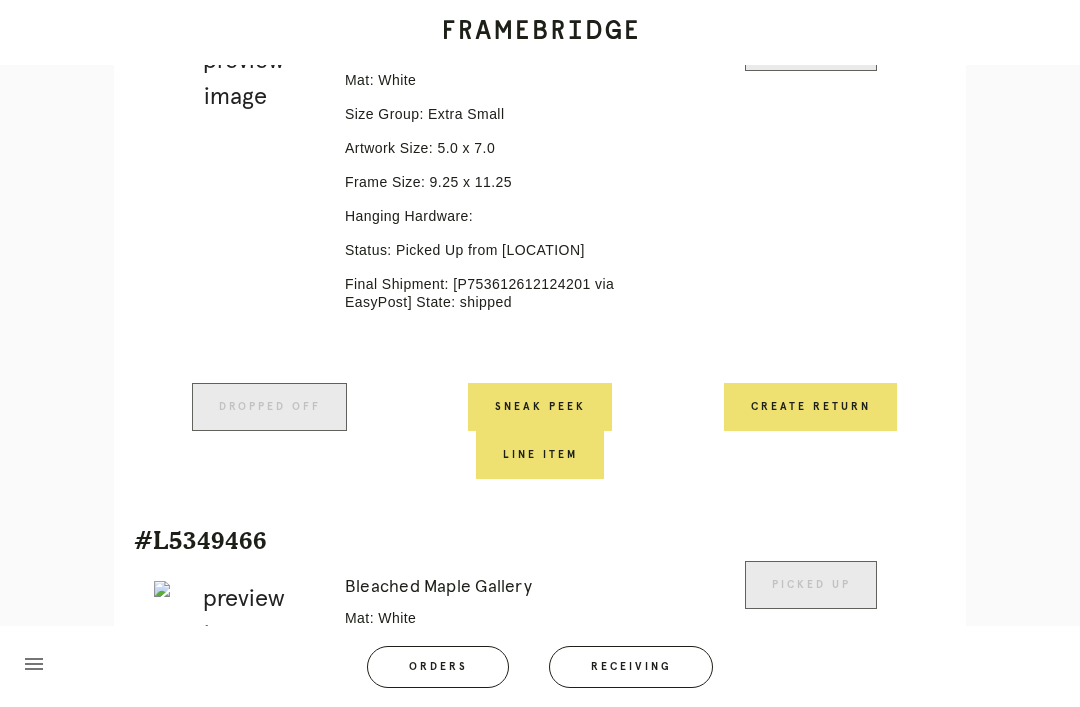 click on "Create Return" at bounding box center [810, 407] 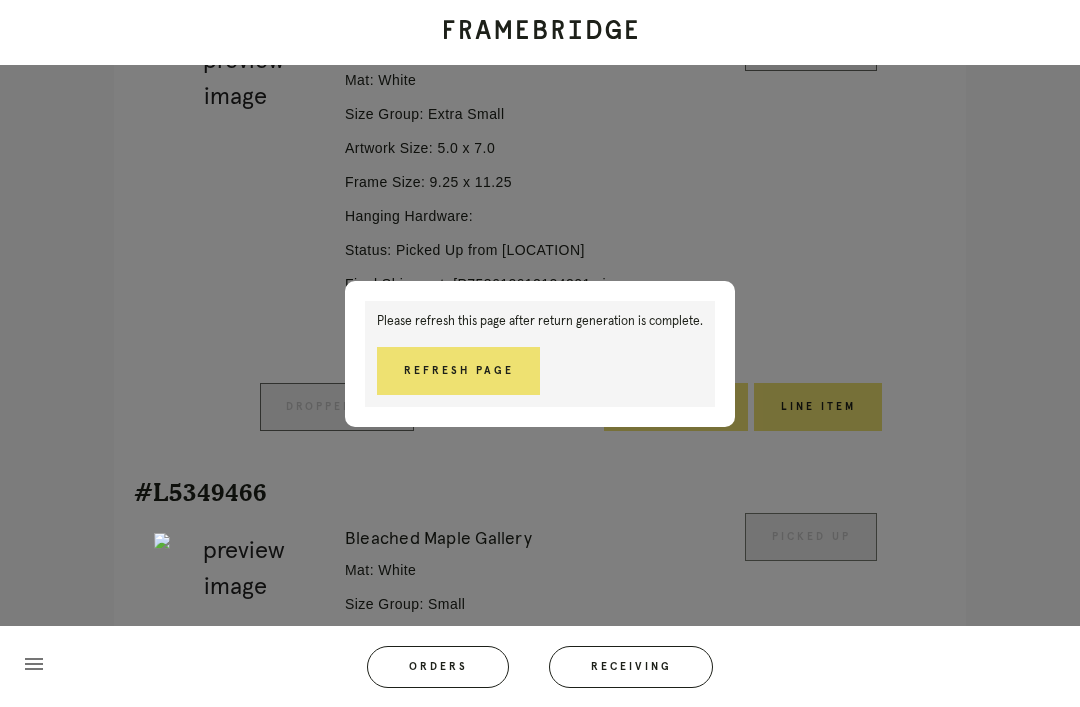scroll, scrollTop: 4526, scrollLeft: 0, axis: vertical 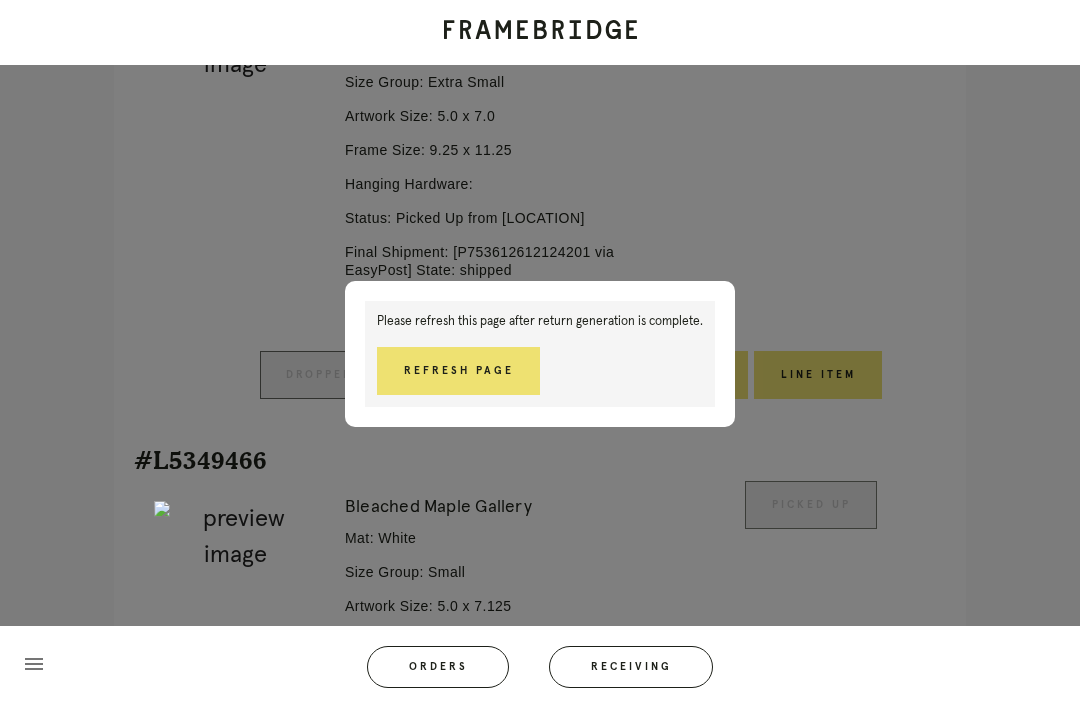 click on "Refresh Page" at bounding box center [458, 371] 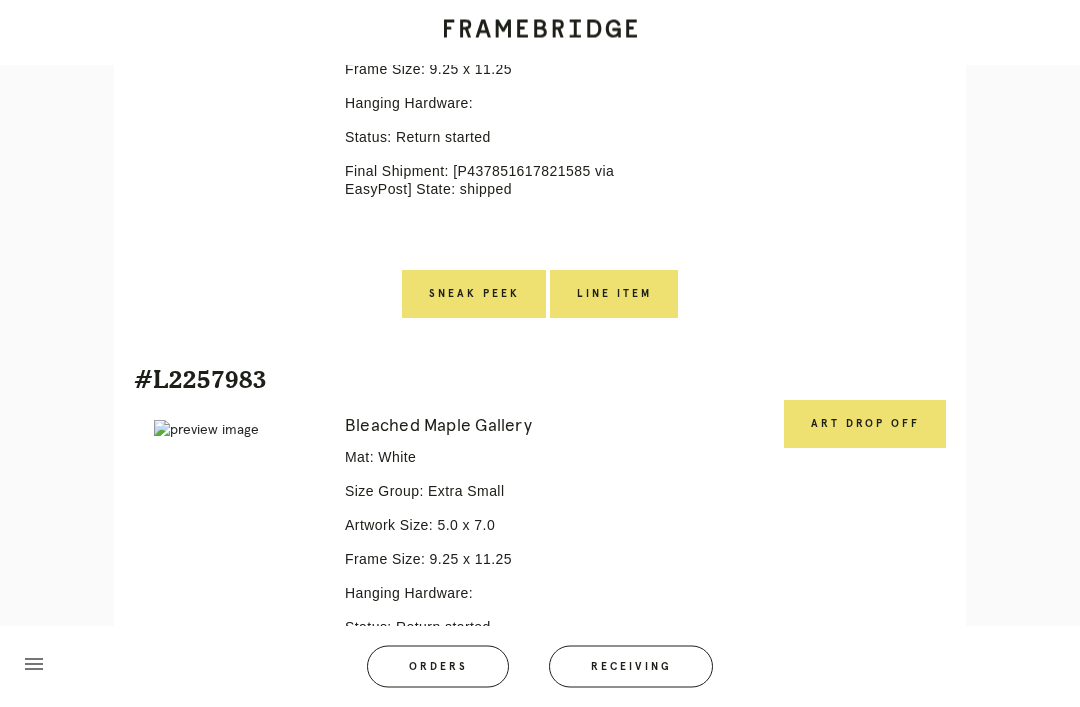 scroll, scrollTop: 4236, scrollLeft: 0, axis: vertical 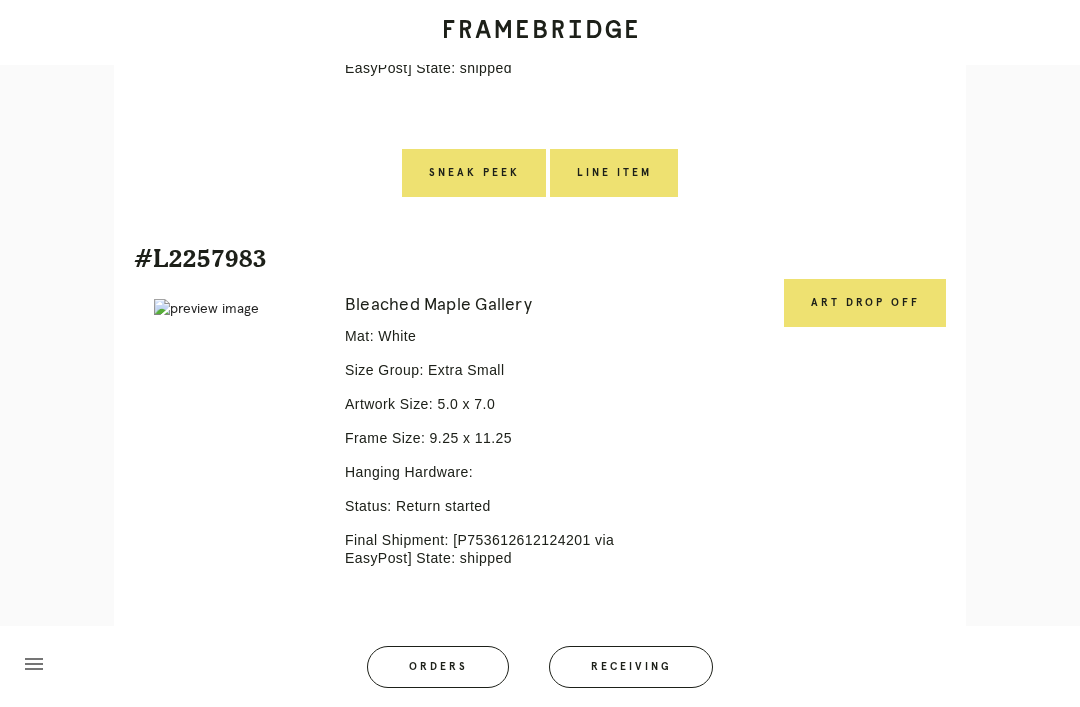 click on "Art drop off" at bounding box center (865, 303) 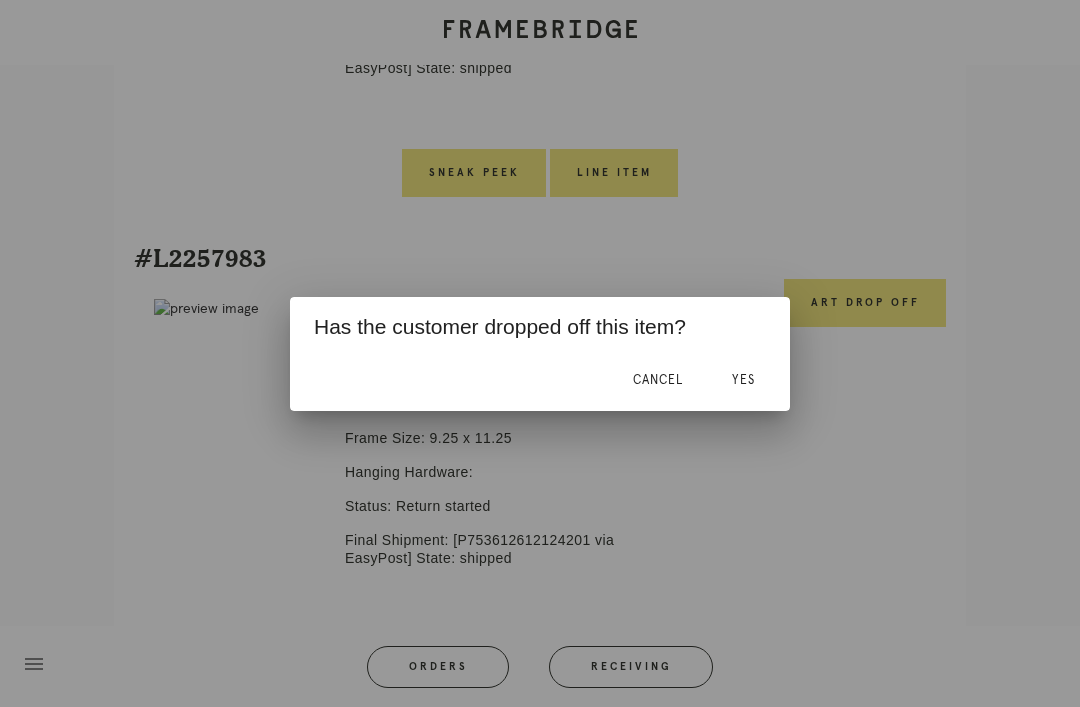 click on "Yes" at bounding box center [743, 380] 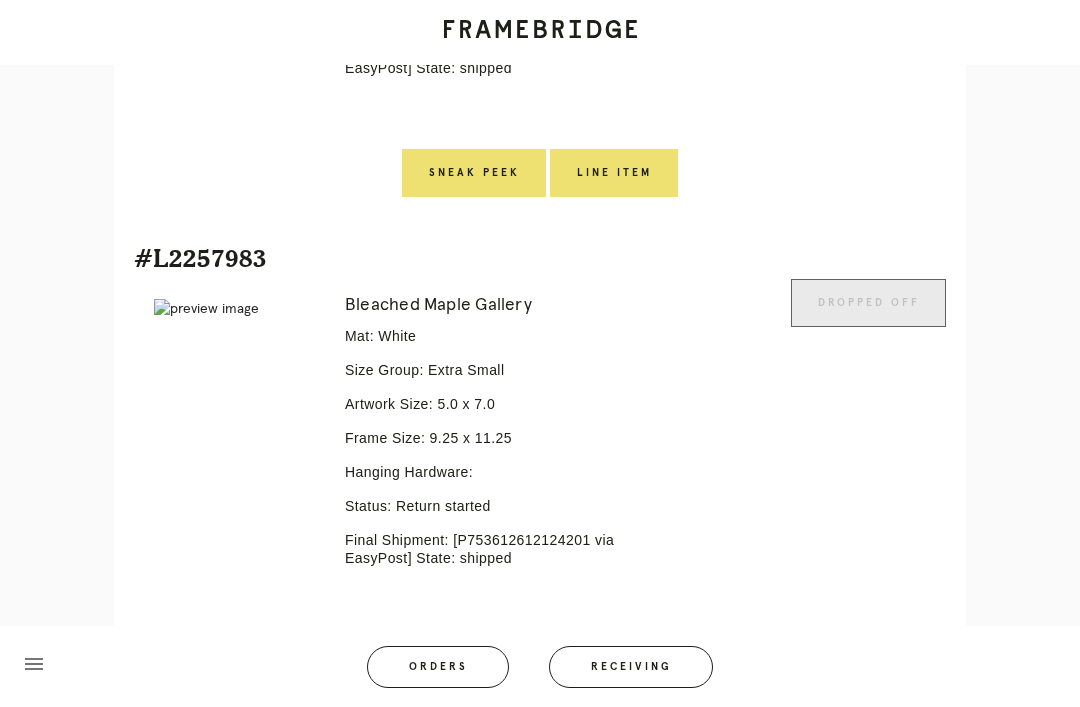 click on "Line Item" at bounding box center (614, 663) 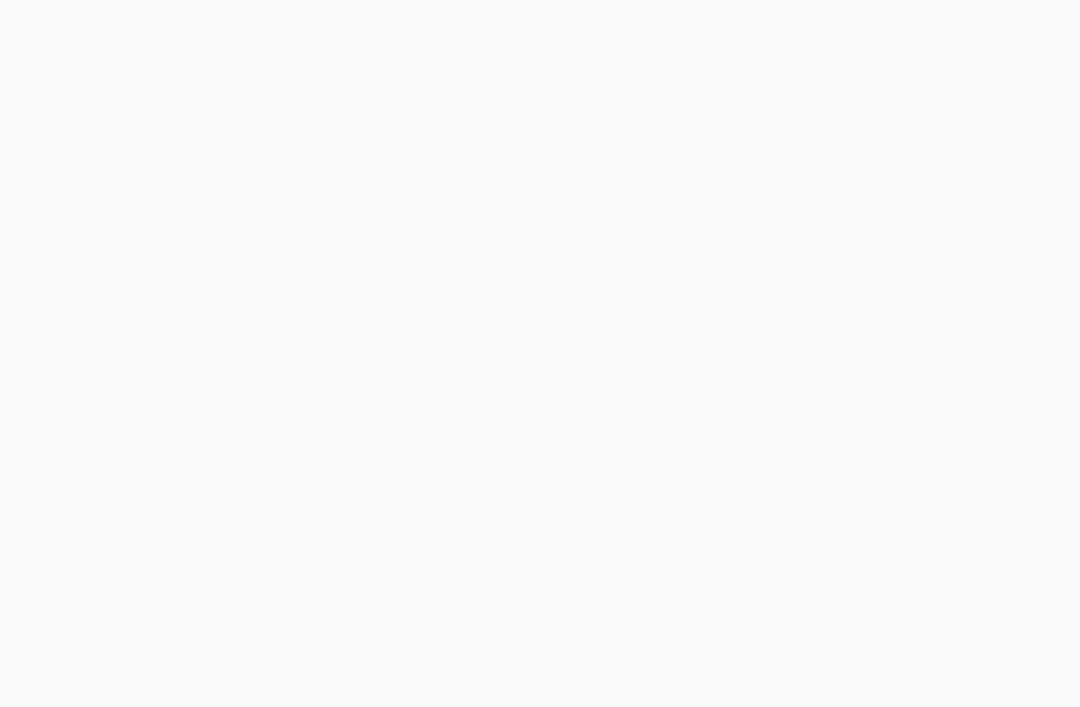 scroll, scrollTop: 0, scrollLeft: 0, axis: both 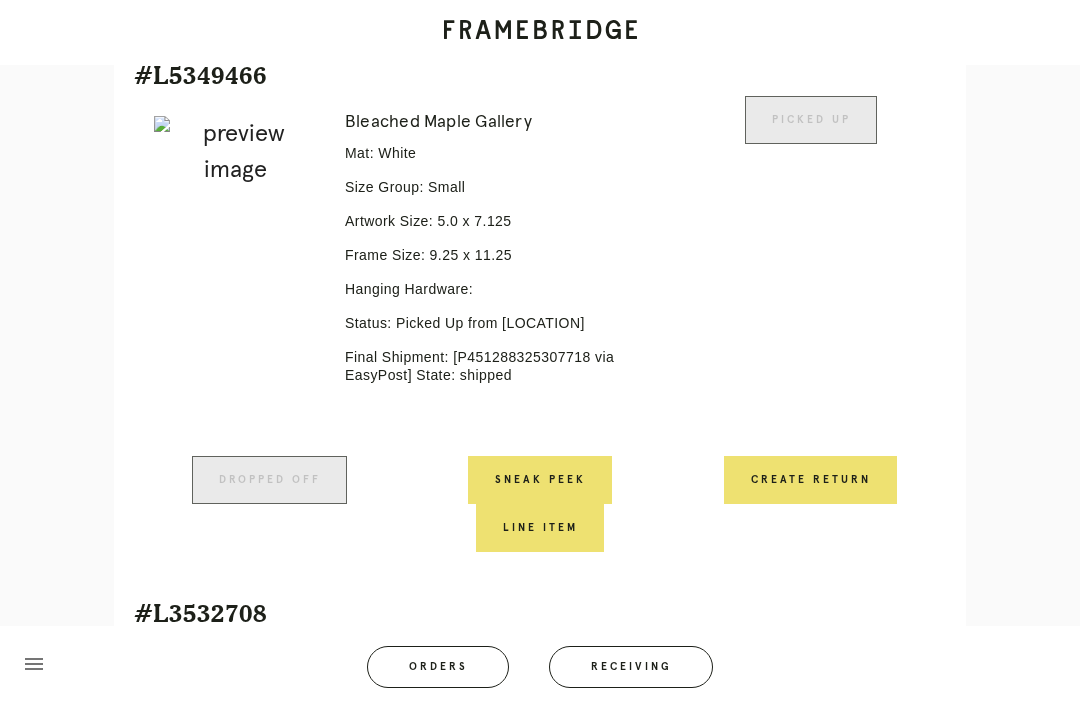 click on "Create Return" at bounding box center (810, 480) 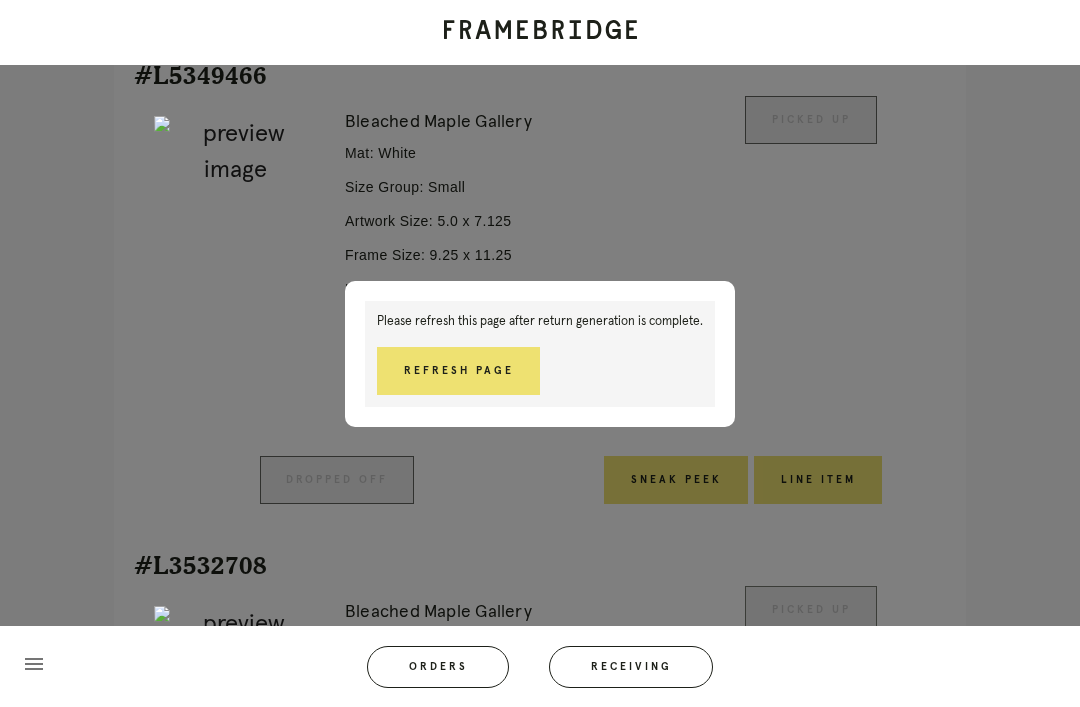 scroll, scrollTop: 4943, scrollLeft: 0, axis: vertical 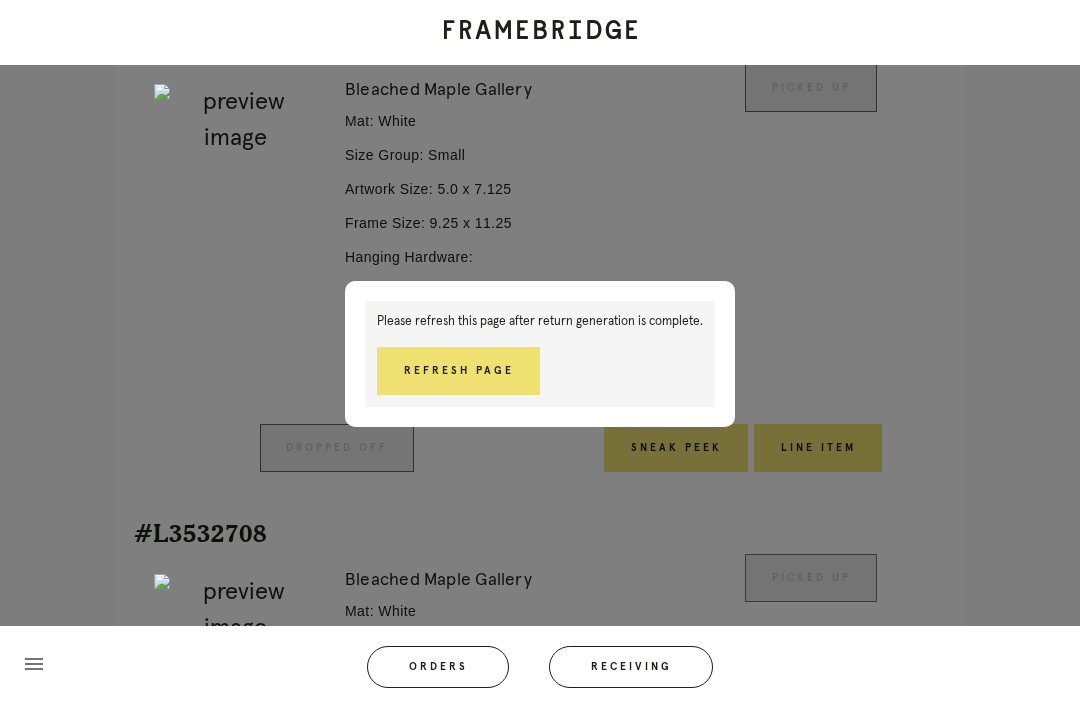 click on "Refresh Page" at bounding box center [458, 371] 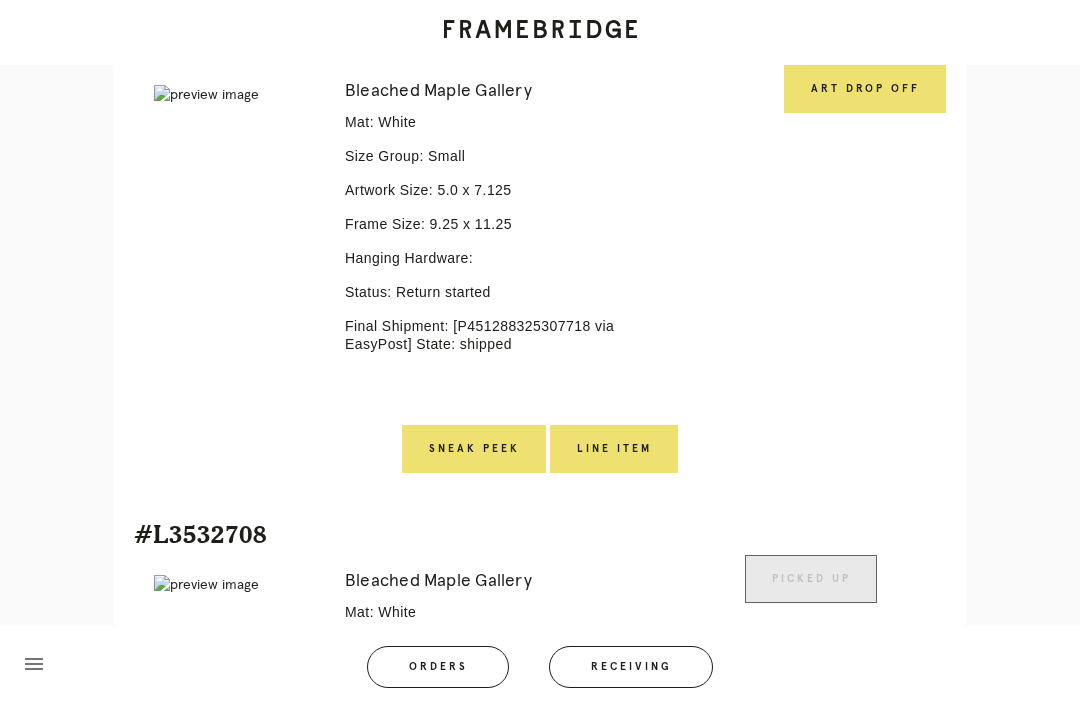 scroll, scrollTop: 4808, scrollLeft: 0, axis: vertical 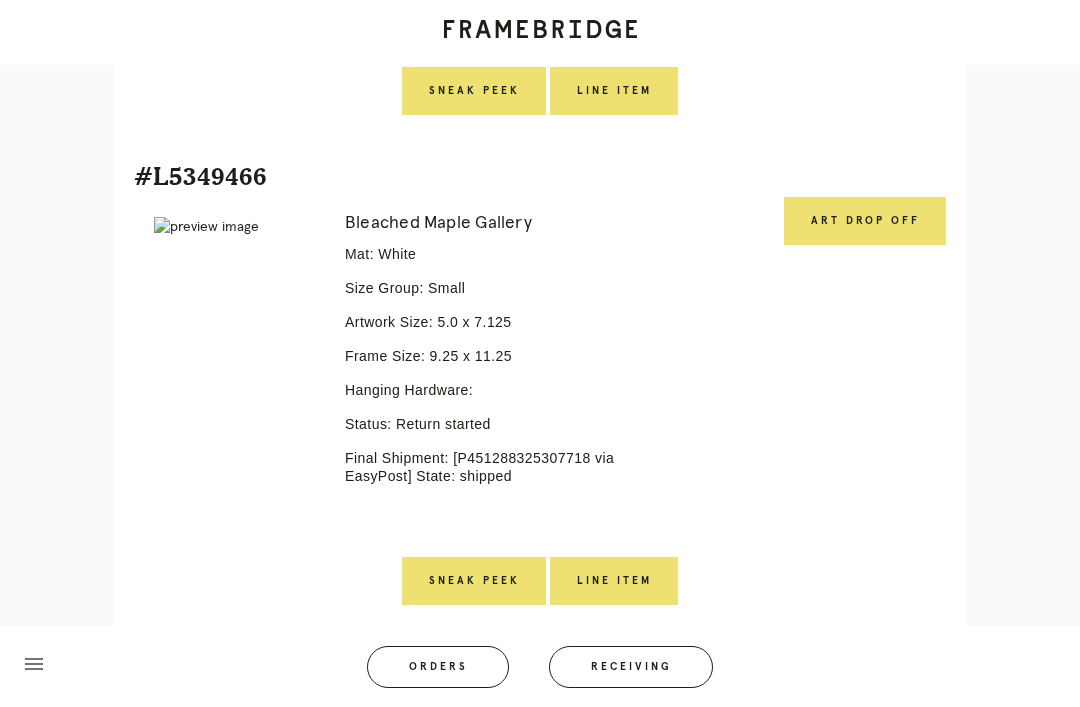 click on "Art drop off" at bounding box center [865, 221] 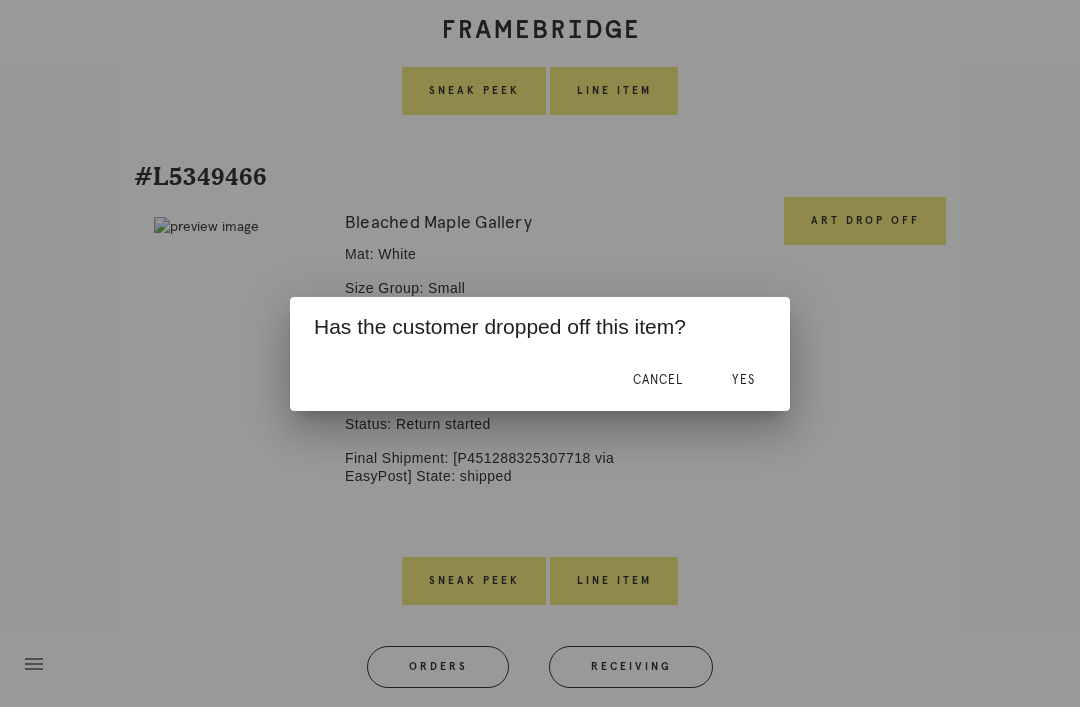 click on "Yes" at bounding box center [743, 381] 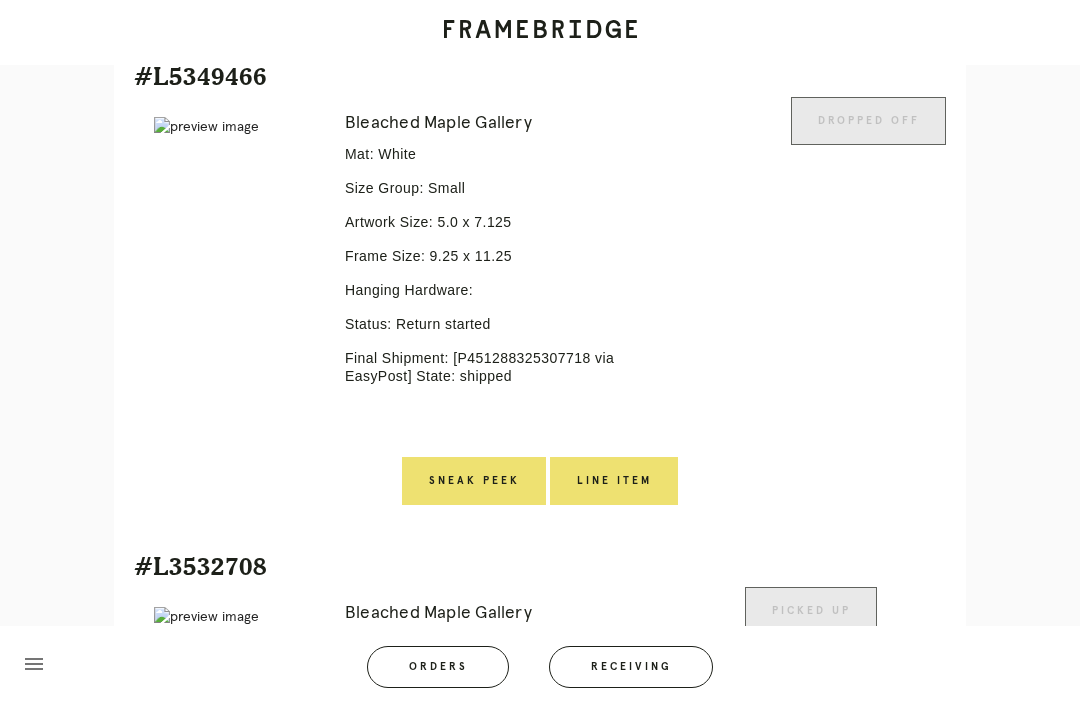 scroll, scrollTop: 4919, scrollLeft: 0, axis: vertical 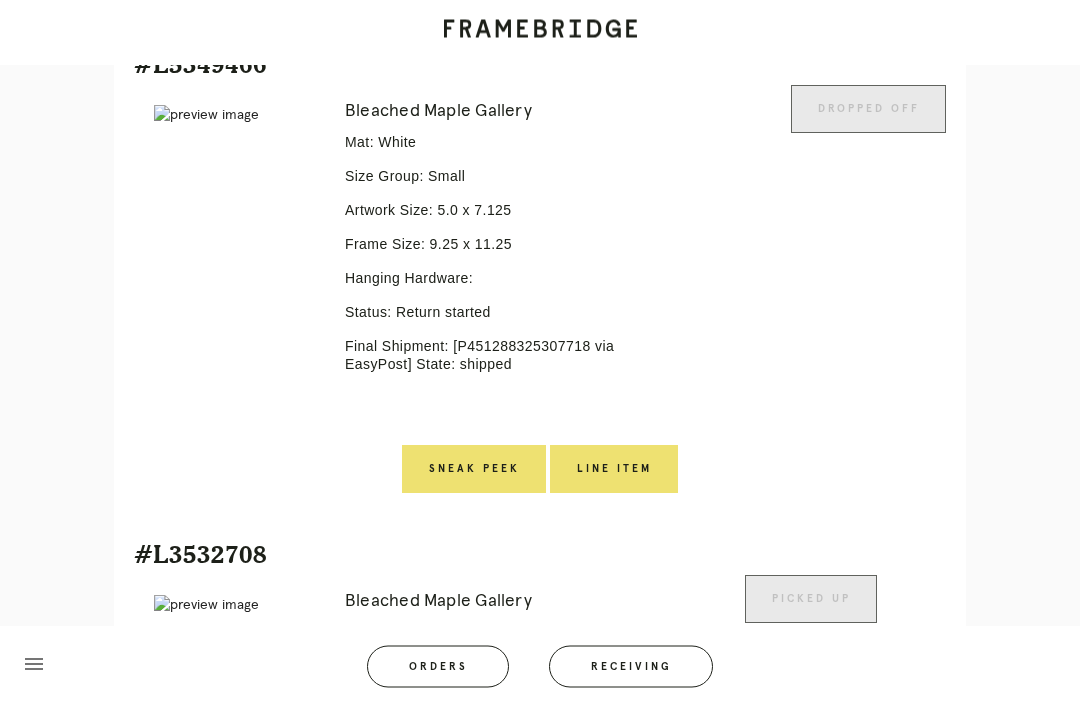 click on "Line Item" at bounding box center [614, 470] 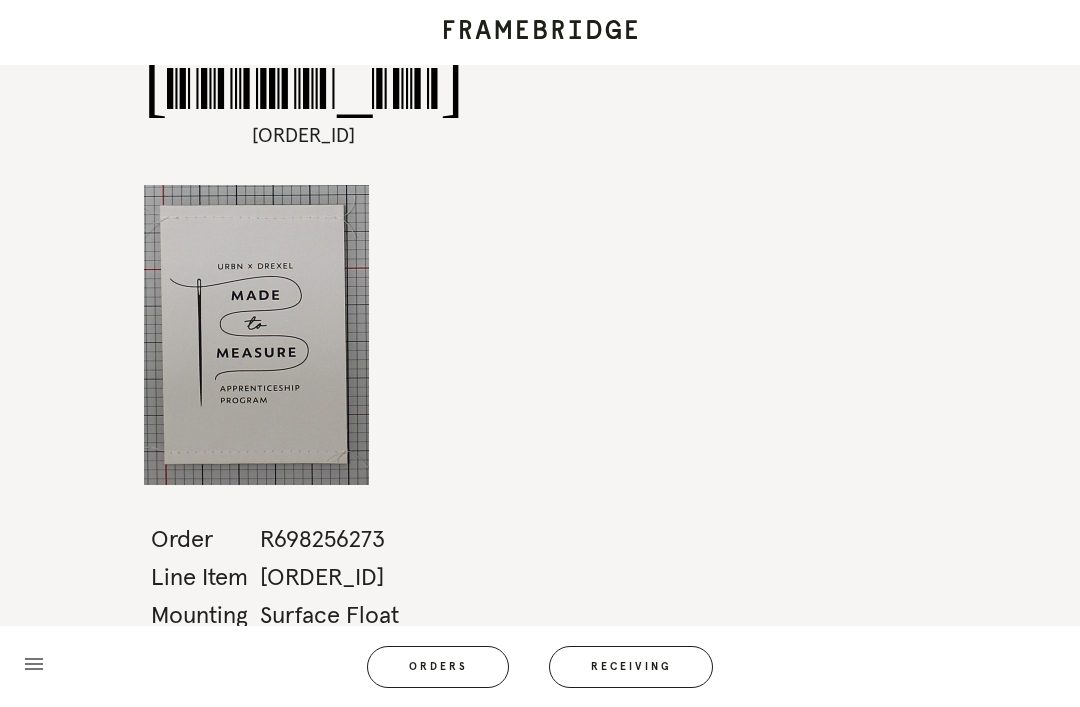 scroll, scrollTop: 0, scrollLeft: 0, axis: both 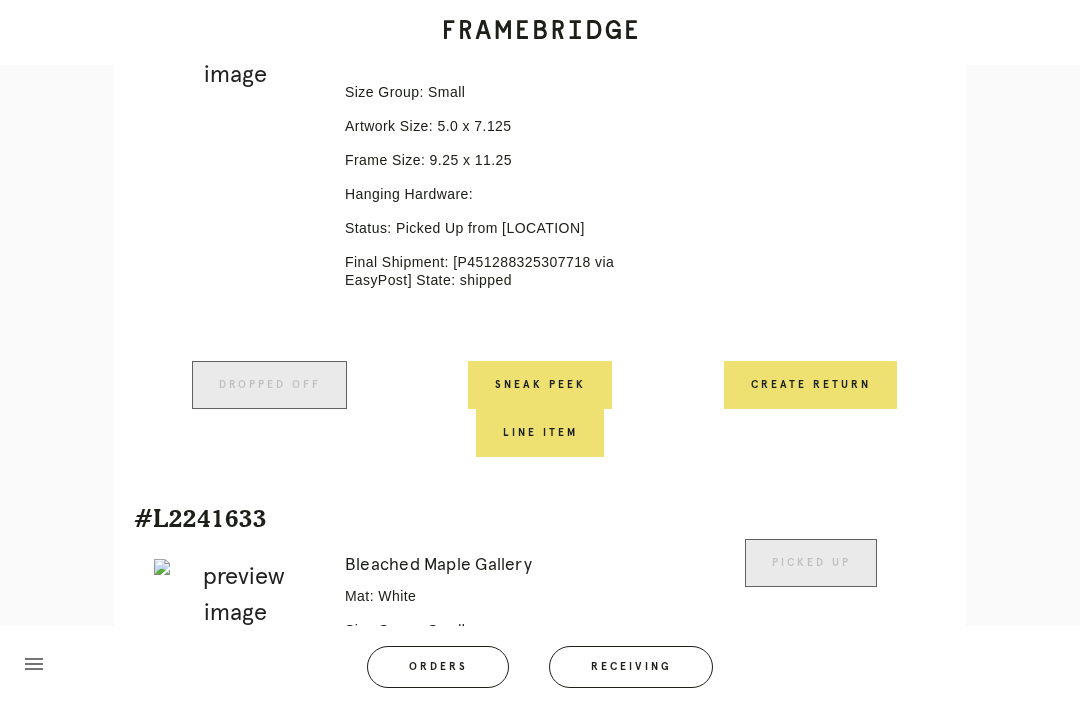 click on "Create Return" at bounding box center (810, 385) 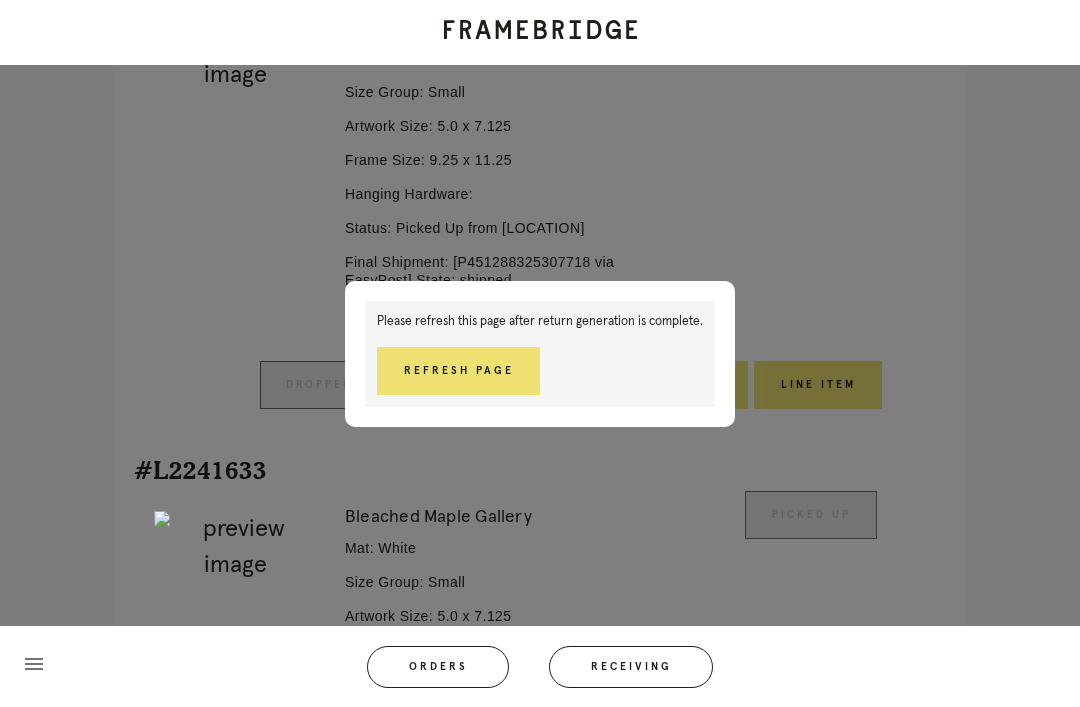 click on "Refresh Page" at bounding box center [458, 371] 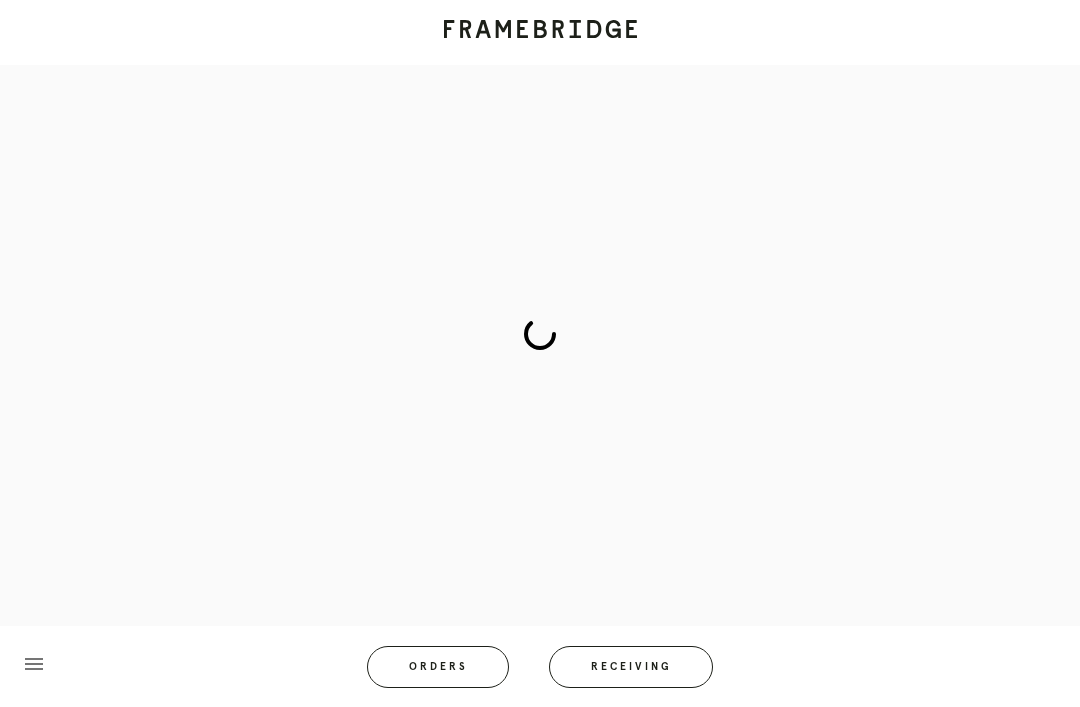 scroll, scrollTop: 83, scrollLeft: 0, axis: vertical 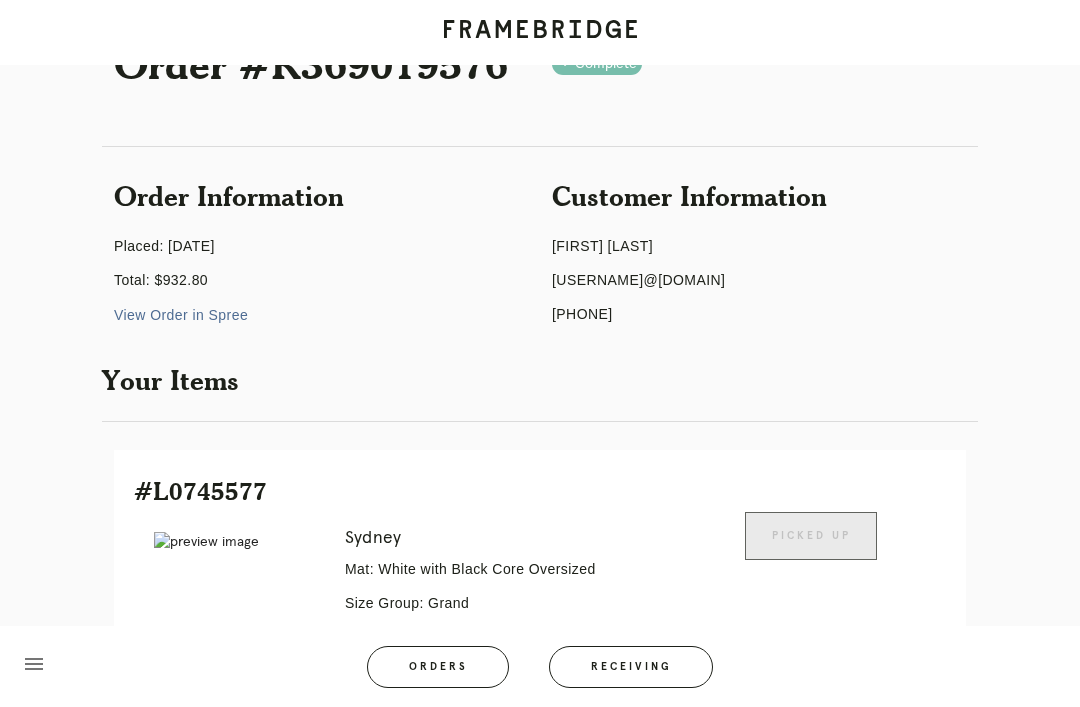 click on "Receiving" at bounding box center (631, 667) 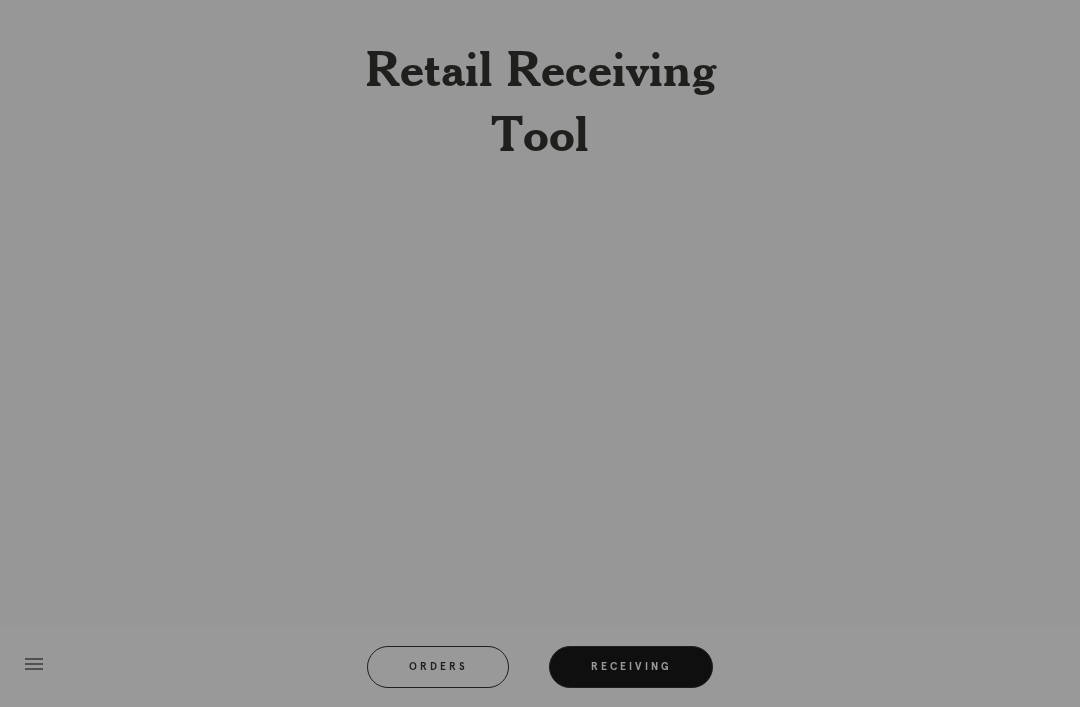 scroll, scrollTop: 64, scrollLeft: 0, axis: vertical 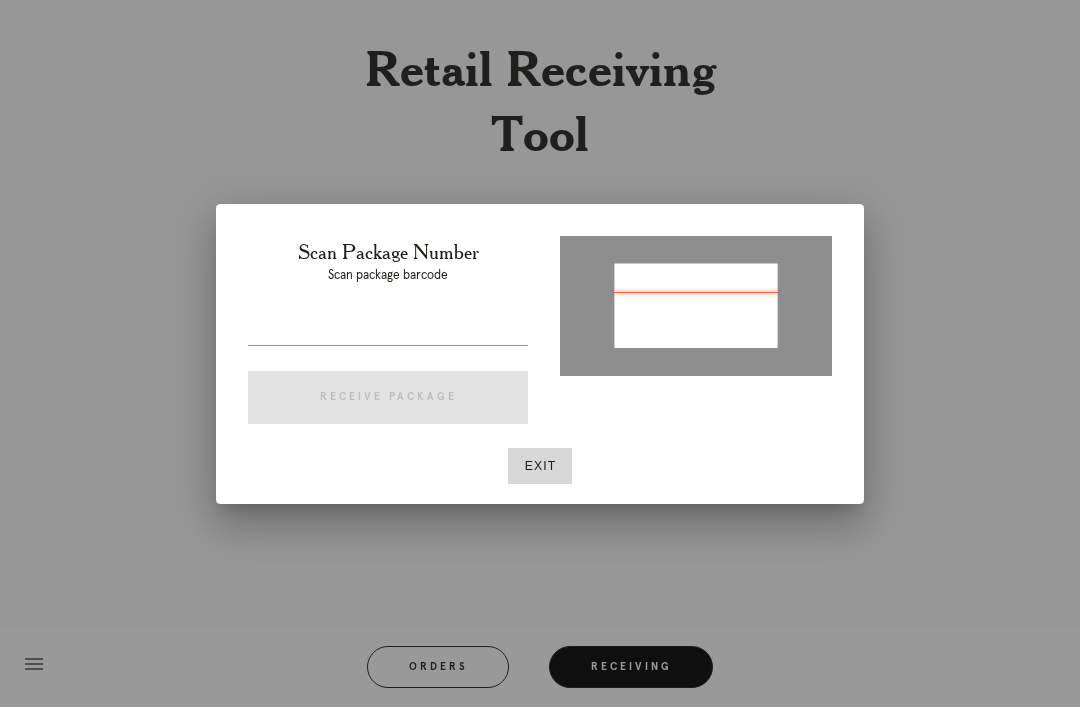 type on "P616767110680895" 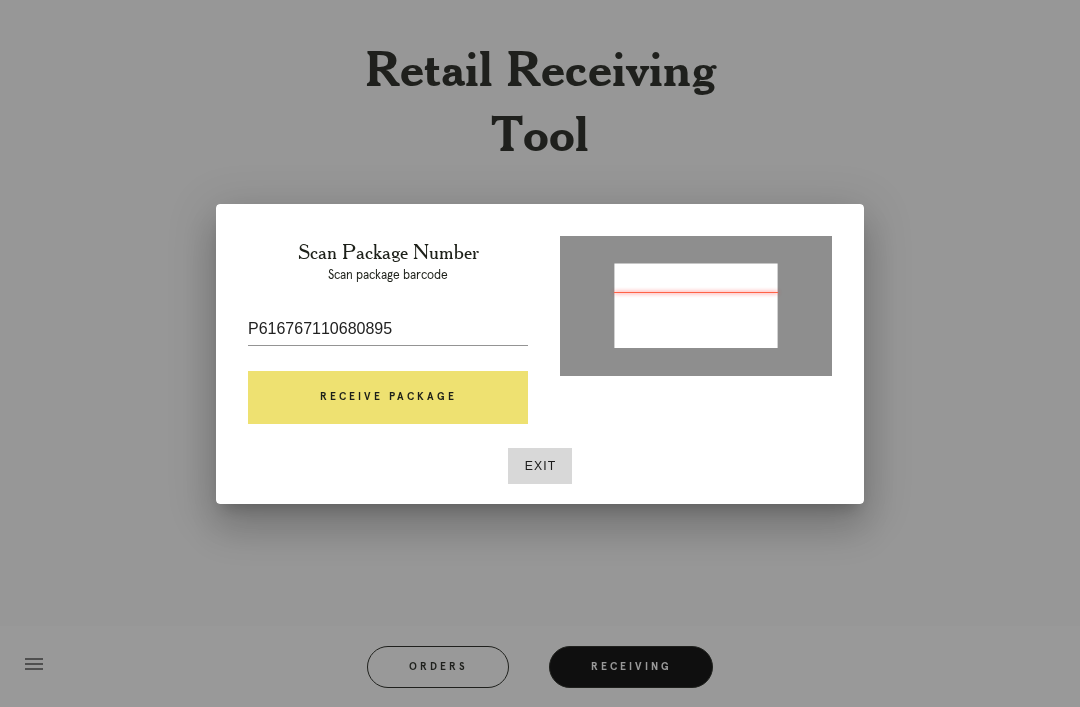 click on "Receive Package" at bounding box center (388, 398) 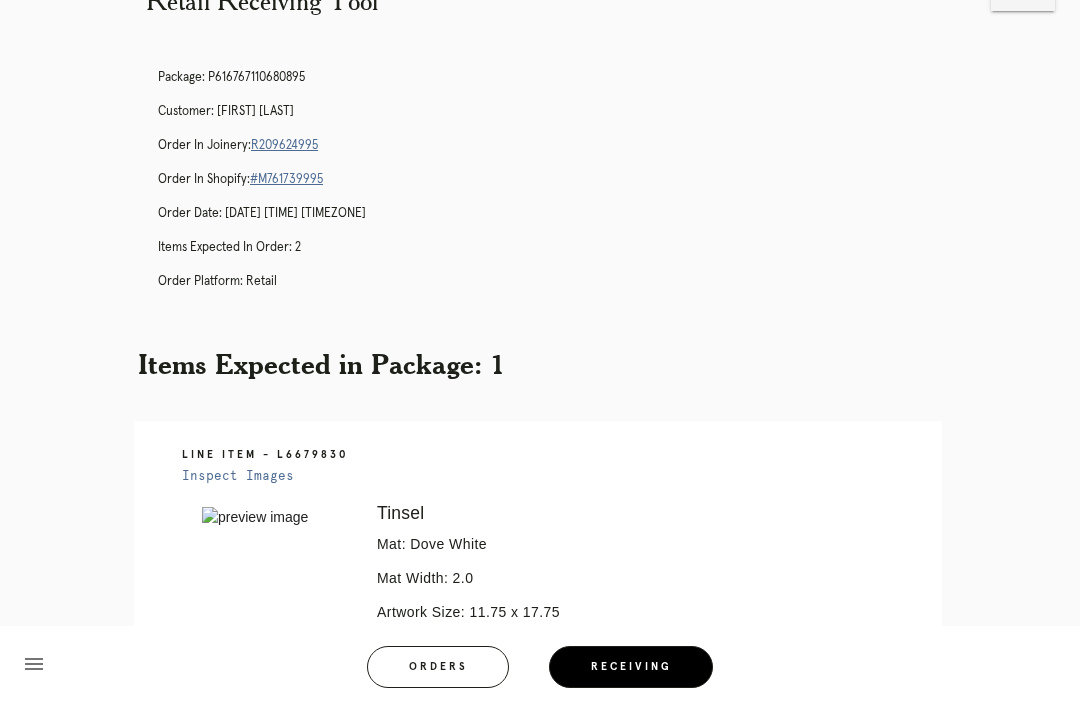 click on "R209624995" at bounding box center [284, 145] 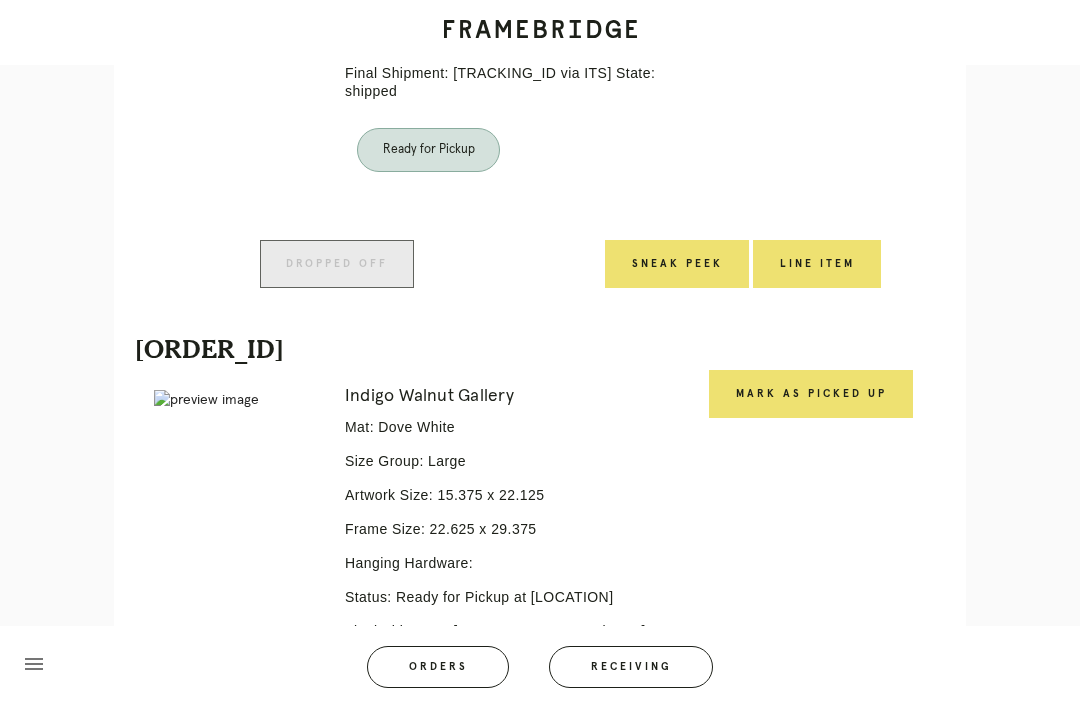 scroll, scrollTop: 648, scrollLeft: 0, axis: vertical 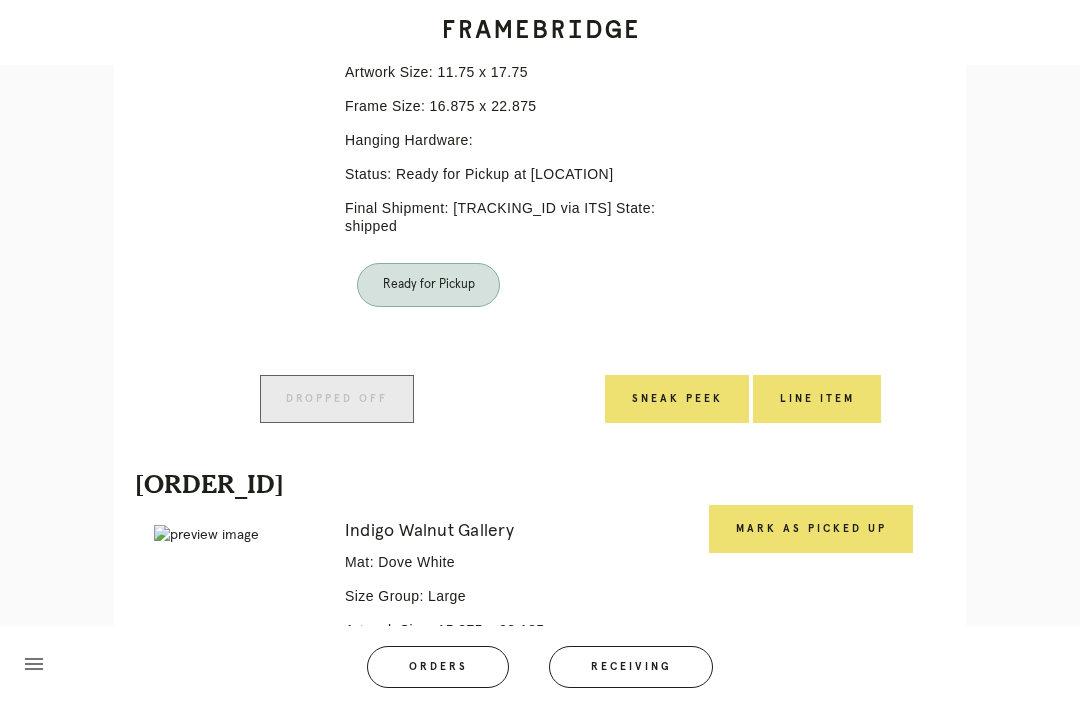 click on "Mark as Picked Up" at bounding box center (811, 529) 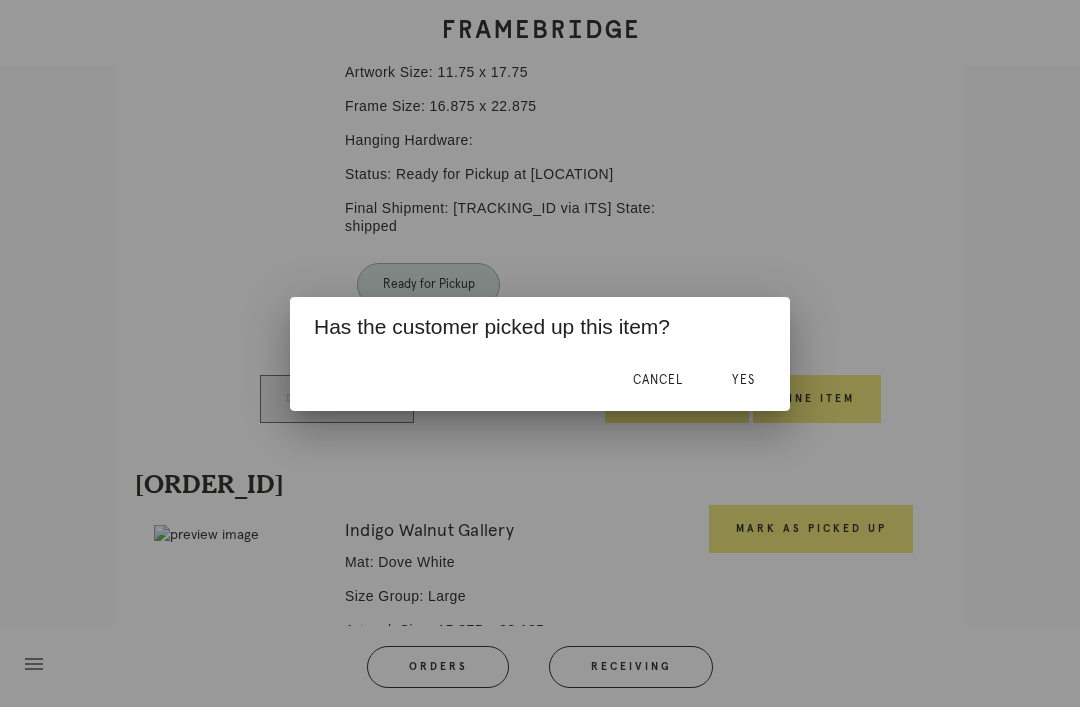 click on "Yes" at bounding box center [743, 381] 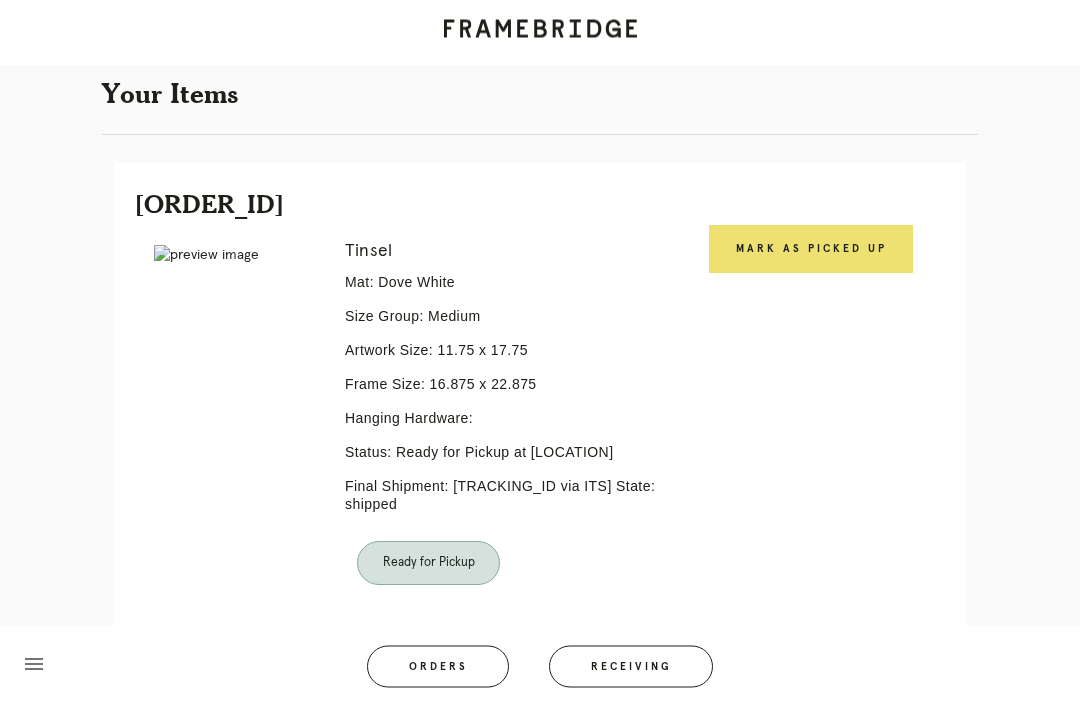 click on "Mark as Picked Up" at bounding box center [811, 250] 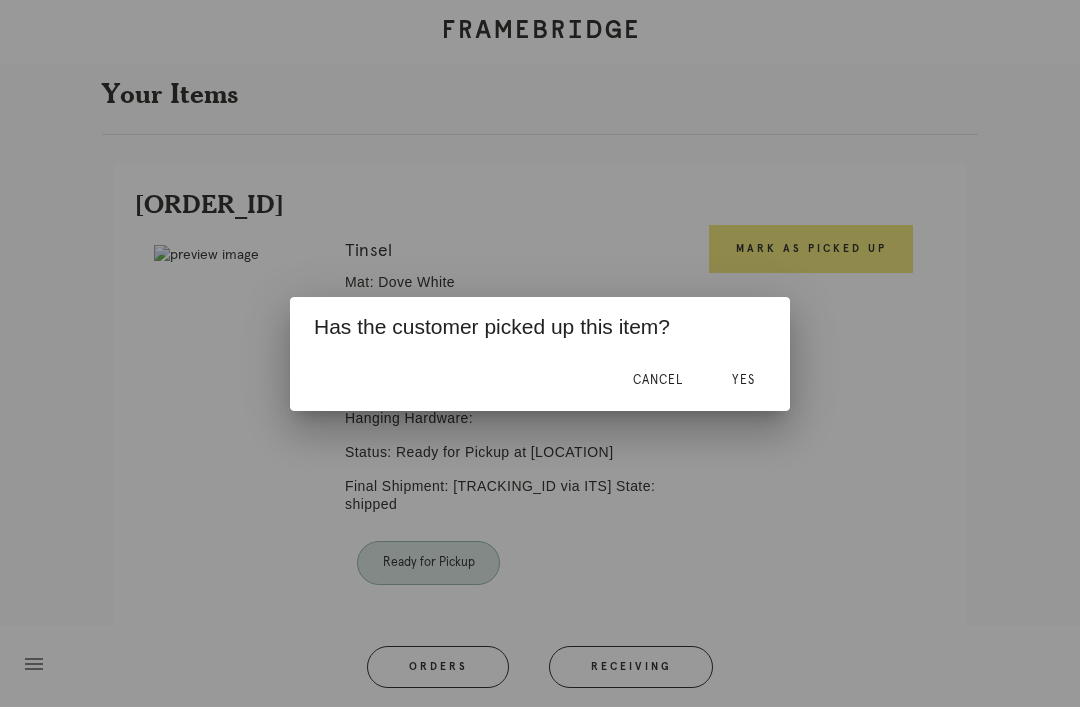 click on "Yes" at bounding box center [743, 381] 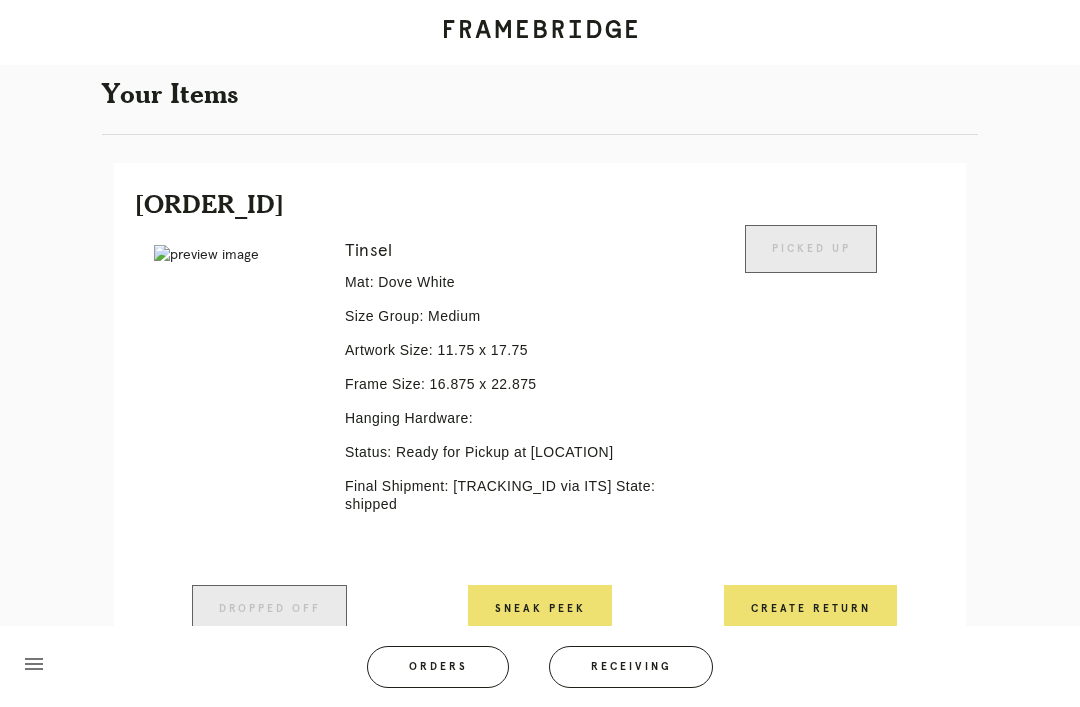 click on "Receiving" at bounding box center [631, 667] 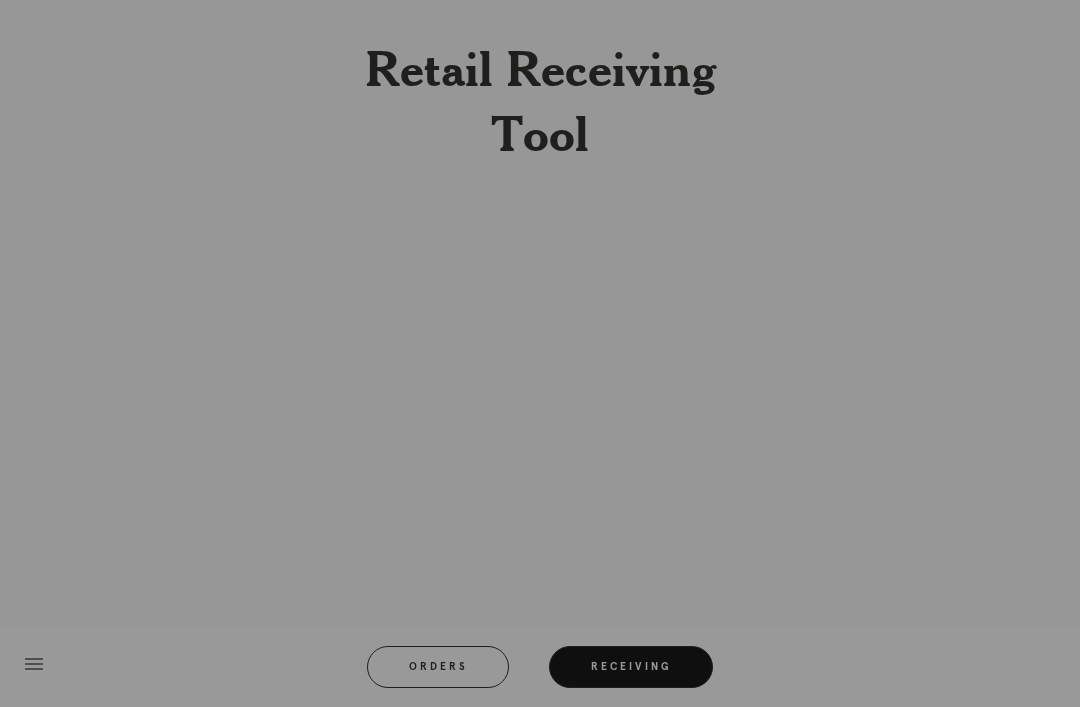scroll, scrollTop: 64, scrollLeft: 0, axis: vertical 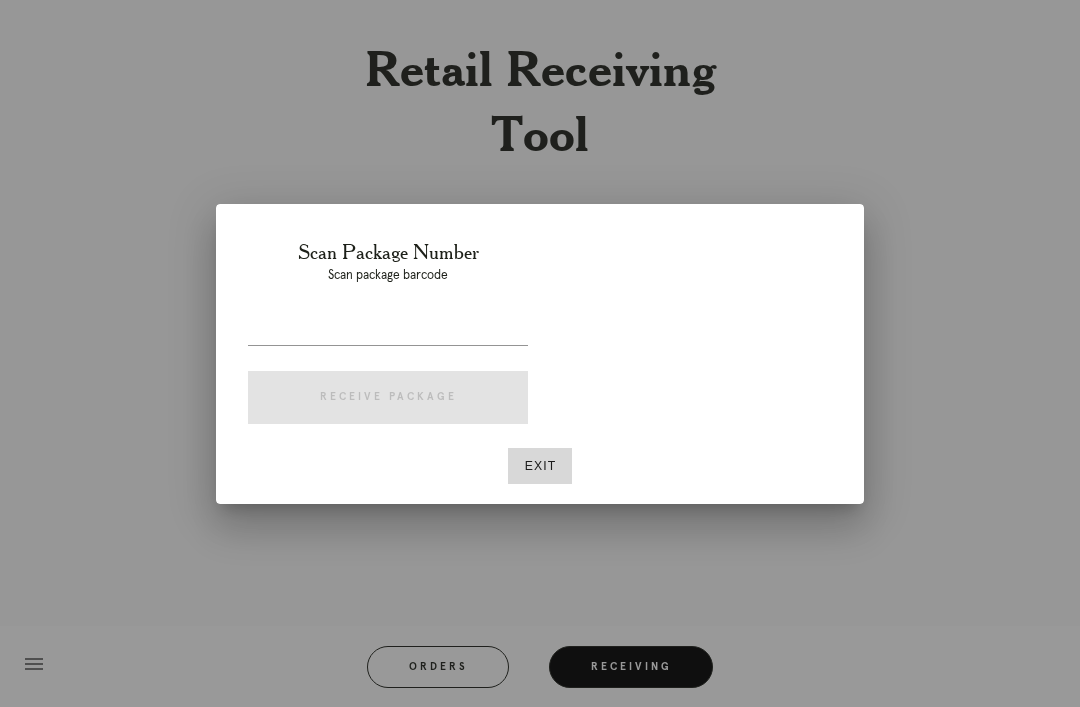 click on "Exit" at bounding box center (540, 466) 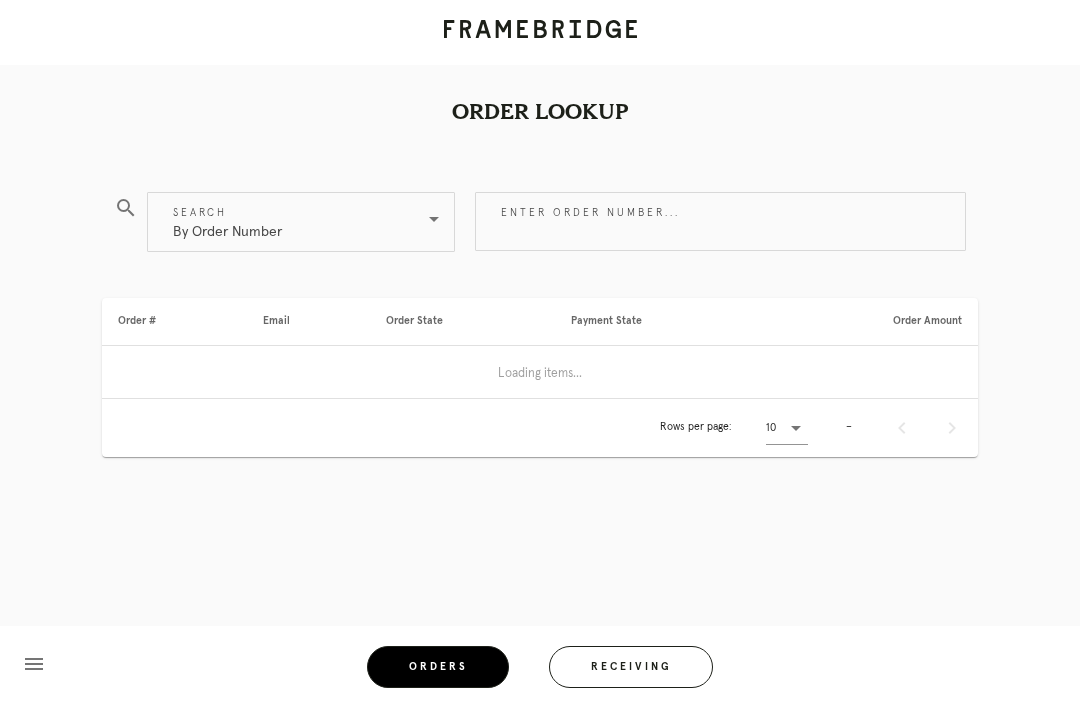 click on "search Search By Order Number   Enter order number...   Order # Email Order State Payment State Order Amount Loading items... Rows per page: 10 –" at bounding box center (540, 385) 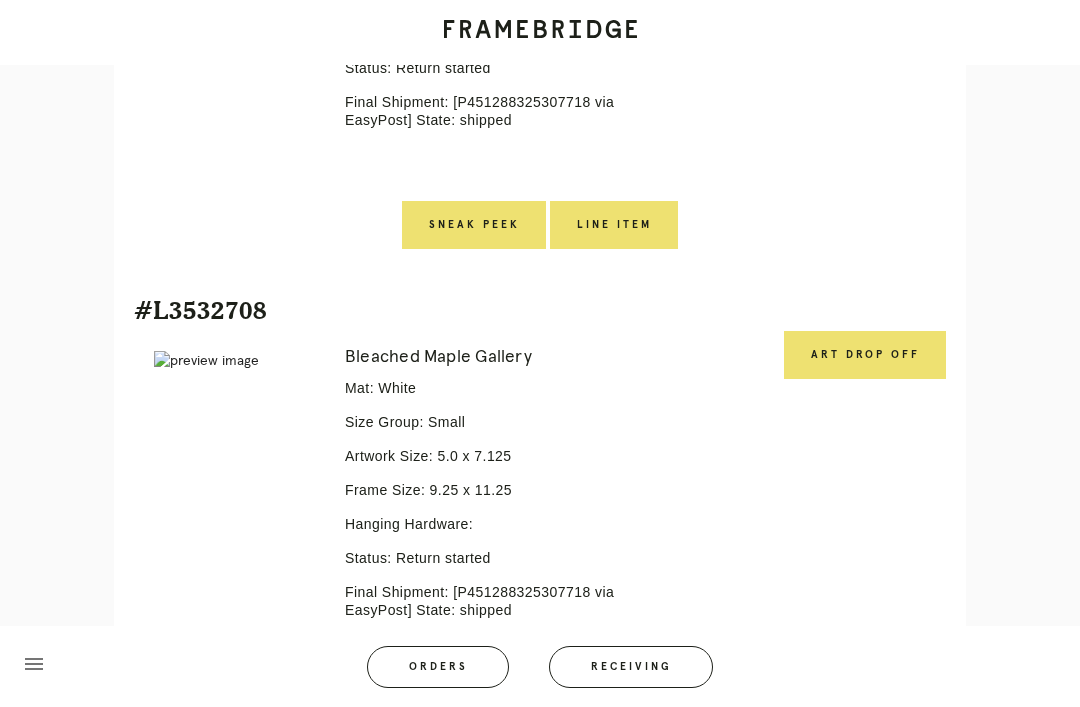 scroll, scrollTop: 5163, scrollLeft: 0, axis: vertical 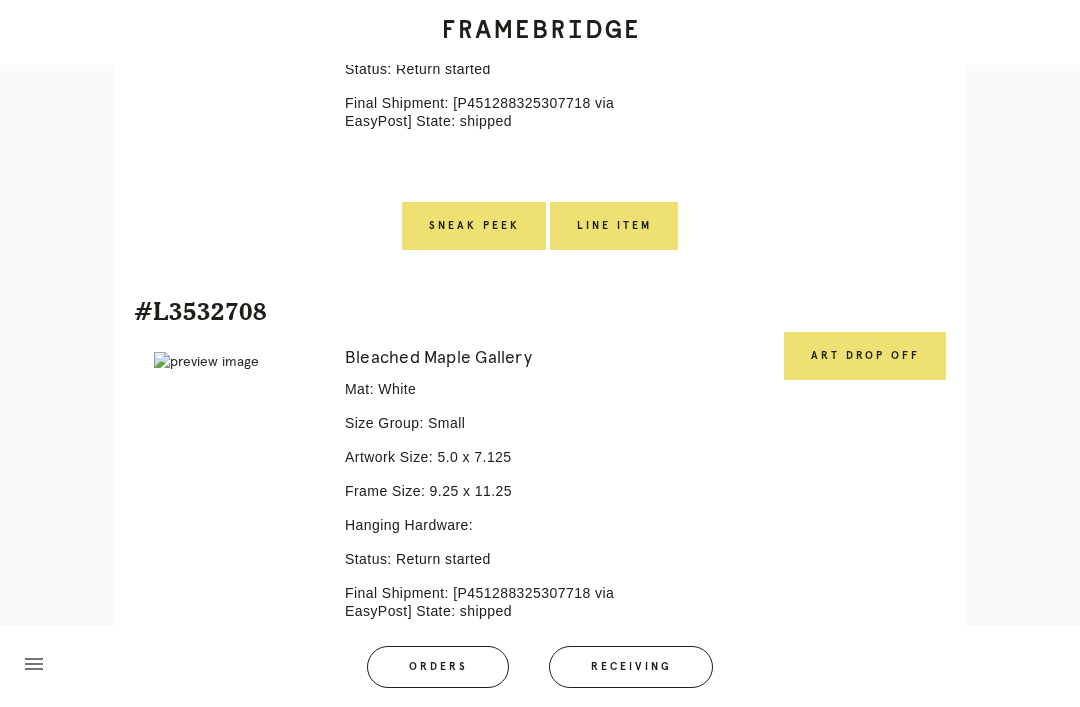 click on "Art drop off" at bounding box center [865, 356] 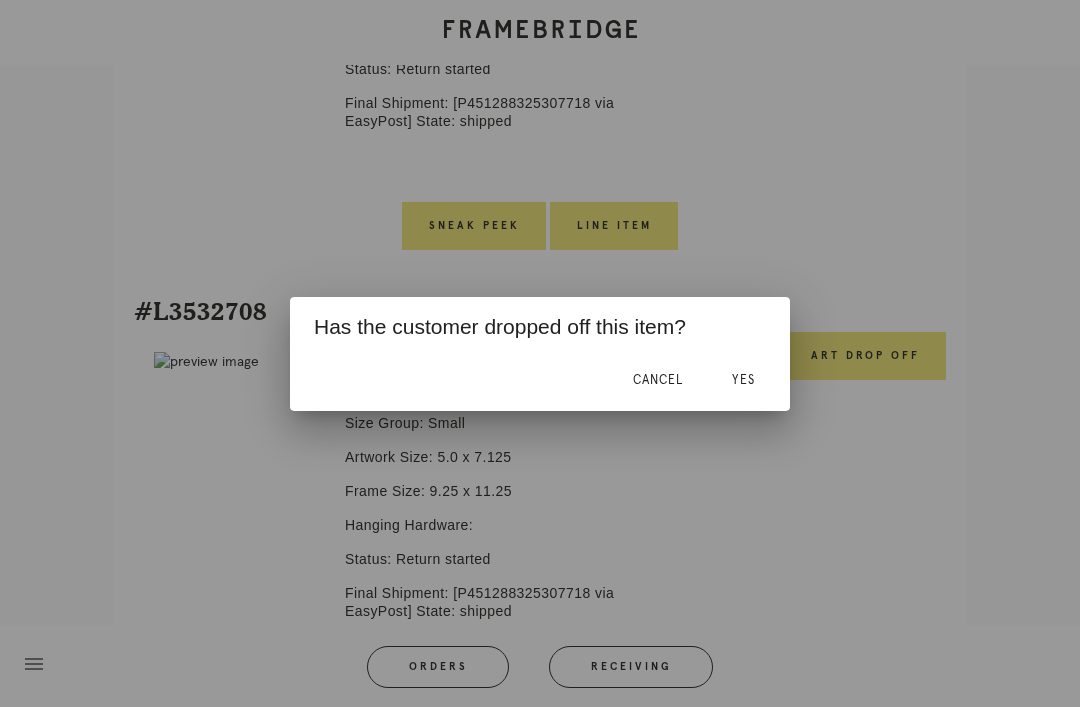 click on "Yes" at bounding box center (743, 380) 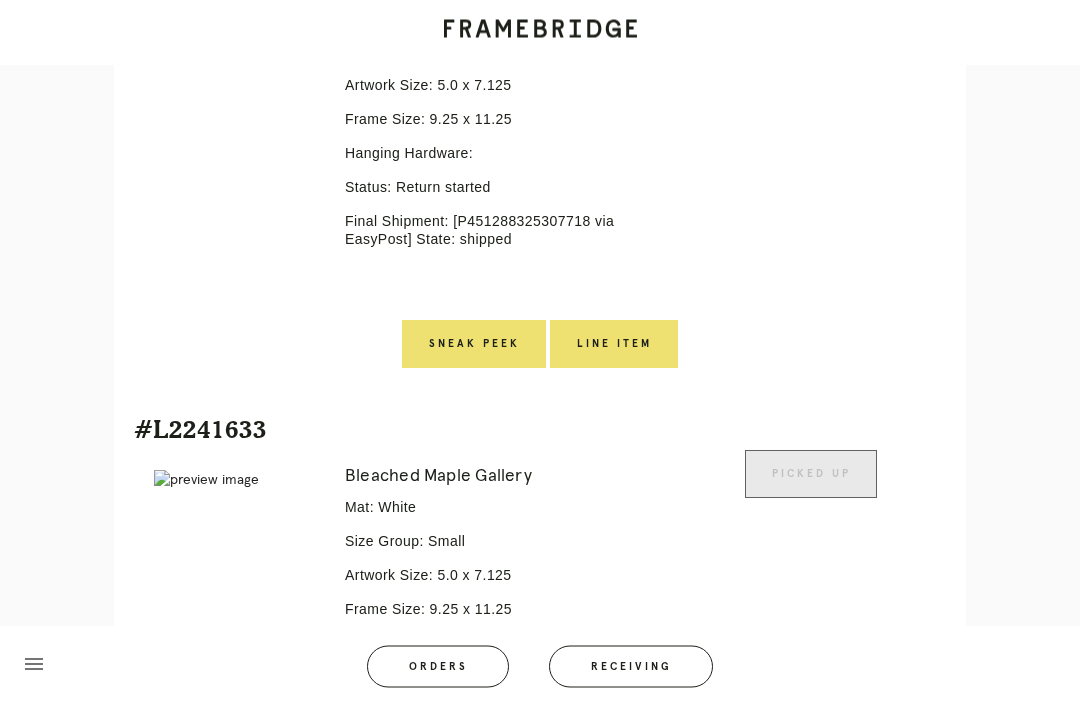 scroll, scrollTop: 5659, scrollLeft: 0, axis: vertical 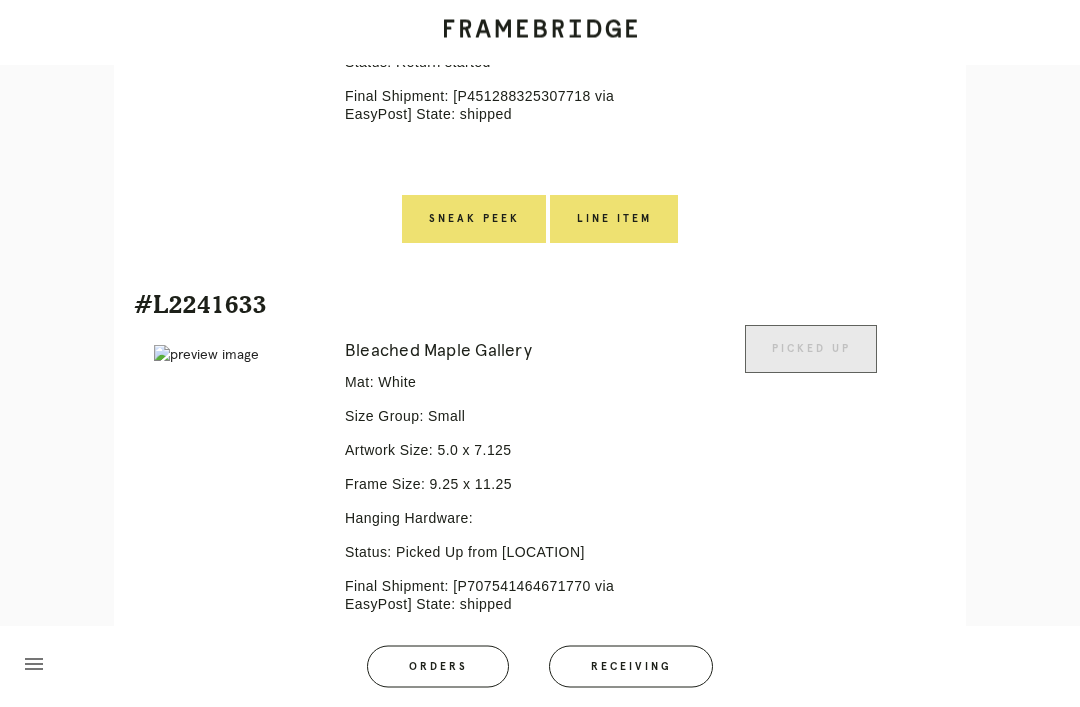 click on "Line Item" at bounding box center (614, 220) 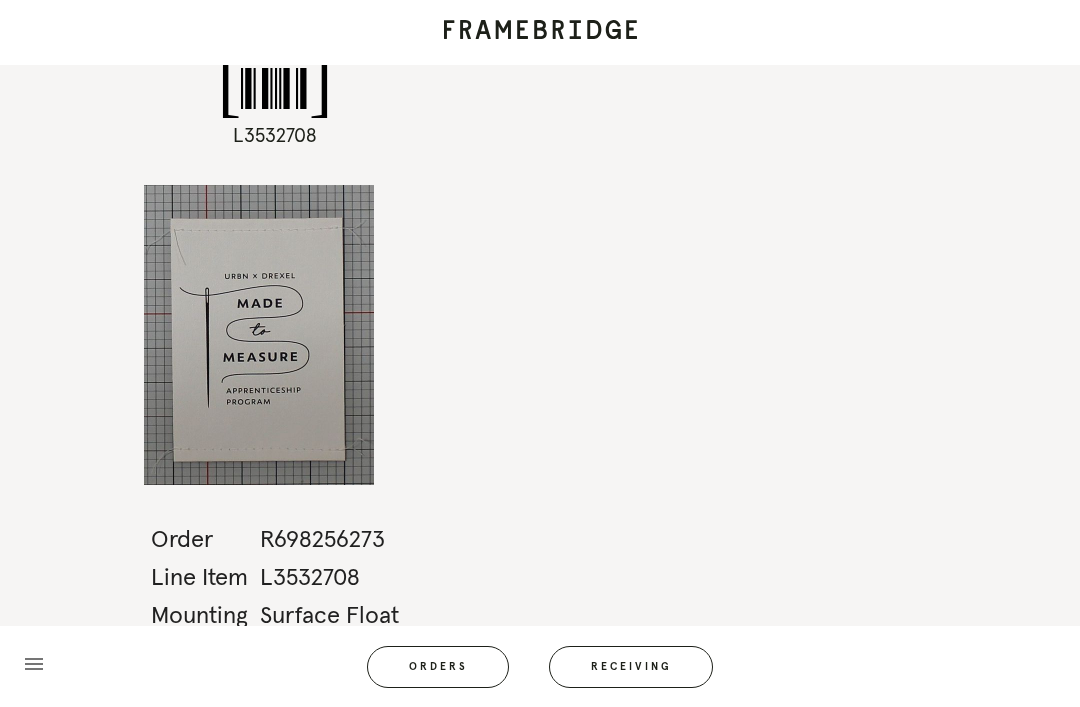 scroll, scrollTop: 0, scrollLeft: 0, axis: both 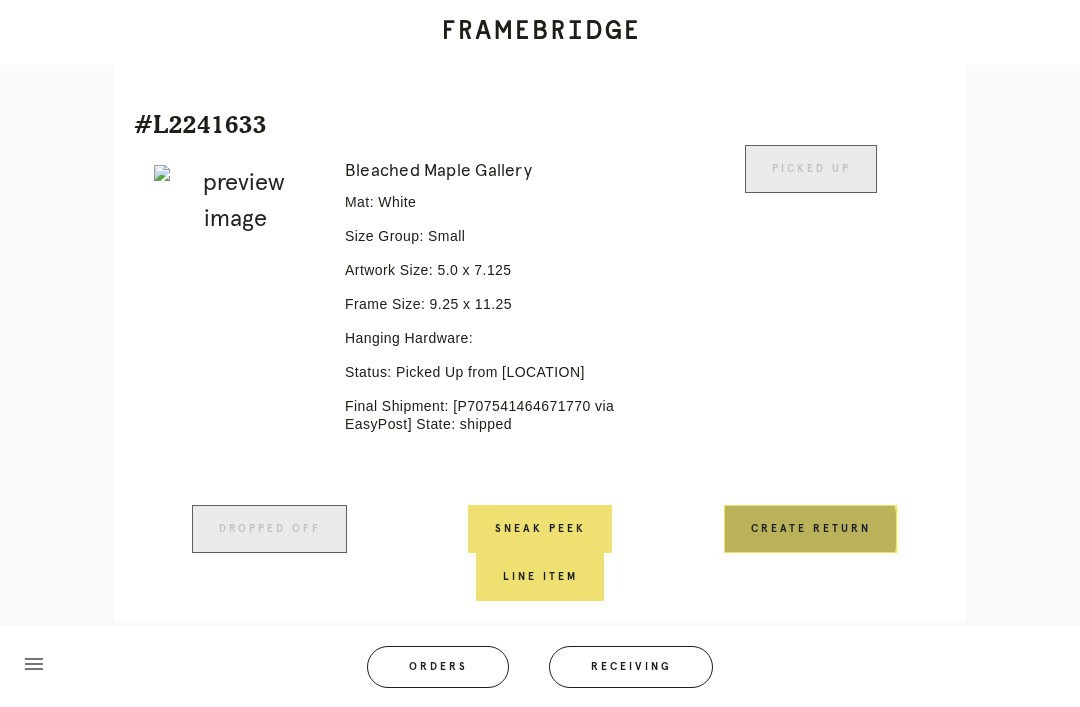 click on "Create Return" at bounding box center (810, 529) 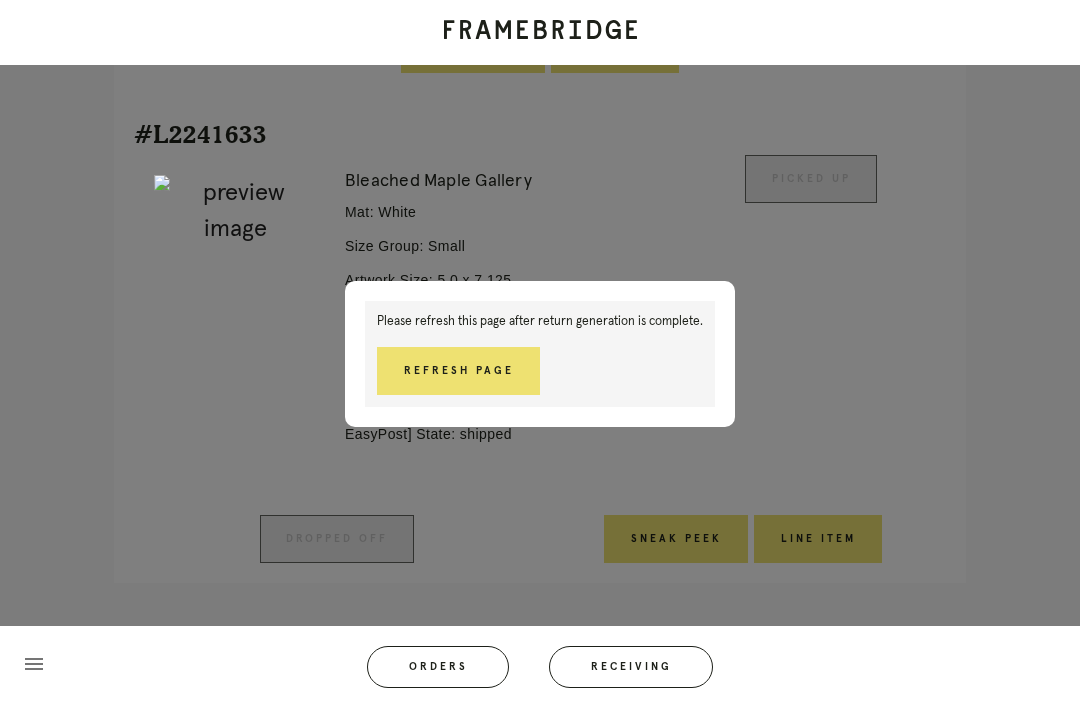 scroll, scrollTop: 5856, scrollLeft: 0, axis: vertical 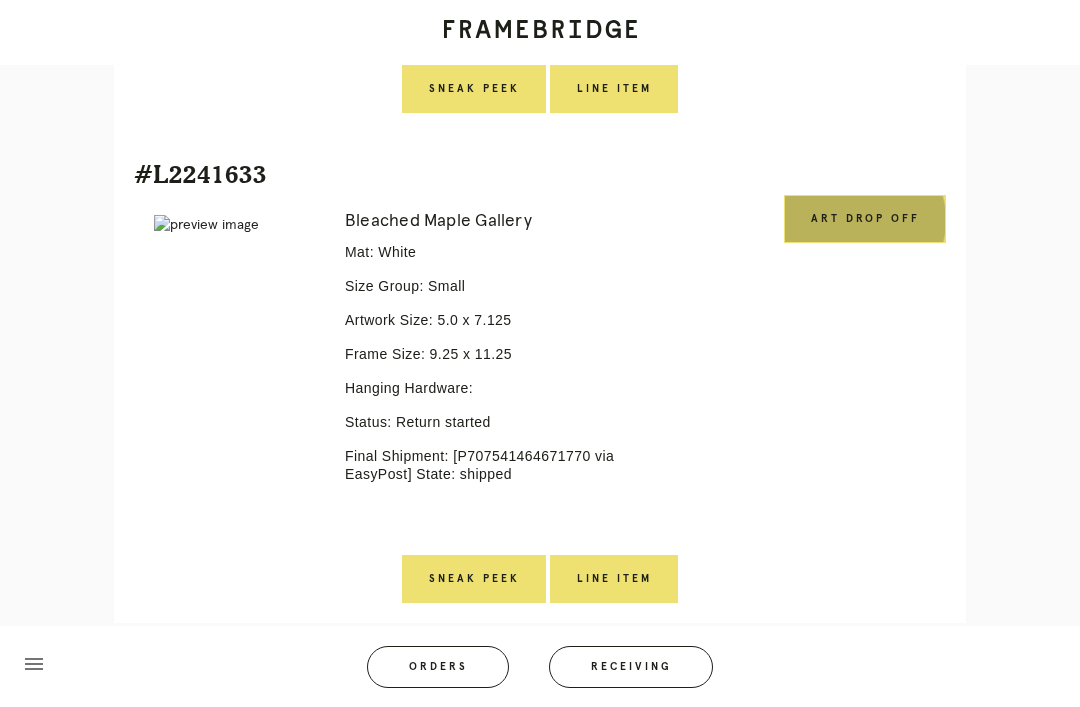 click on "Art drop off" at bounding box center (865, 219) 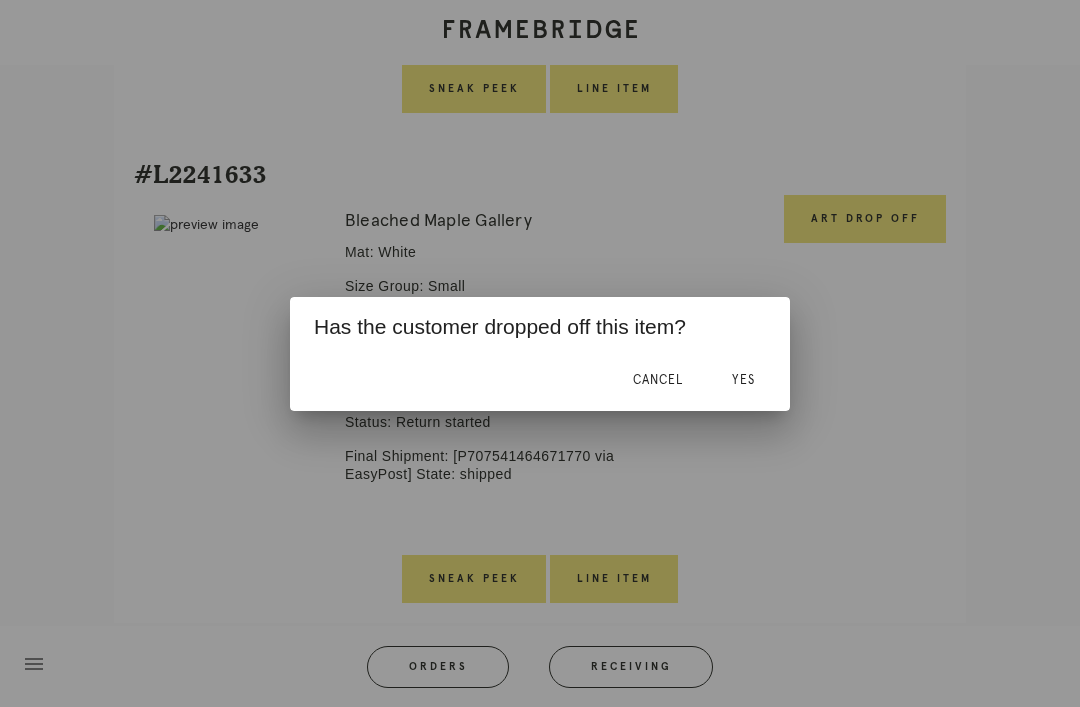 click on "Yes" at bounding box center [743, 381] 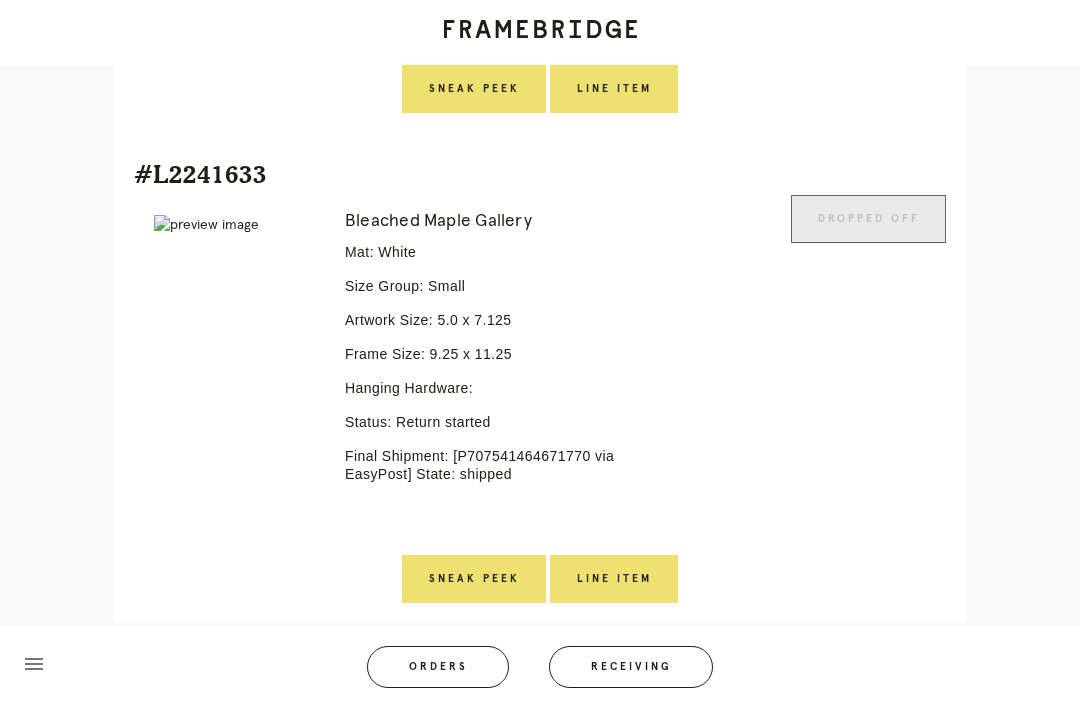 click on "Line Item" at bounding box center (614, 579) 